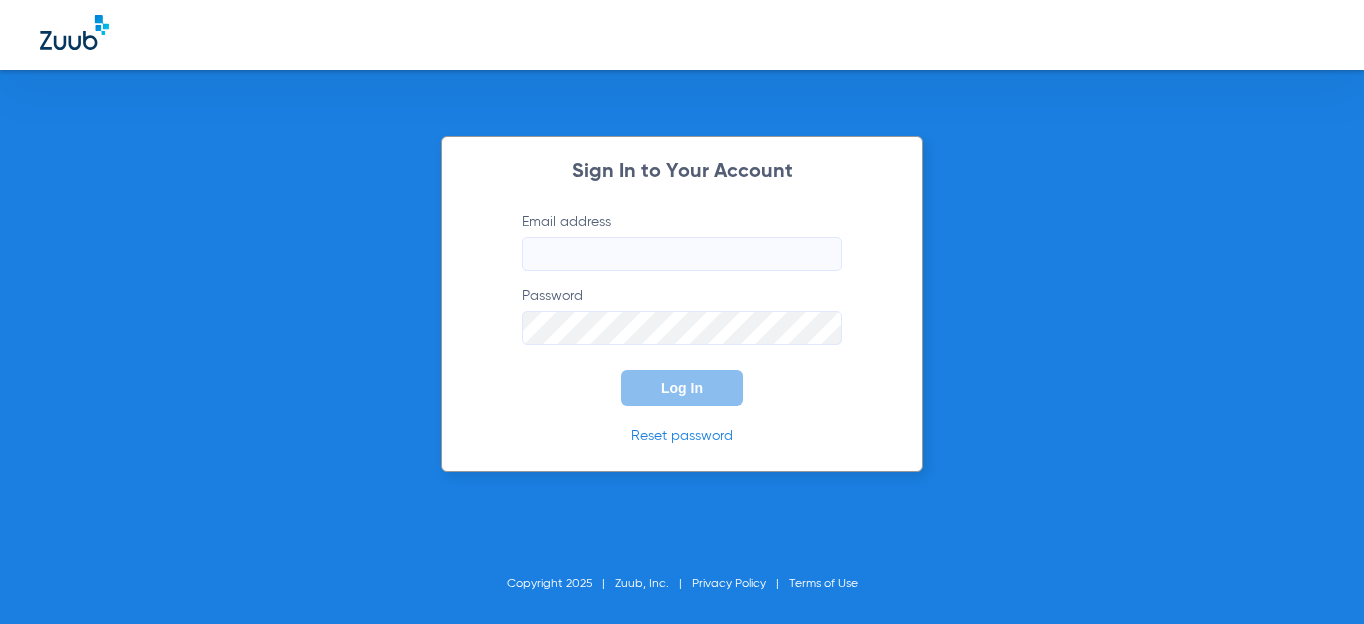 scroll, scrollTop: 0, scrollLeft: 0, axis: both 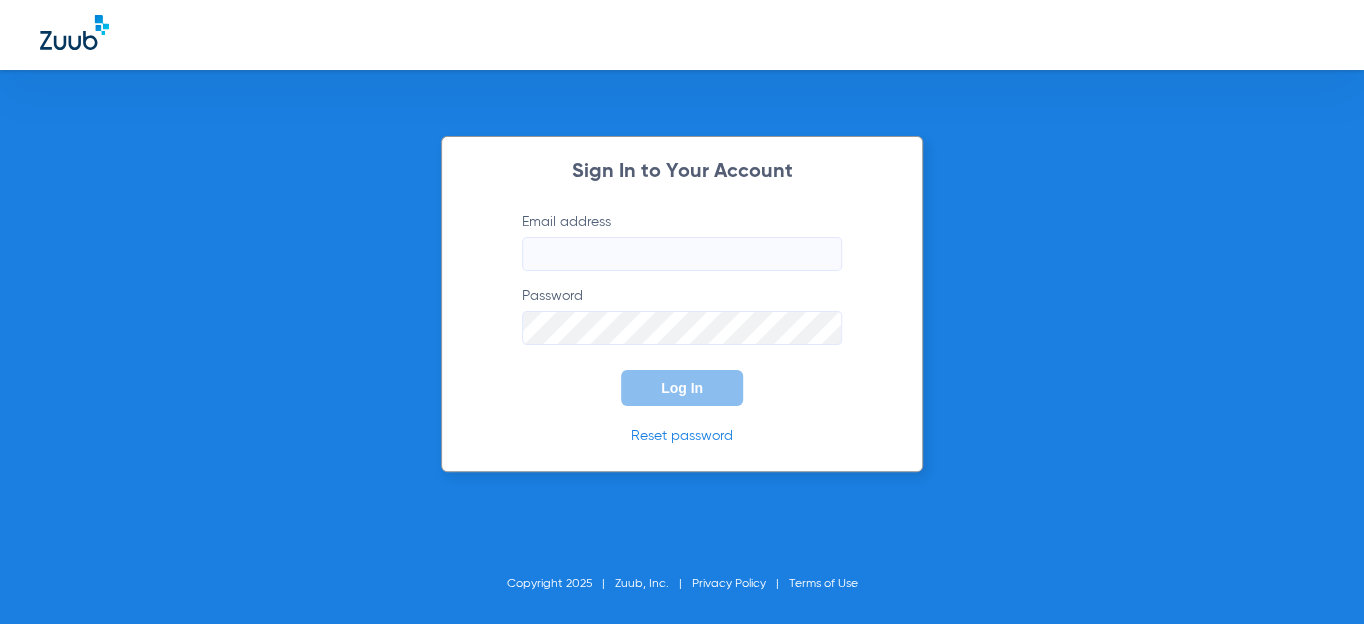 type on "[EMAIL_ADDRESS][DOMAIN_NAME]" 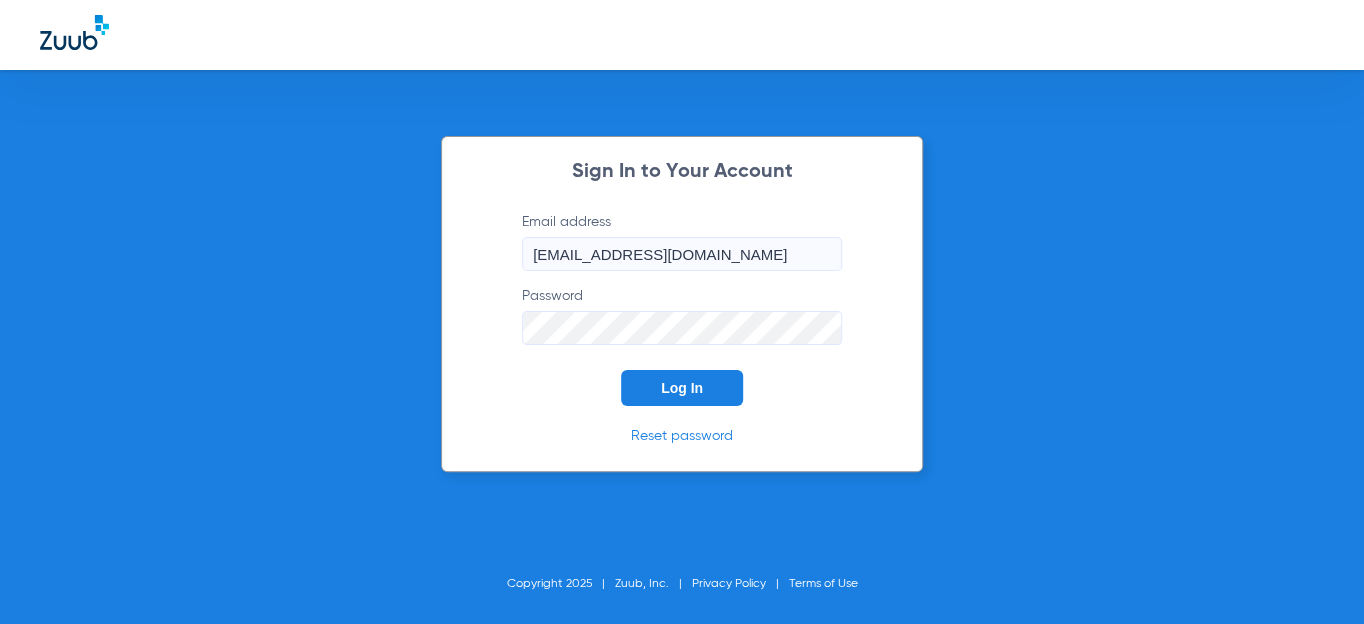 click on "Log In" 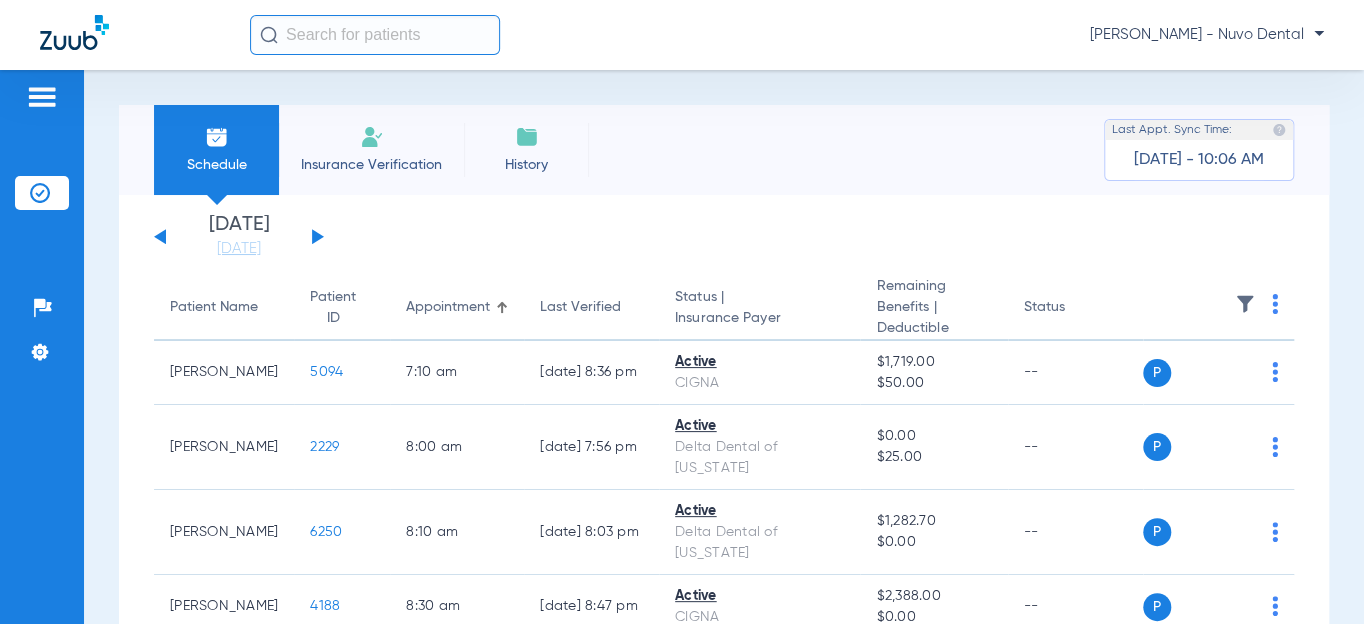click on "[DATE]   [DATE]   [DATE]   [DATE]   [DATE]   [DATE]   [DATE]   [DATE]   [DATE]   [DATE]   [DATE]   [DATE]   [DATE]   [DATE]   [DATE]   [DATE]   [DATE]   [DATE]   [DATE]   [DATE]   [DATE]   [DATE]   [DATE]   [DATE]   [DATE]   [DATE]   [DATE]   [DATE]   [DATE]   [DATE]   [DATE]   [DATE]   [DATE]   [DATE]   [DATE]   [DATE]   [DATE]   [DATE]   [DATE]   [DATE]   [DATE]   [DATE]   [DATE]   [DATE]" 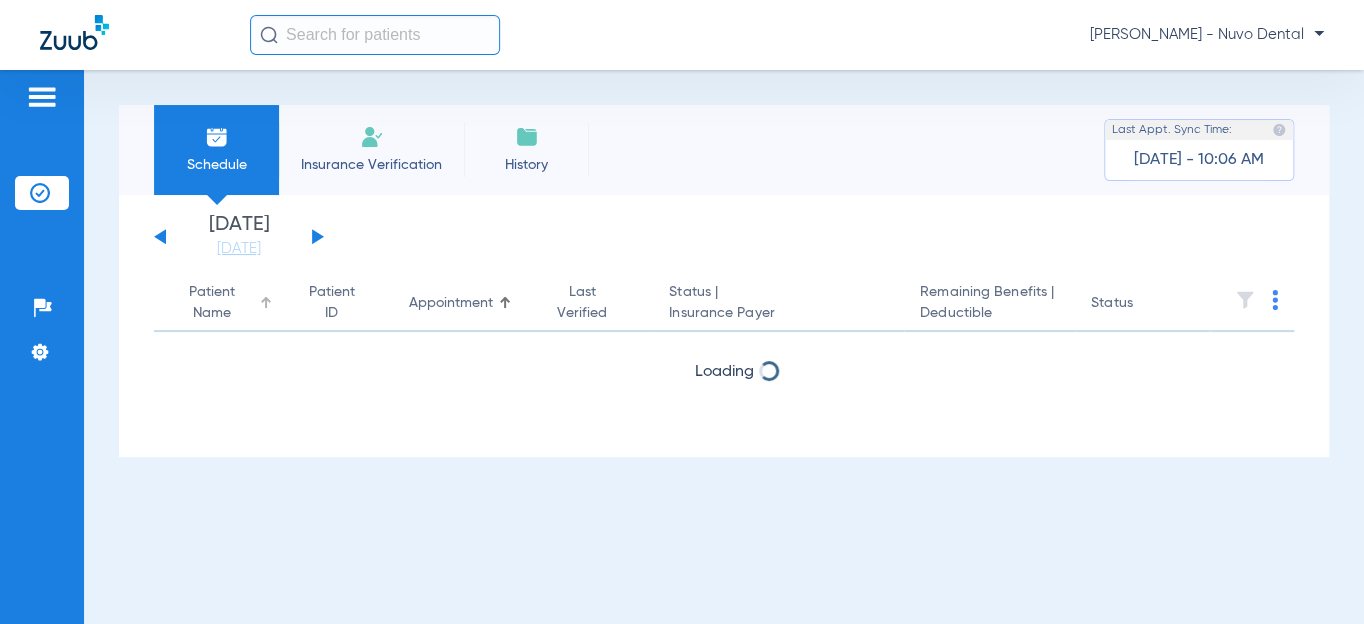 click on "Patient Name" 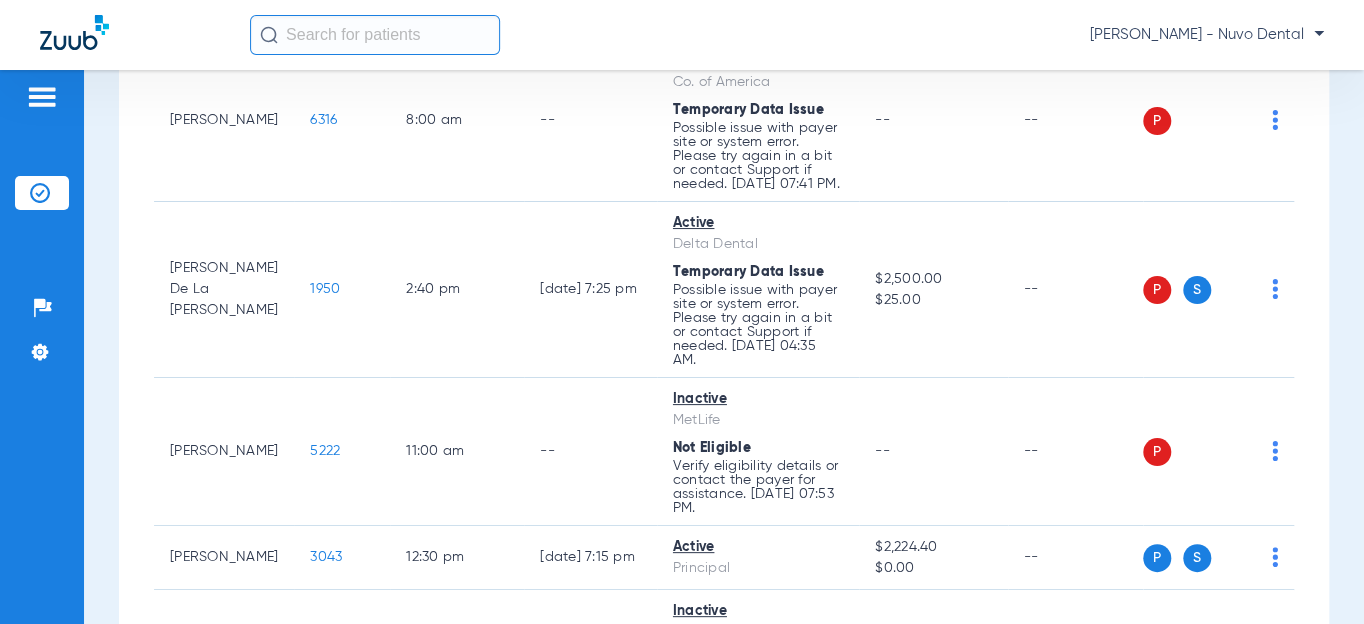 scroll, scrollTop: 2272, scrollLeft: 0, axis: vertical 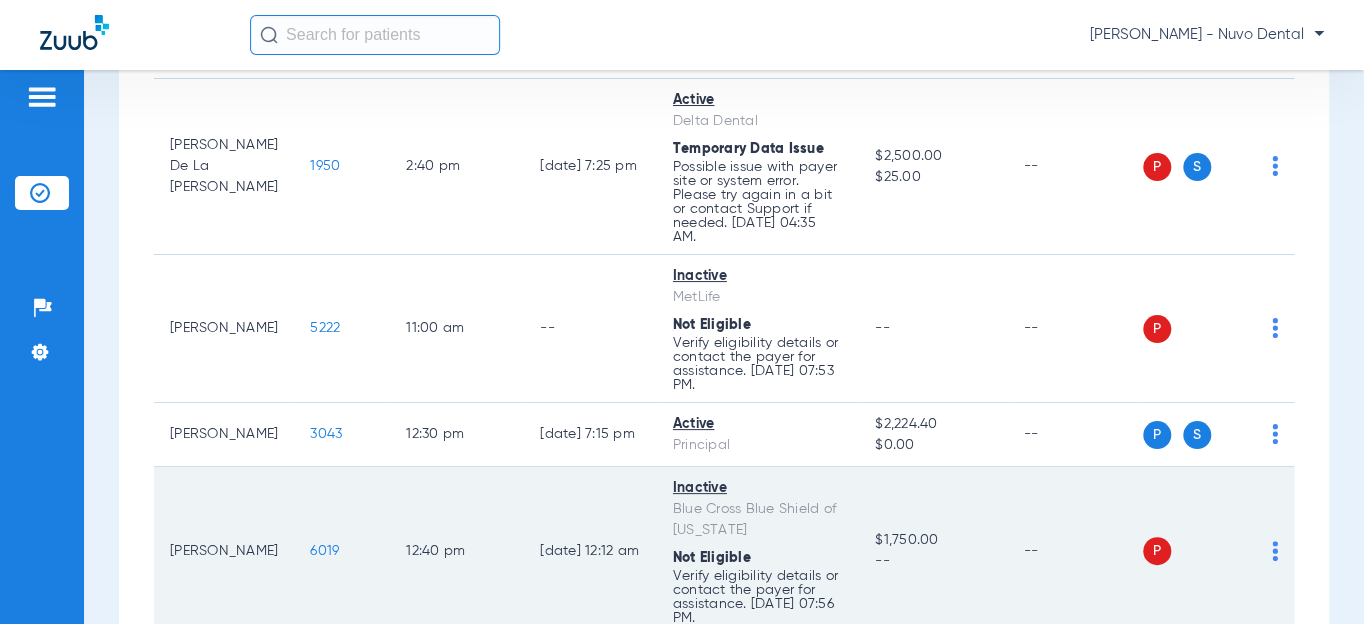 click on "6019" 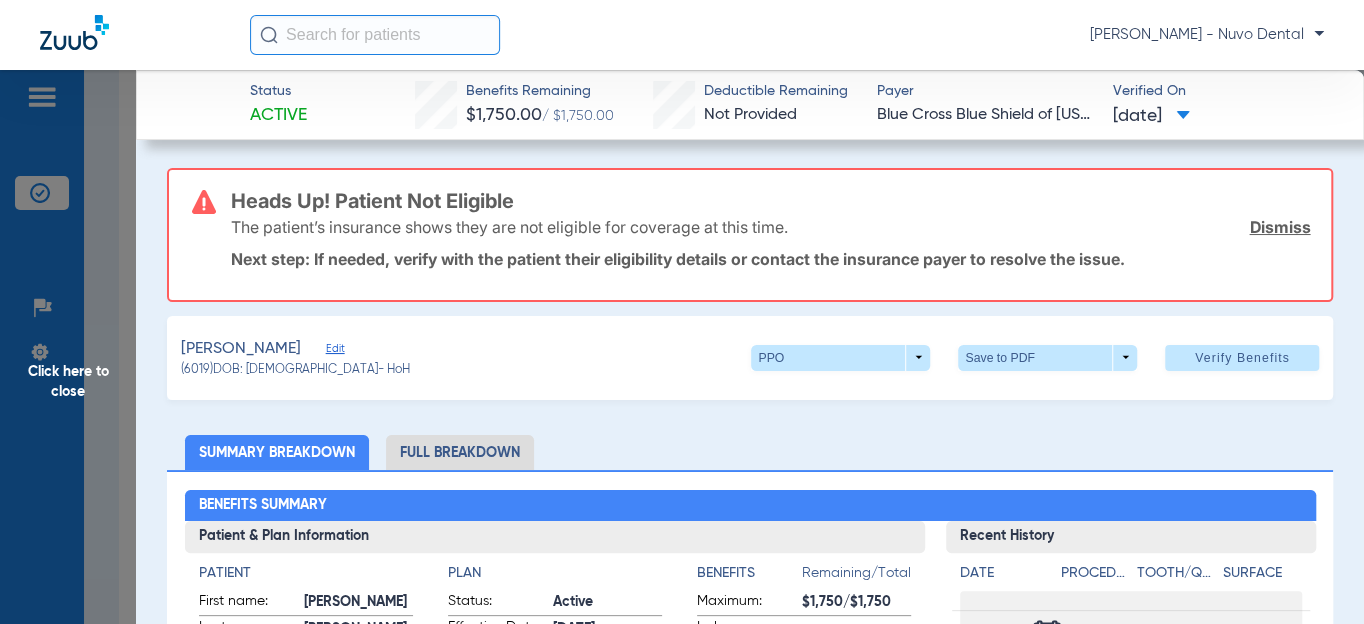 click on "Click here to close" 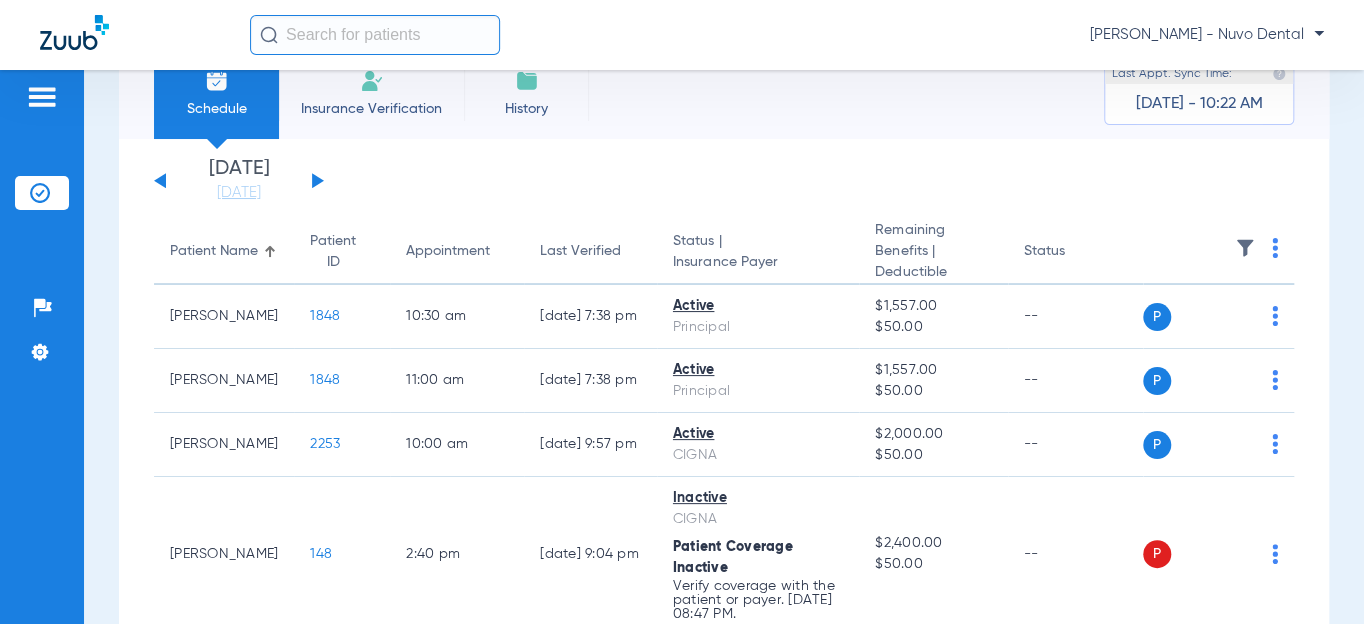 scroll, scrollTop: 0, scrollLeft: 0, axis: both 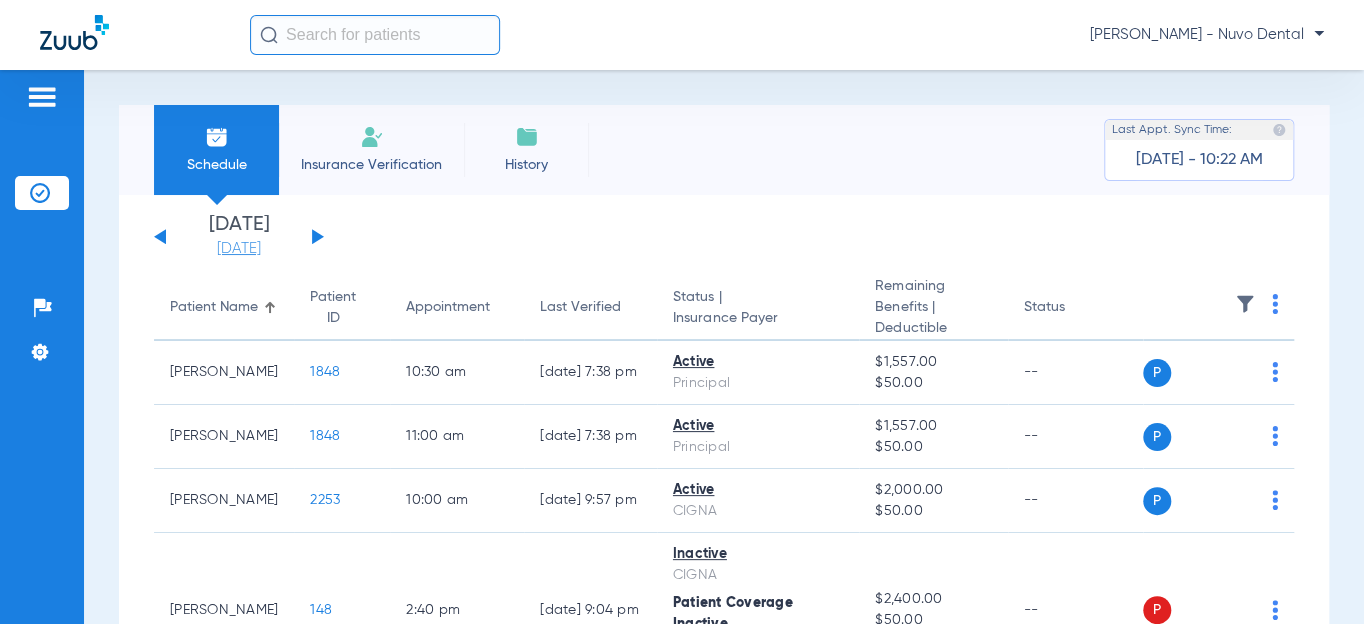 click on "[DATE]" 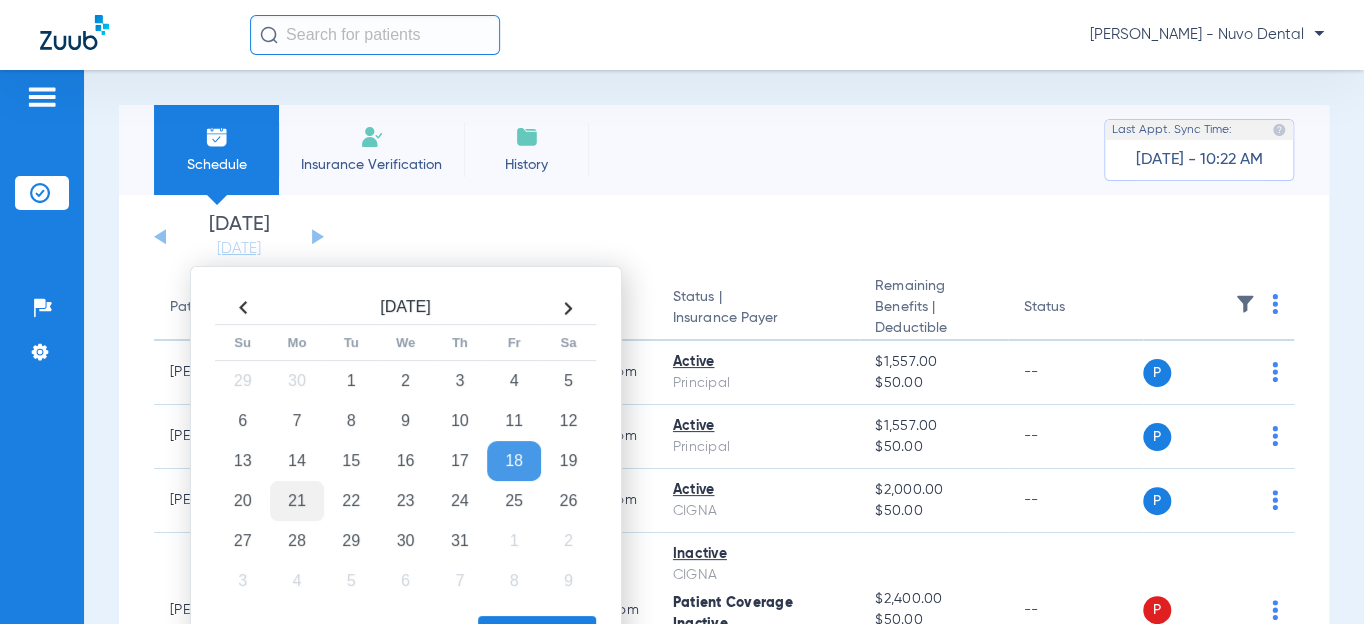 click on "21" 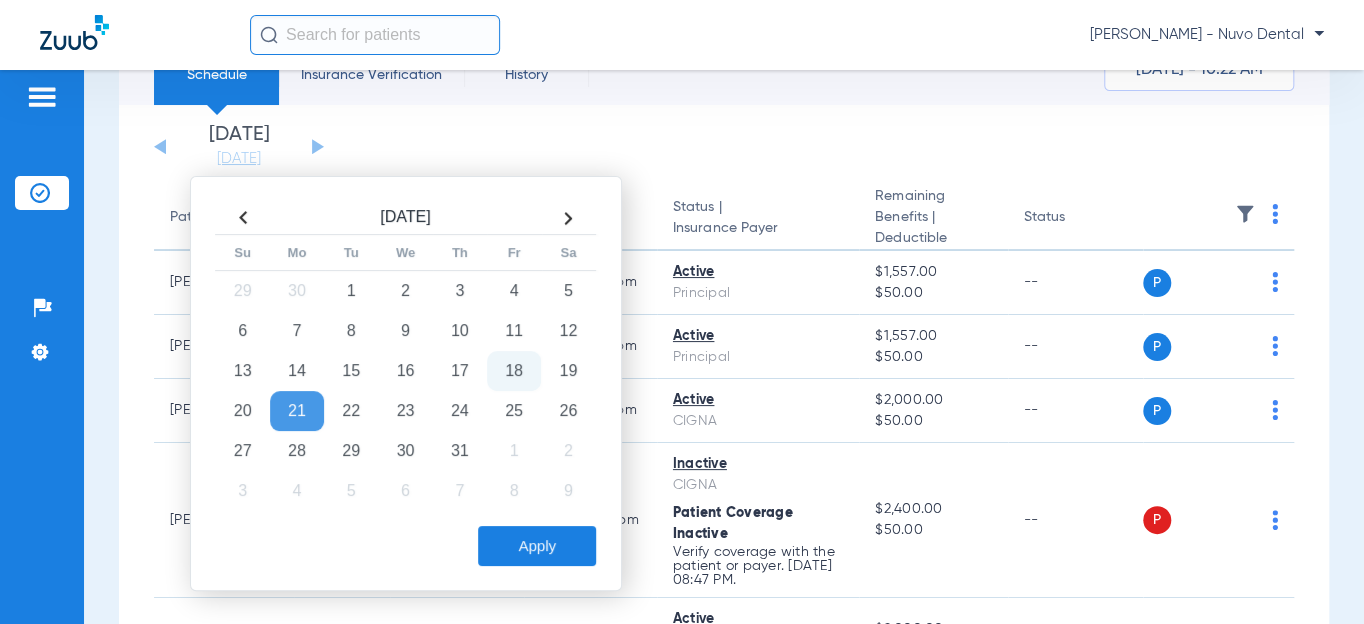 scroll, scrollTop: 90, scrollLeft: 0, axis: vertical 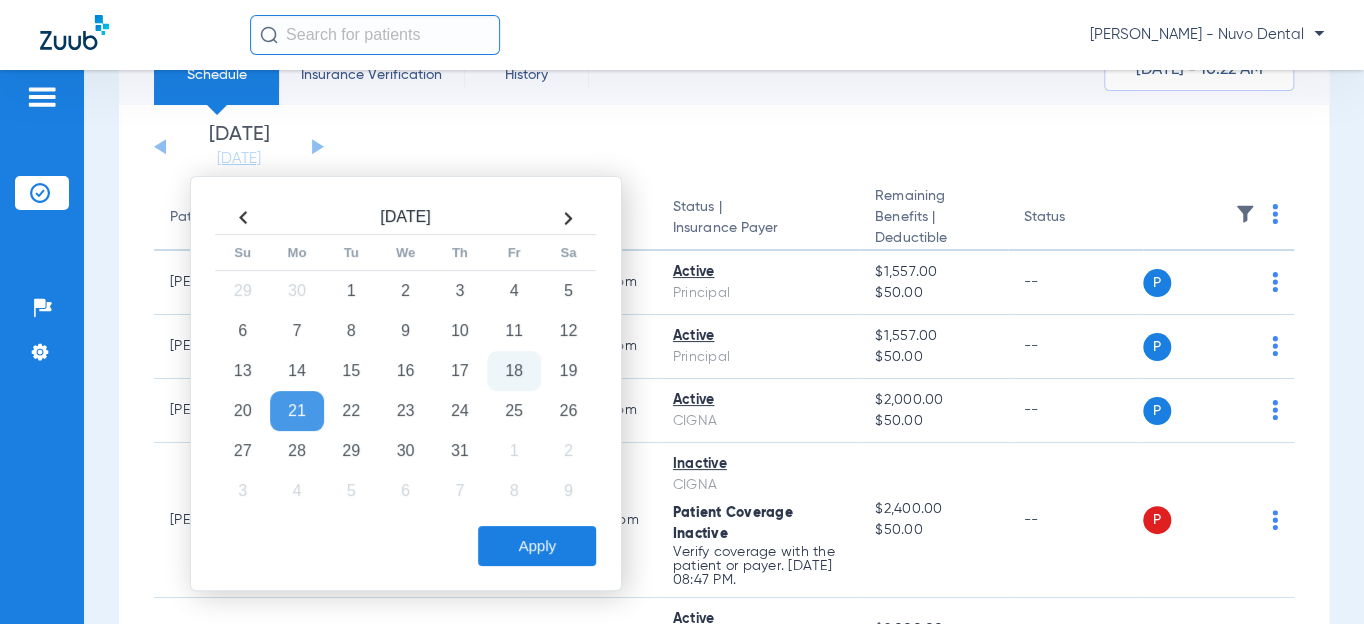 click on "Apply" 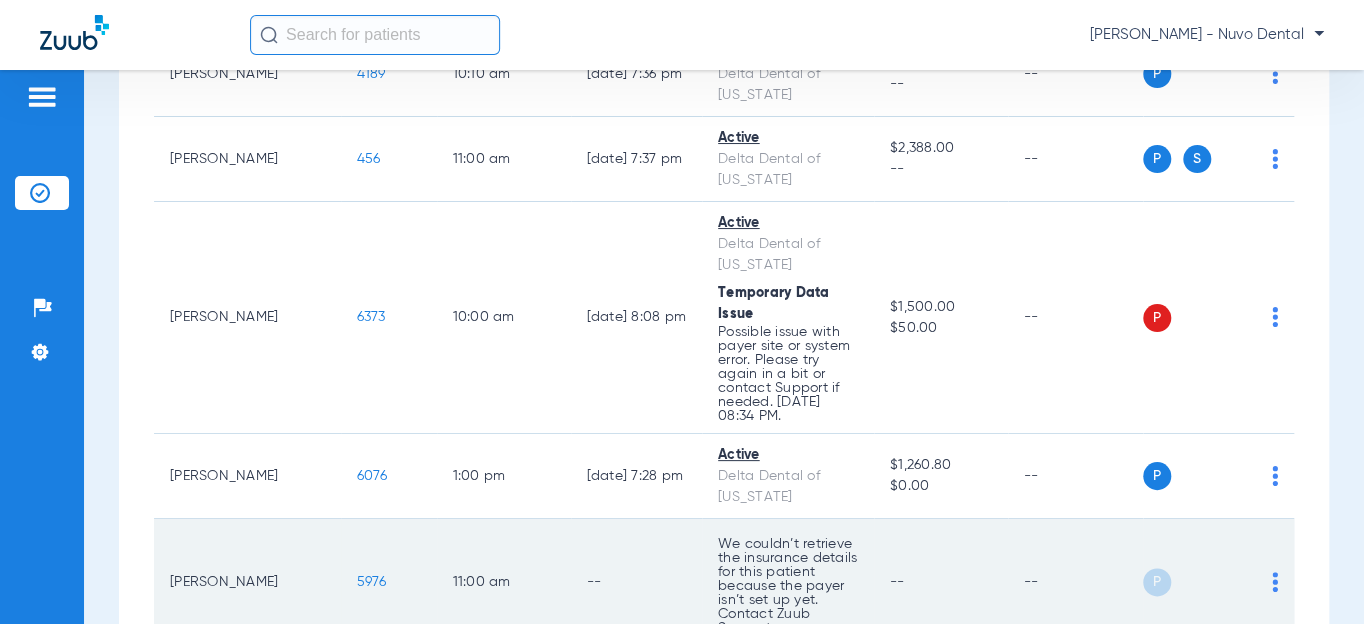 scroll, scrollTop: 1363, scrollLeft: 0, axis: vertical 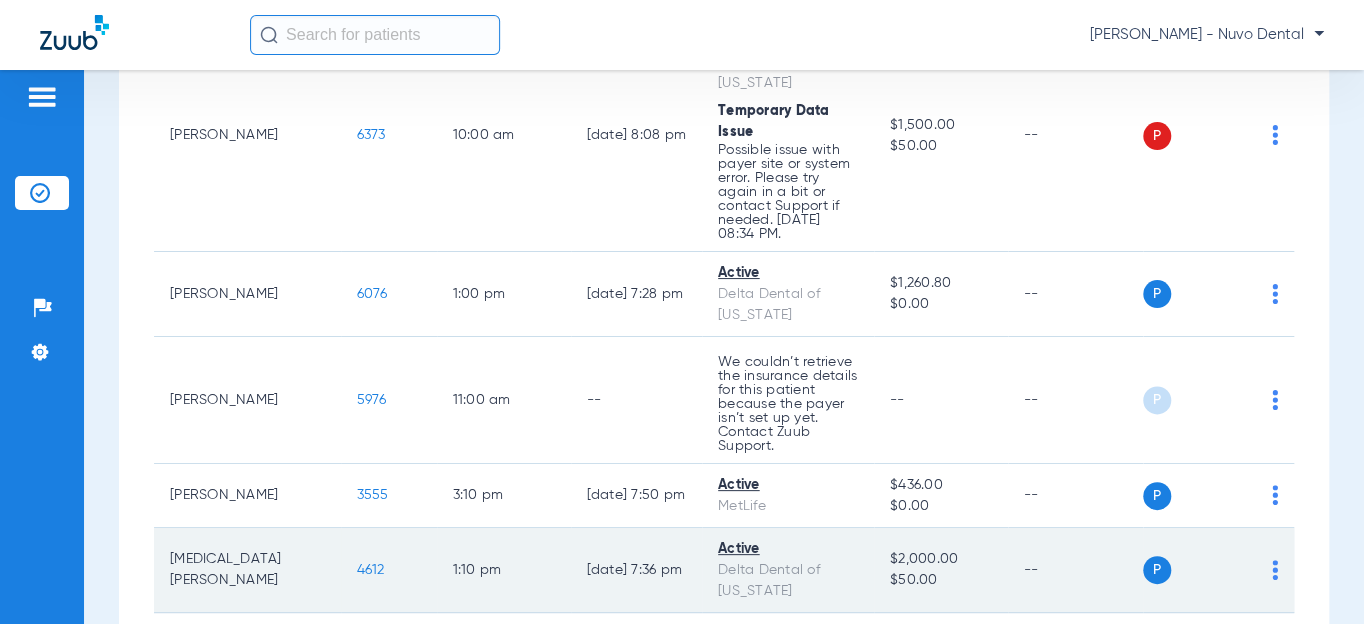 click on "4612" 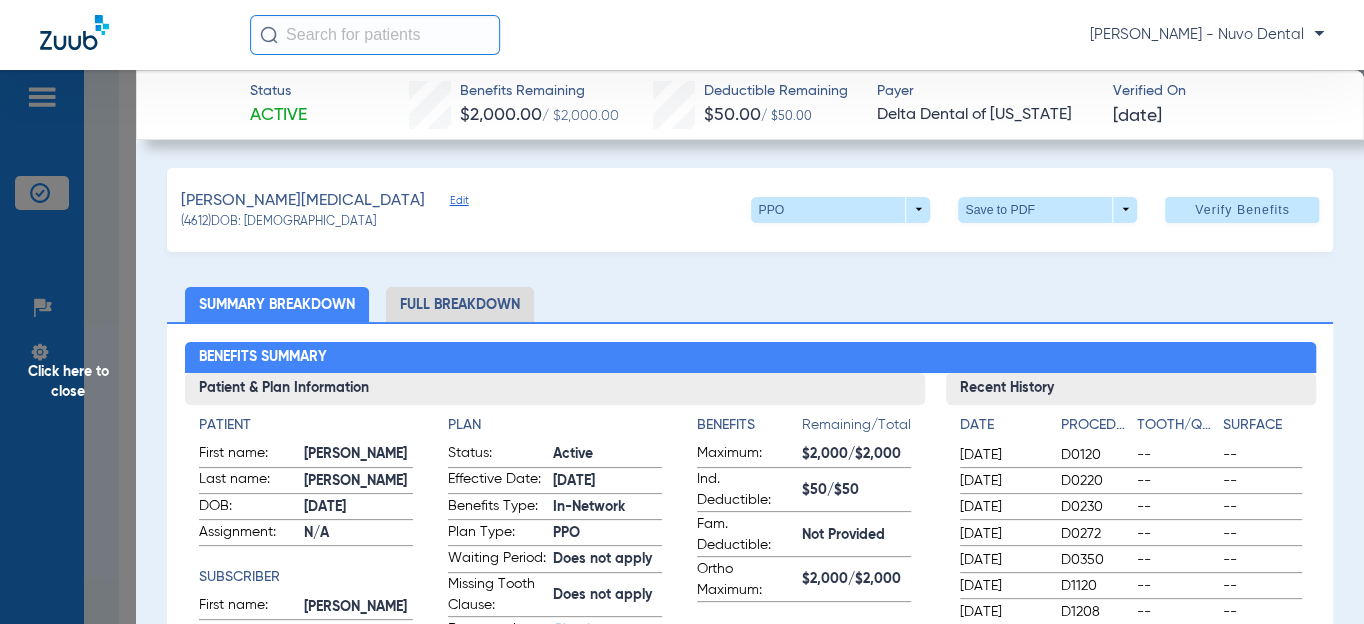 click on "Click here to close" 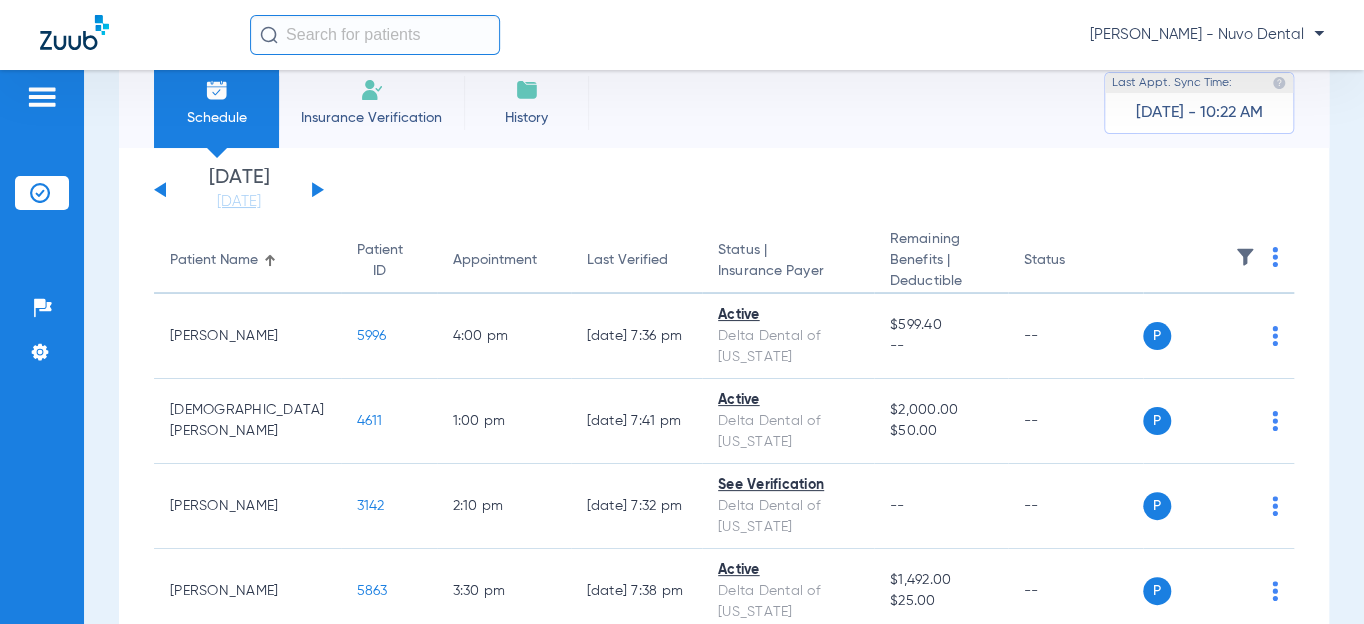 scroll, scrollTop: 0, scrollLeft: 0, axis: both 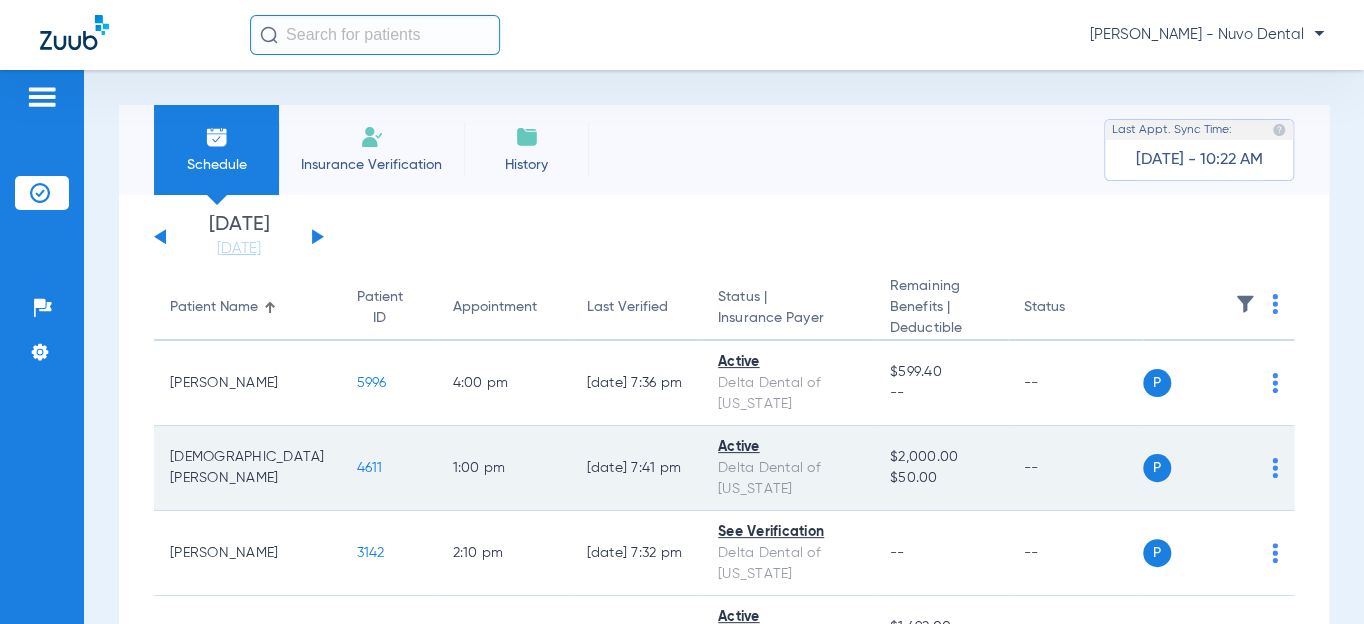 click on "4611" 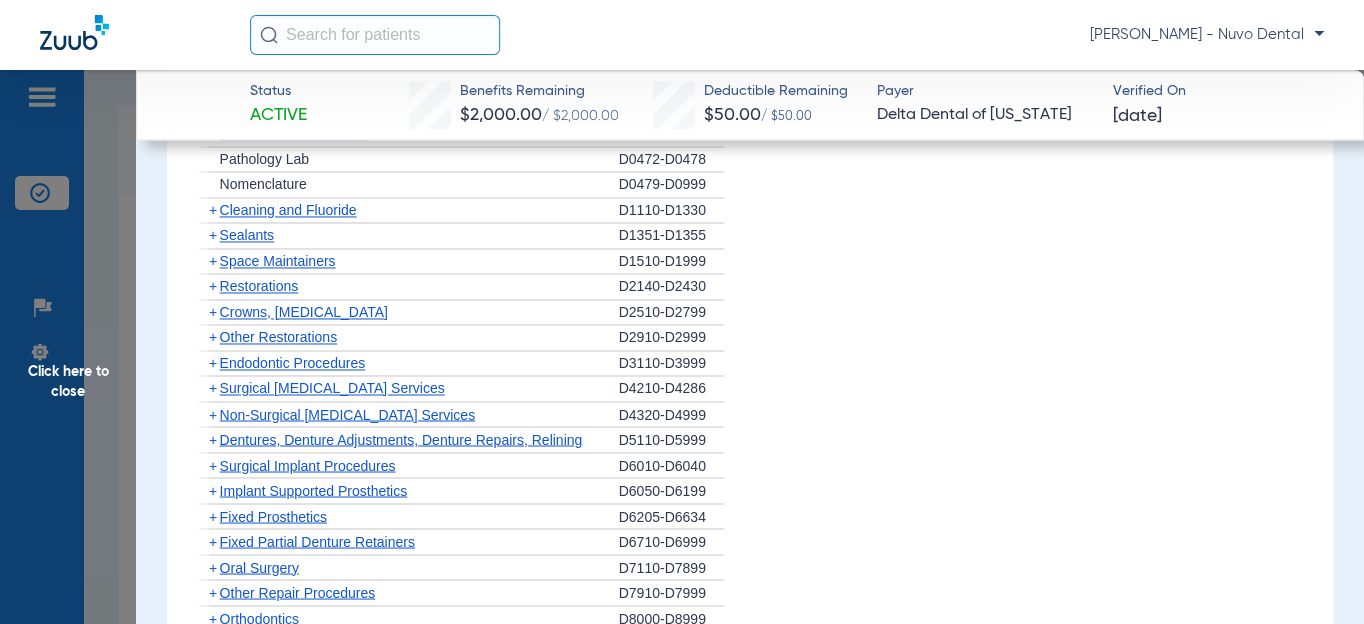 scroll, scrollTop: 1363, scrollLeft: 0, axis: vertical 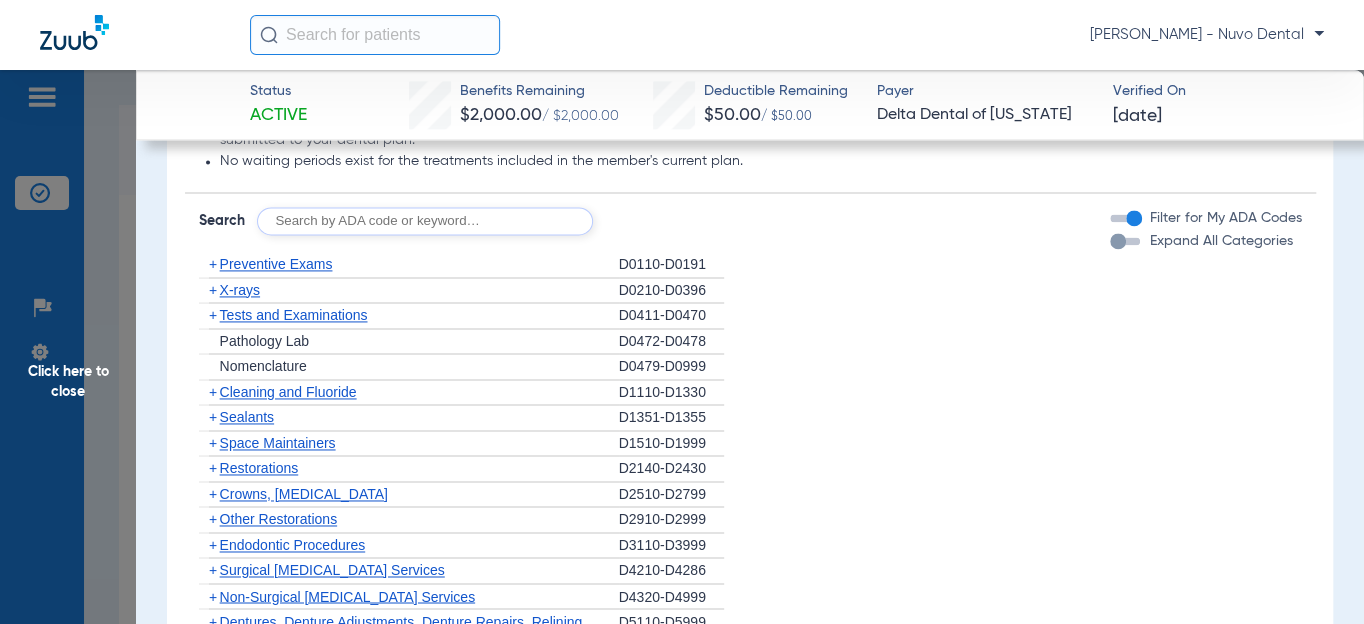 click 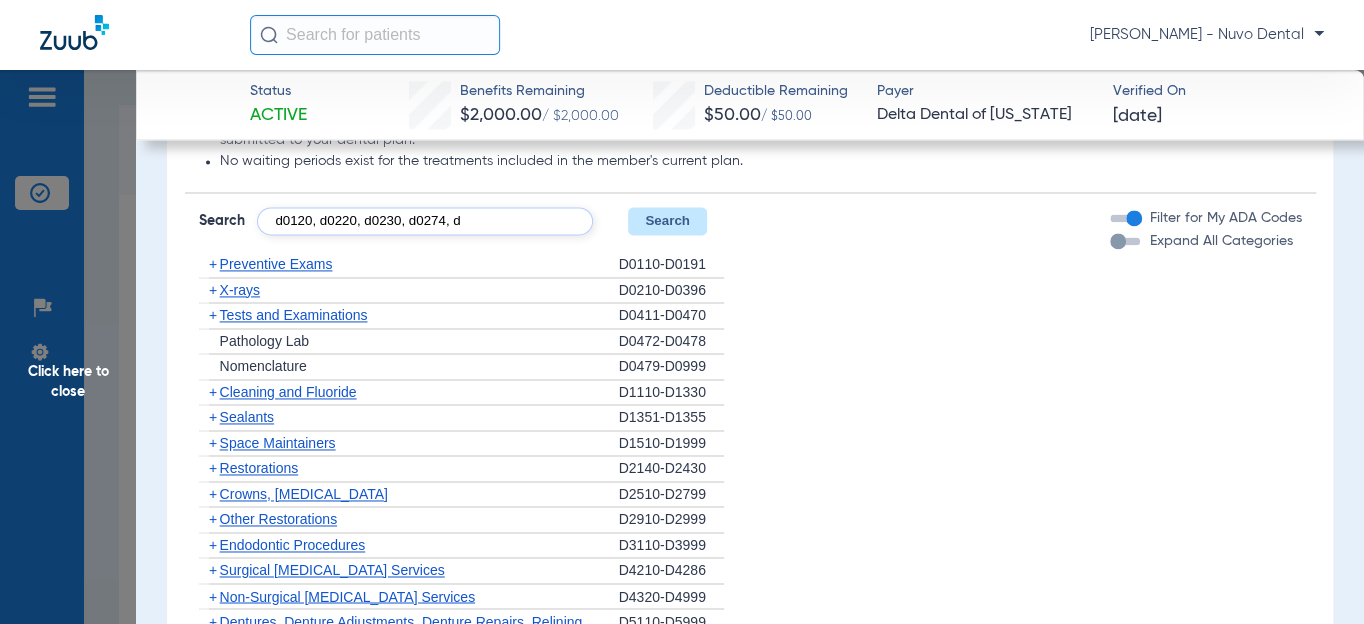 type on "d0120, d0220, d0230, d0274, d" 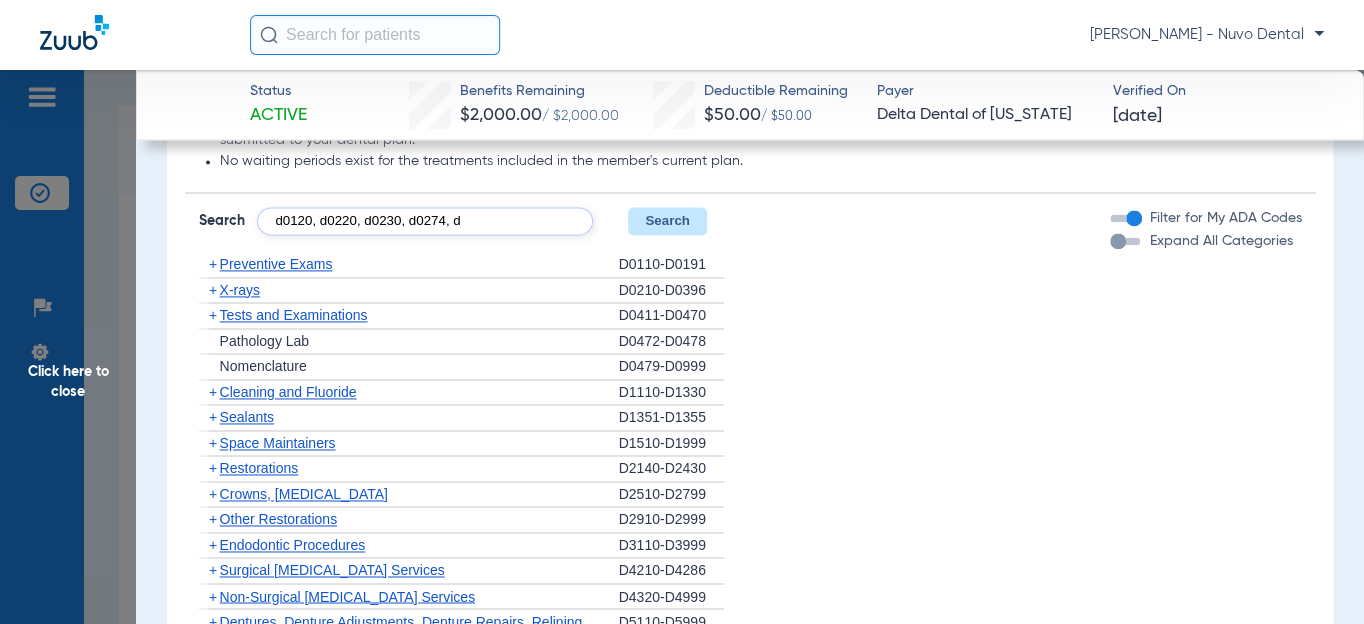 type 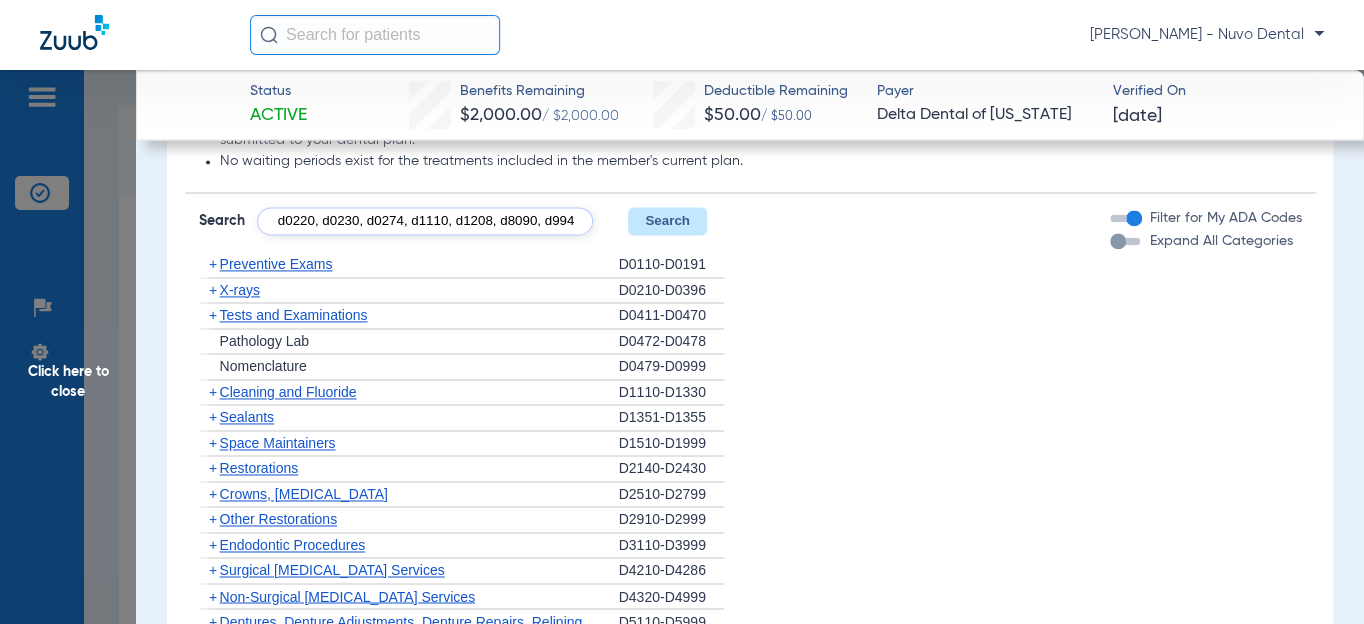 scroll, scrollTop: 0, scrollLeft: 150, axis: horizontal 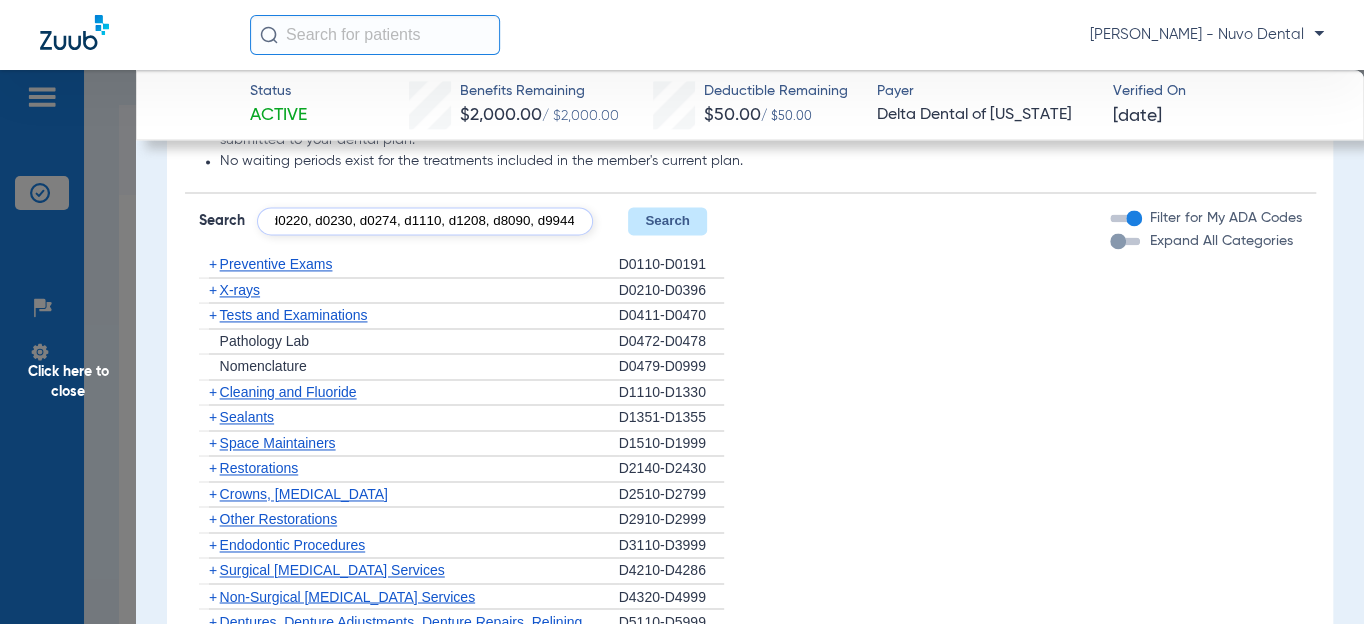 type on "d0120, d0220, d0230, d0274, d1110, d1208, d8090, d9944" 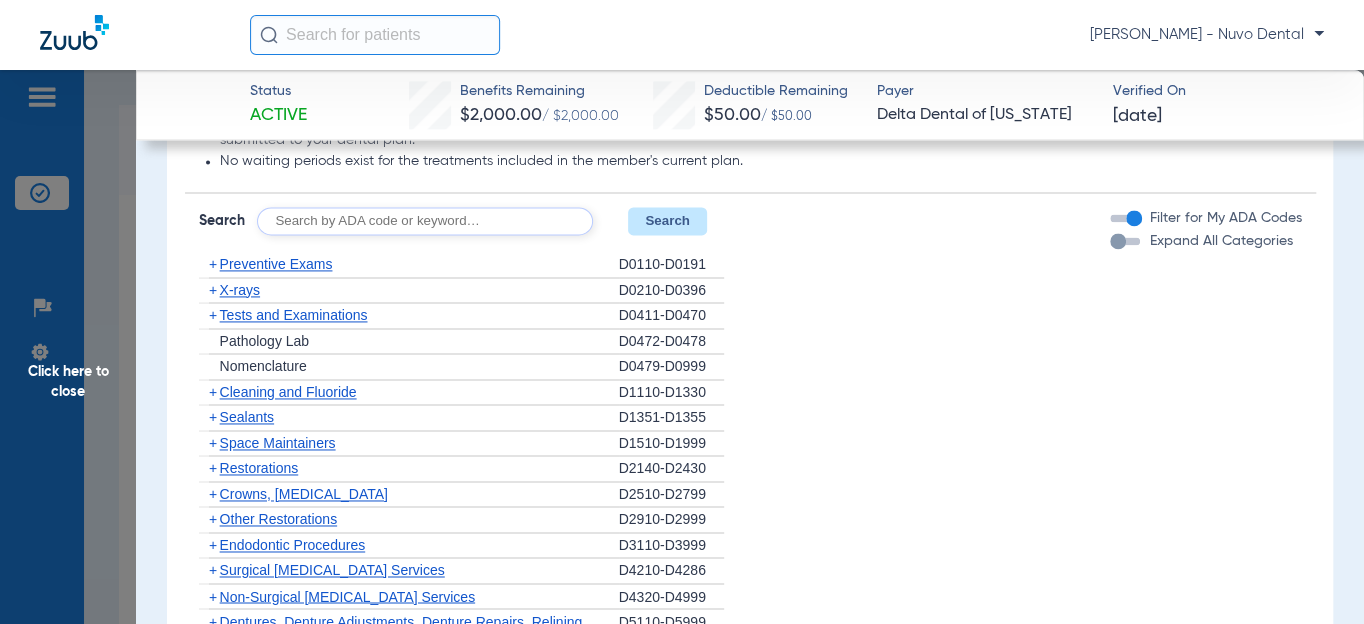 scroll, scrollTop: 0, scrollLeft: 0, axis: both 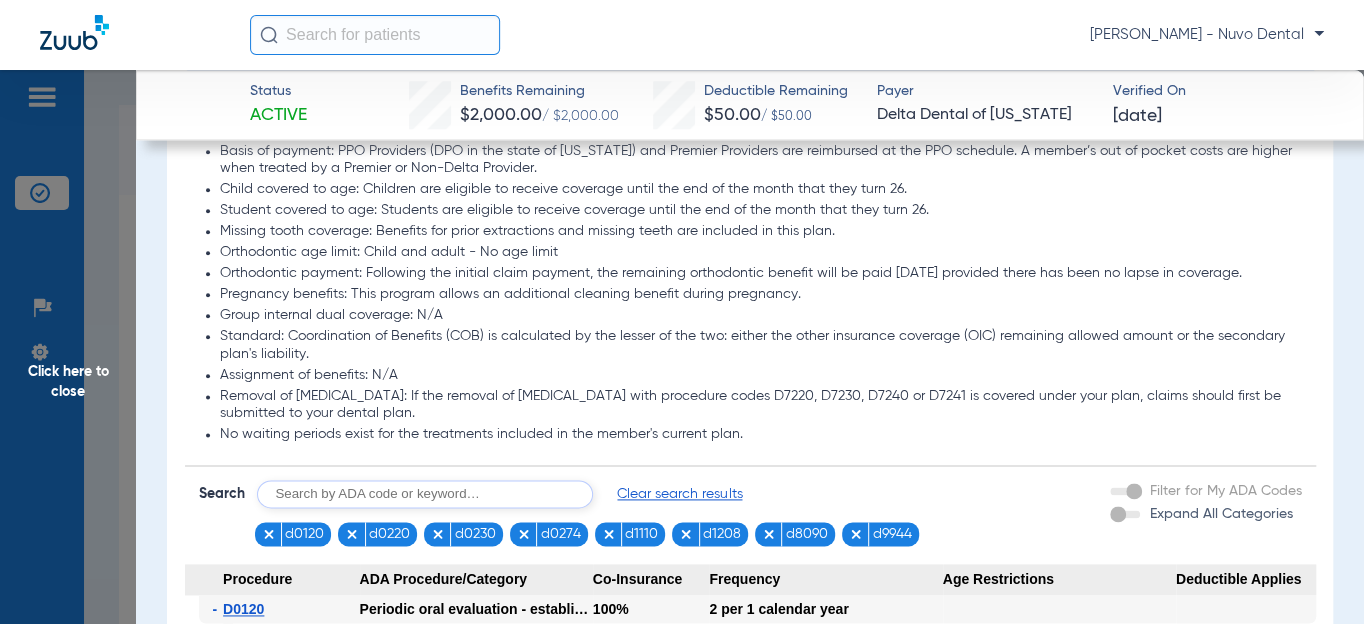 click on "Orthodontic age limit: Child and adult - No age limit" 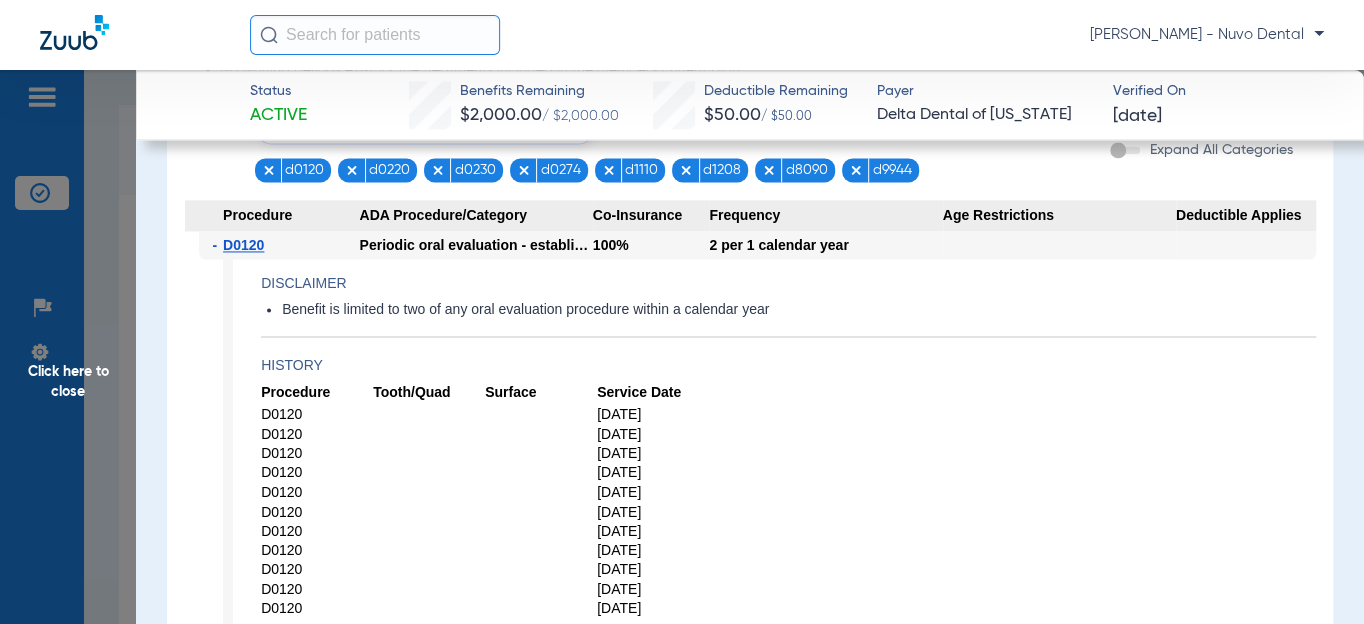 scroll, scrollTop: 1272, scrollLeft: 0, axis: vertical 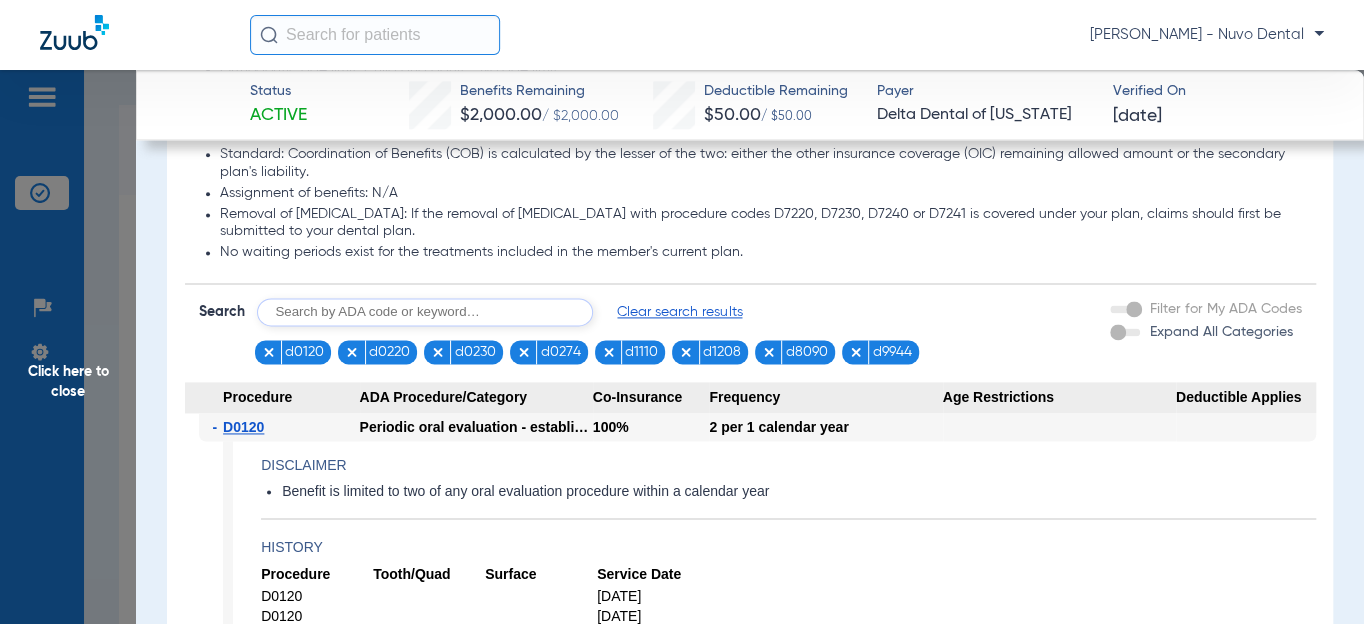 click 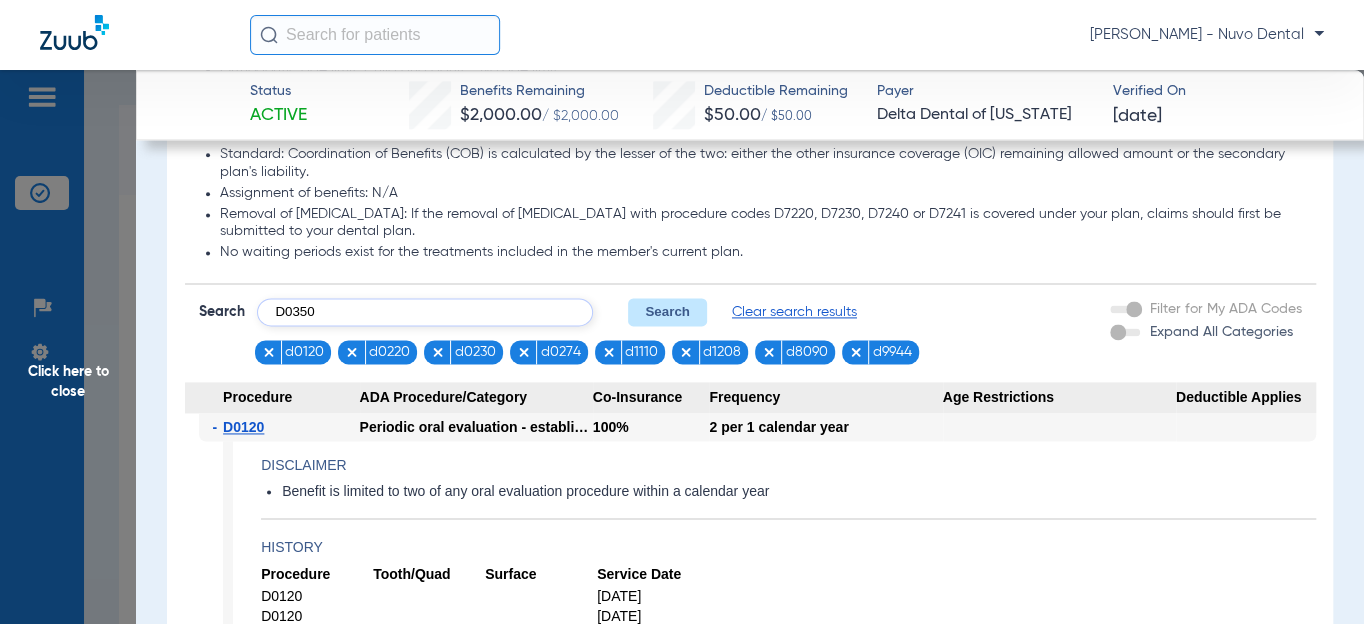 type on "D0350" 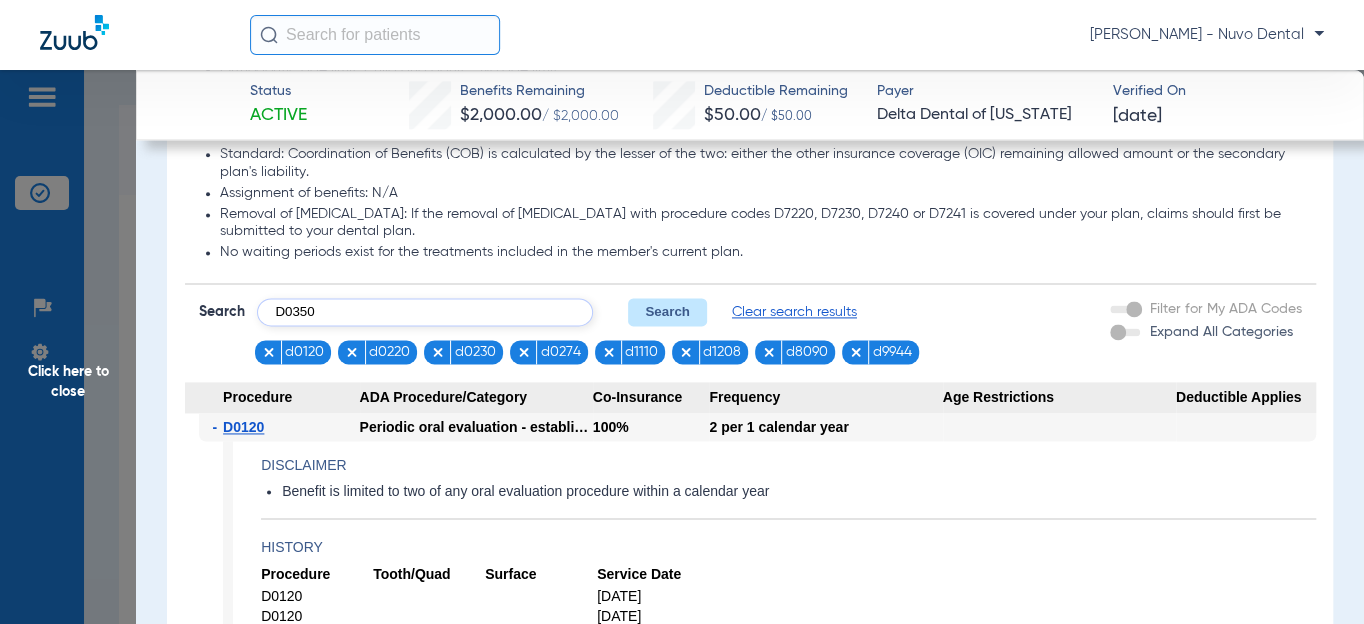 click on "Search" 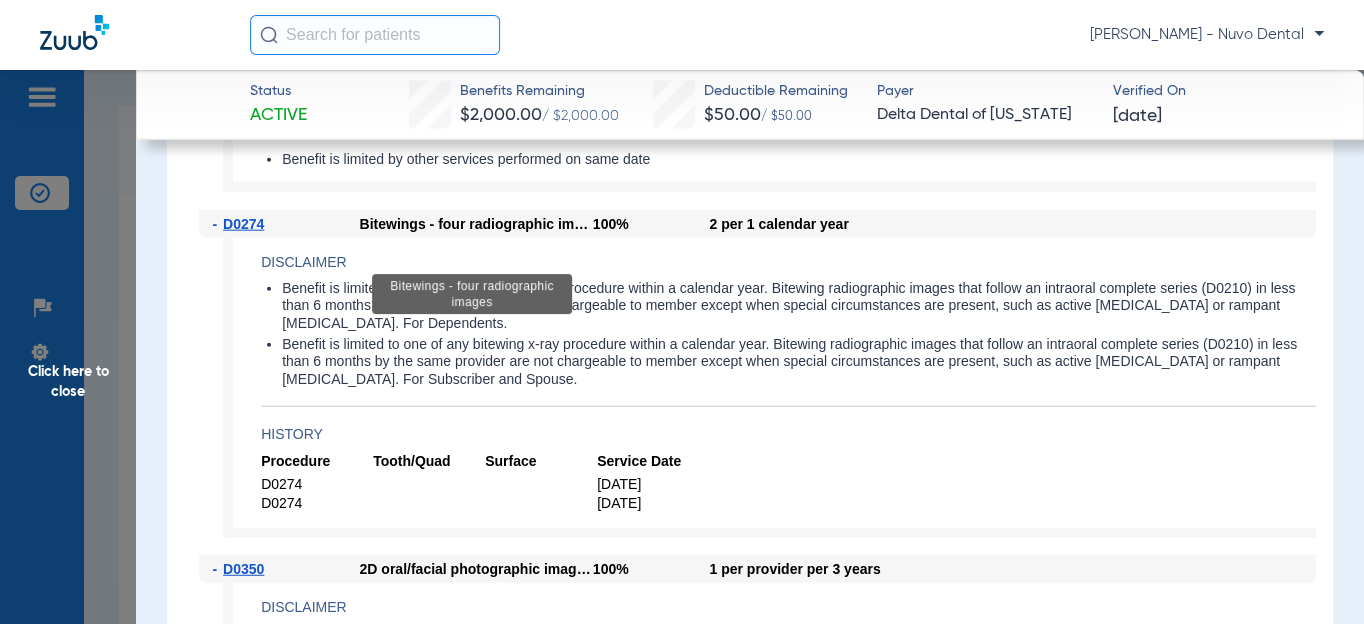 scroll, scrollTop: 2727, scrollLeft: 0, axis: vertical 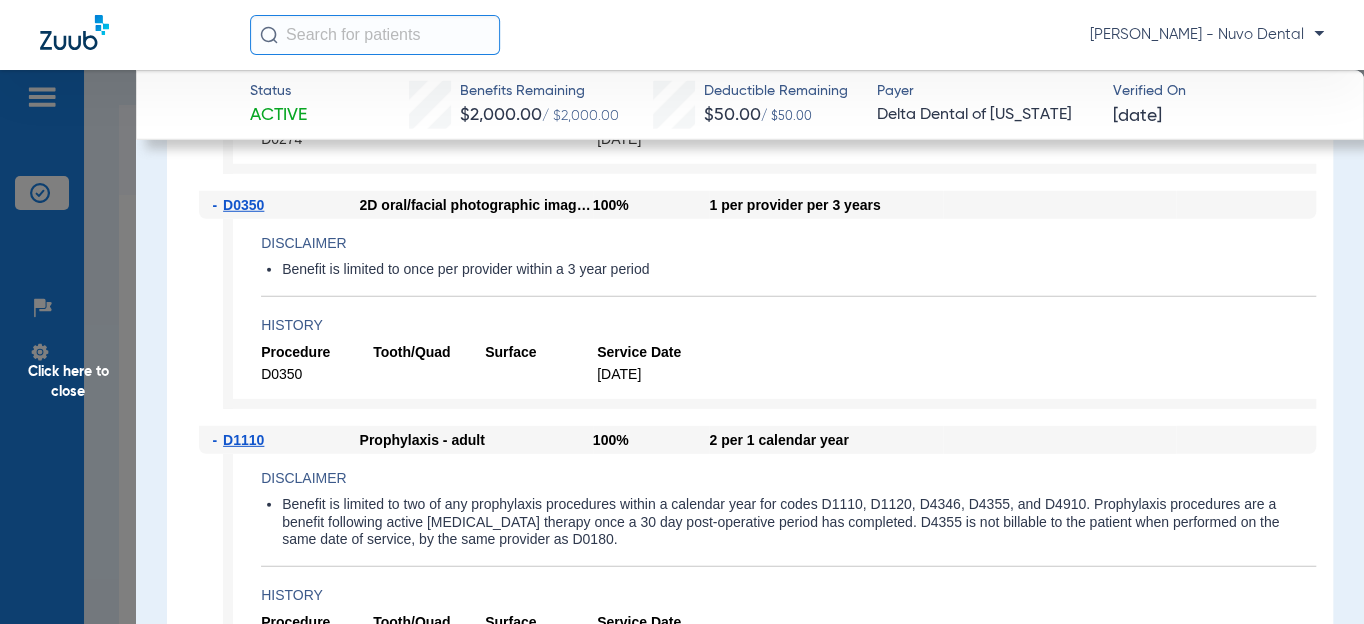 click on "Disclaimer Benefit is limited to once per provider within a 3 year period History Procedure Tooth/Quad Surface Service Date D0350 [DATE]" 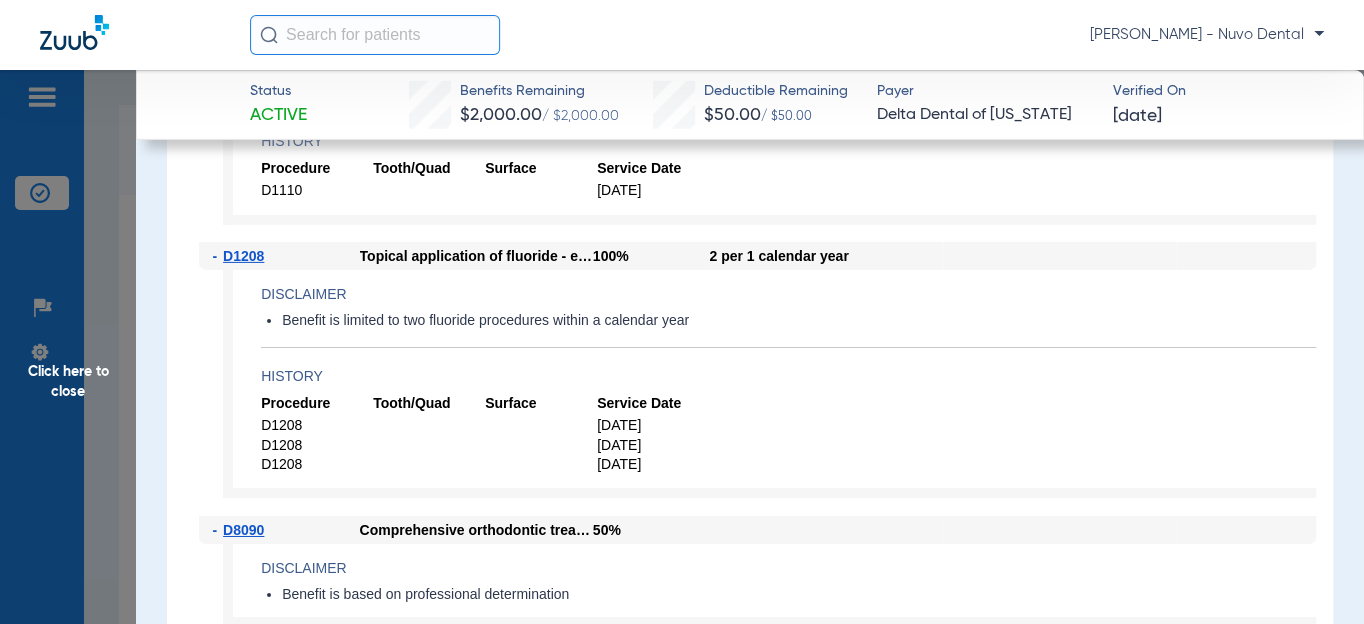 click on "Click here to close" 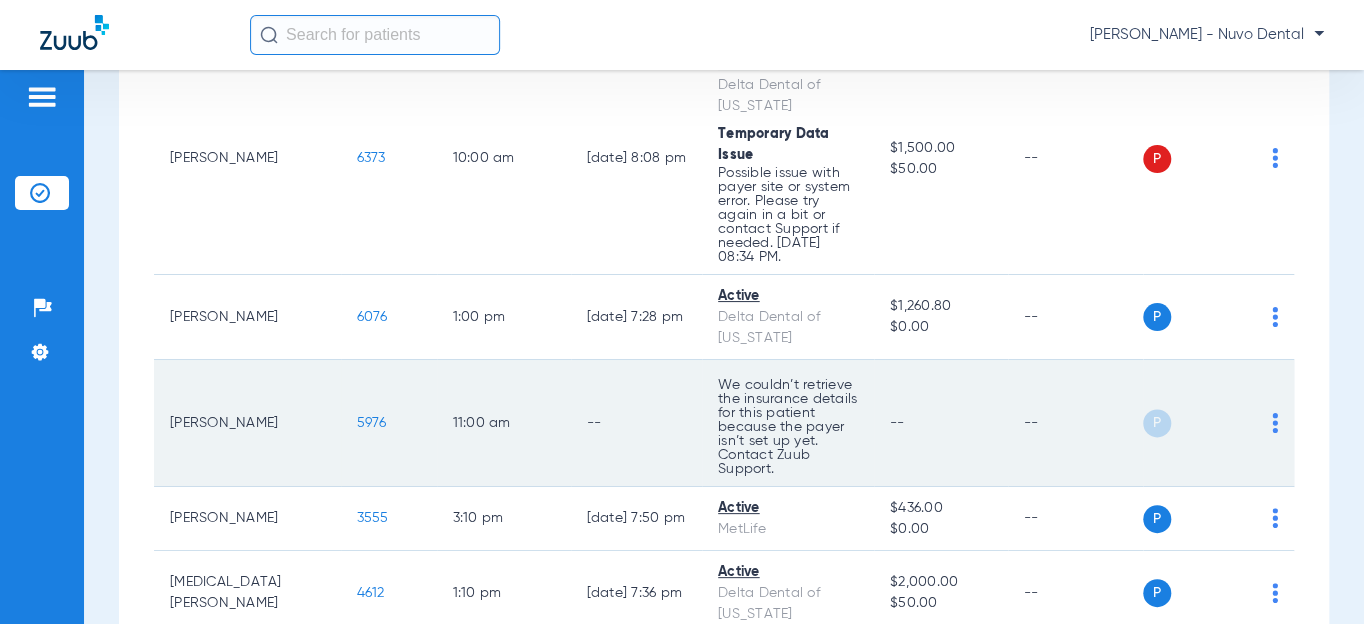 scroll, scrollTop: 1389, scrollLeft: 0, axis: vertical 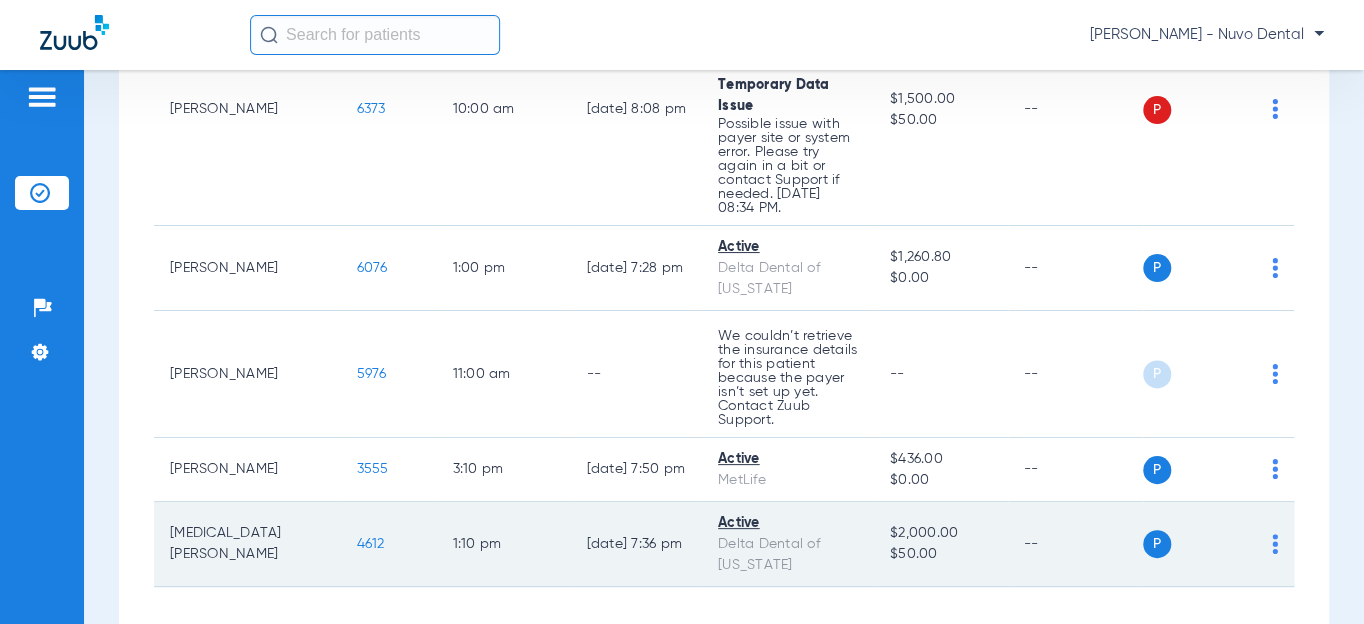 click on "4612" 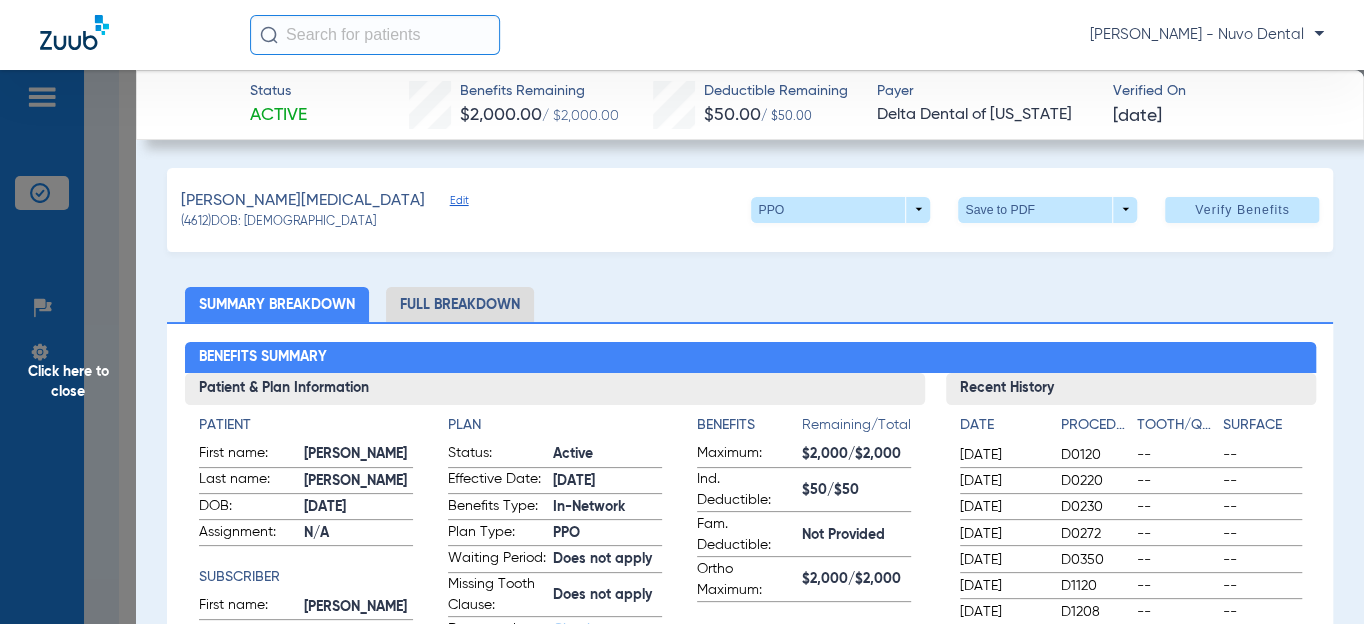 scroll, scrollTop: 454, scrollLeft: 0, axis: vertical 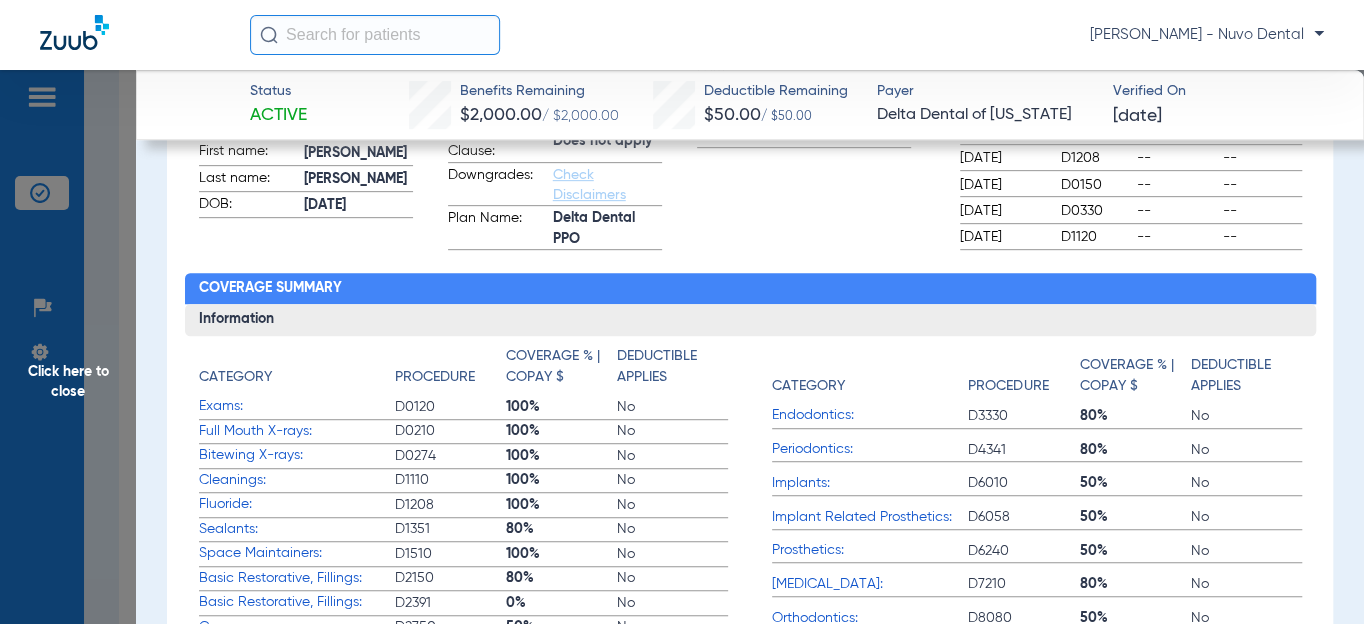 click on "Status Active  Benefits Remaining   $2,000.00   / $2,000.00   Deductible Remaining   $50.00   / $50.00  Payer Delta Dental of [US_STATE]  Verified On
[DATE]   [PERSON_NAME][MEDICAL_DATA]   Edit   (4612)   DOB: [DEMOGRAPHIC_DATA]   PPO  arrow_drop_down  Save to PDF  arrow_drop_down  Verify Benefits   Subscriber Information   First name  [PERSON_NAME]  Last name  [PERSON_NAME]  DOB  mm / dd / yyyy [DATE]  Member ID  2209636707  Group ID (optional)  06961  00001  Insurance Payer   Insurance
Delta Dental Of [US_STATE]  Provider   Dentist
[PERSON_NAME]  1134358021  remove   Dependent Information   First name  [PERSON_NAME]  Last name  [PERSON_NAME]  DOB  mm / dd / yyyy [DATE]  Member ID  same as subscriber 2209636707  Summary Breakdown   Full Breakdown  Benefits Summary Patient & Plan Information Patient First name:  [PERSON_NAME]  Last name:  [PERSON_NAME]  DOB:  [DEMOGRAPHIC_DATA]  Assignment:  N/A  Subscriber First name:  [PERSON_NAME]  Last name:  [PERSON_NAME]  DOB:  [DEMOGRAPHIC_DATA]  Plan Status:  Active  Effective Date:  [DATE]  Benefits Type:  In-Network   PPO  --" 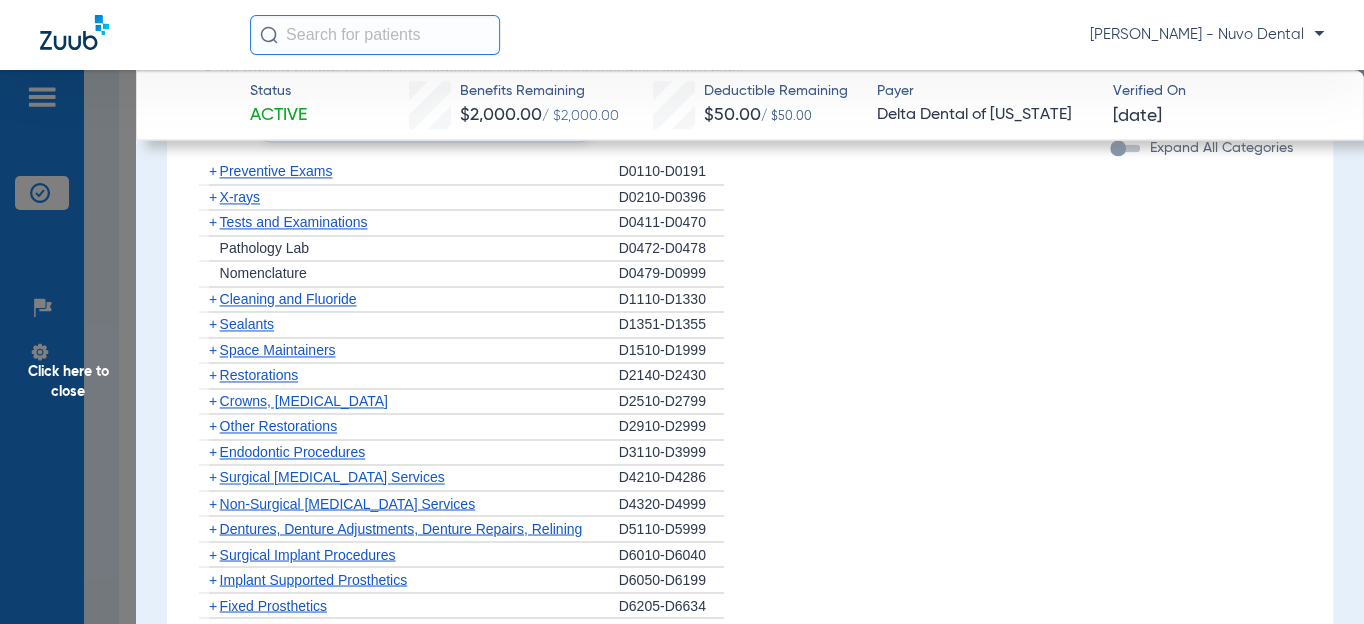 scroll, scrollTop: 1454, scrollLeft: 0, axis: vertical 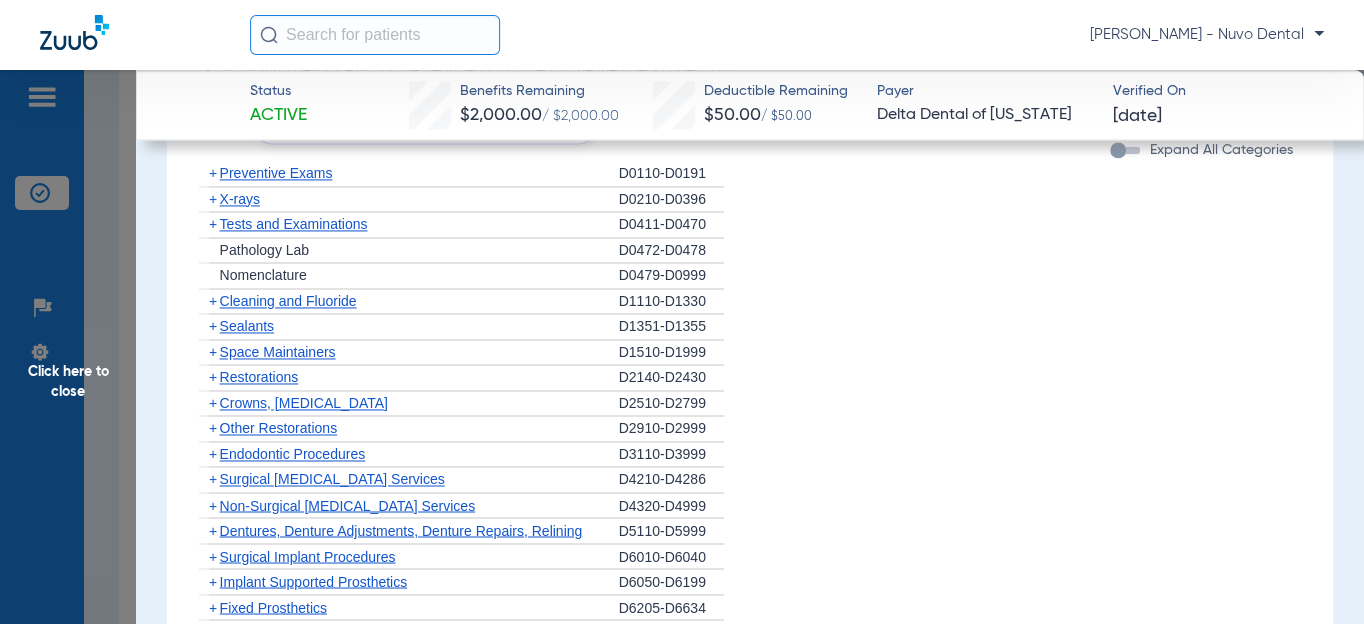 click 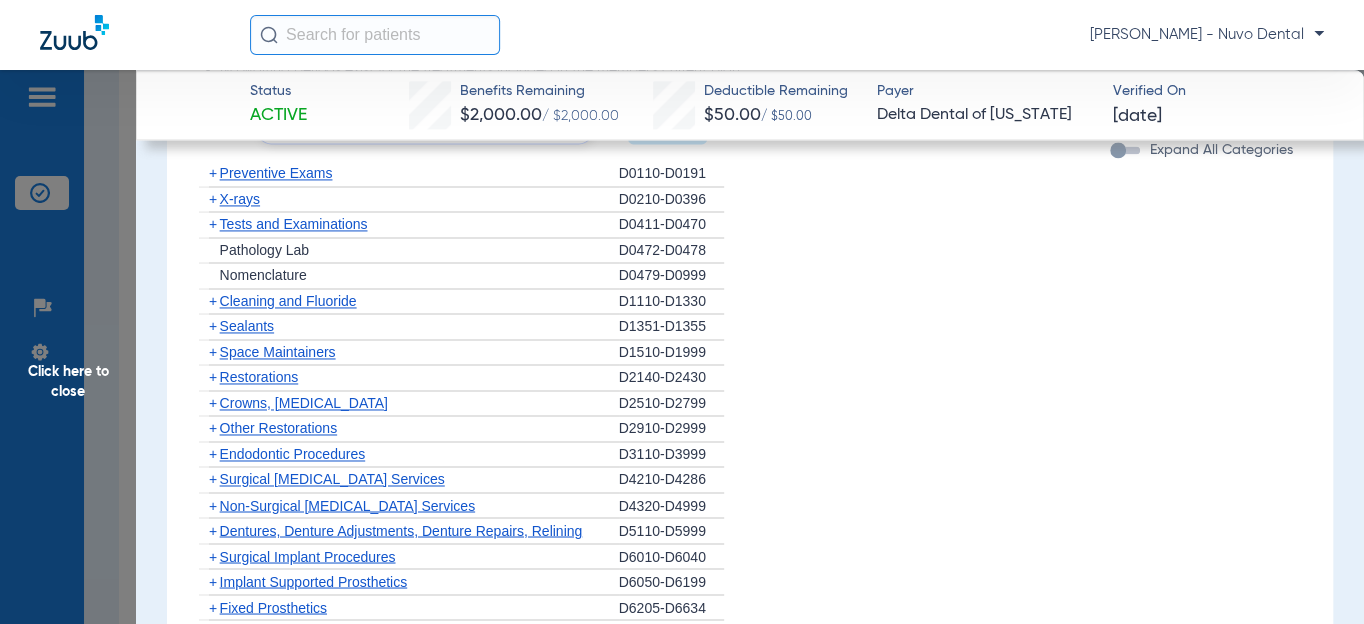 type on "d8090" 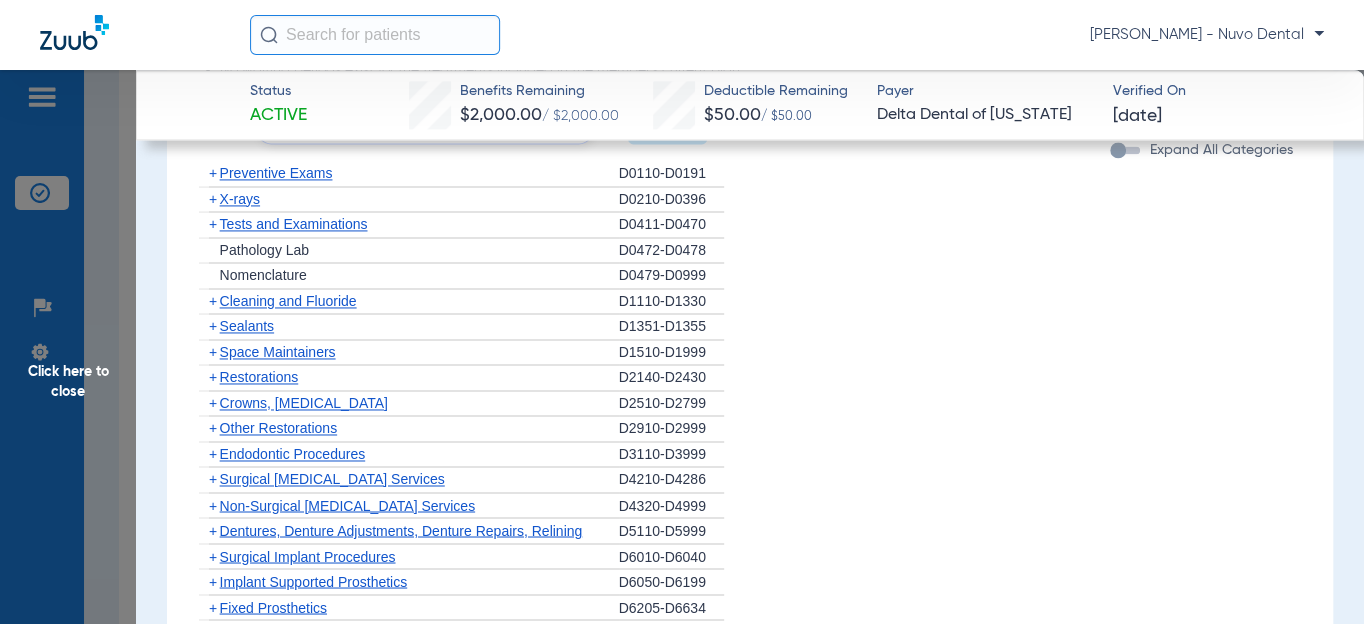 click on "Search" 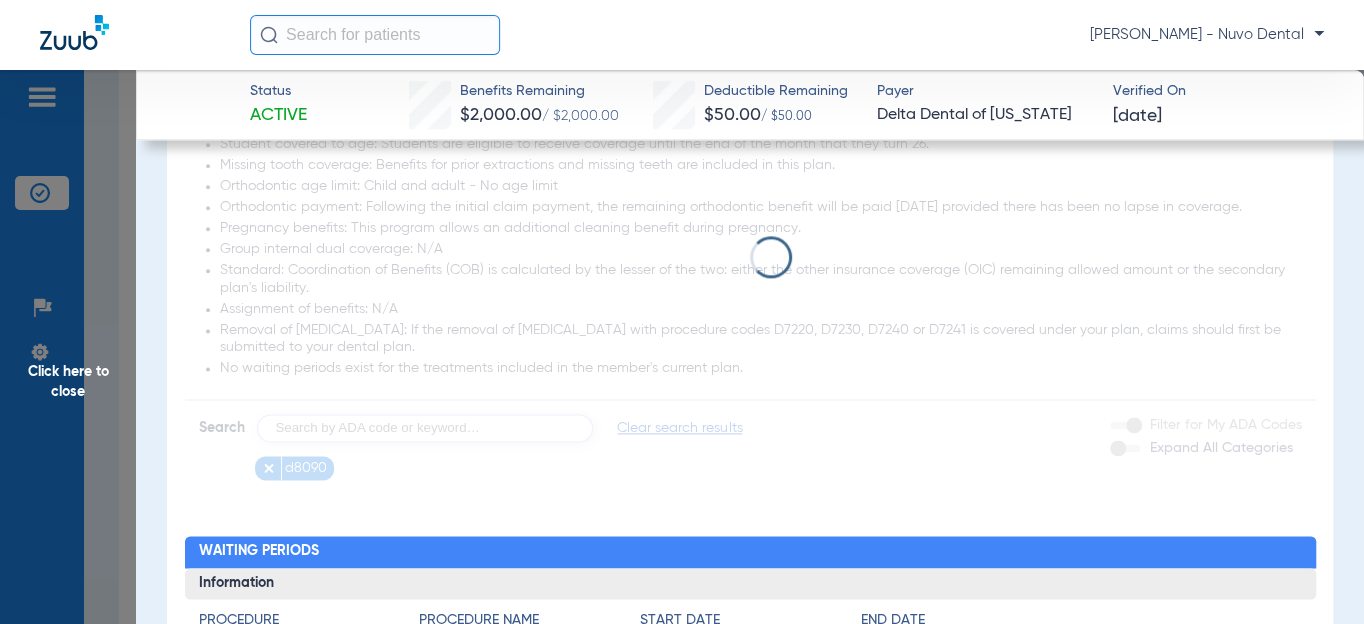 scroll, scrollTop: 1090, scrollLeft: 0, axis: vertical 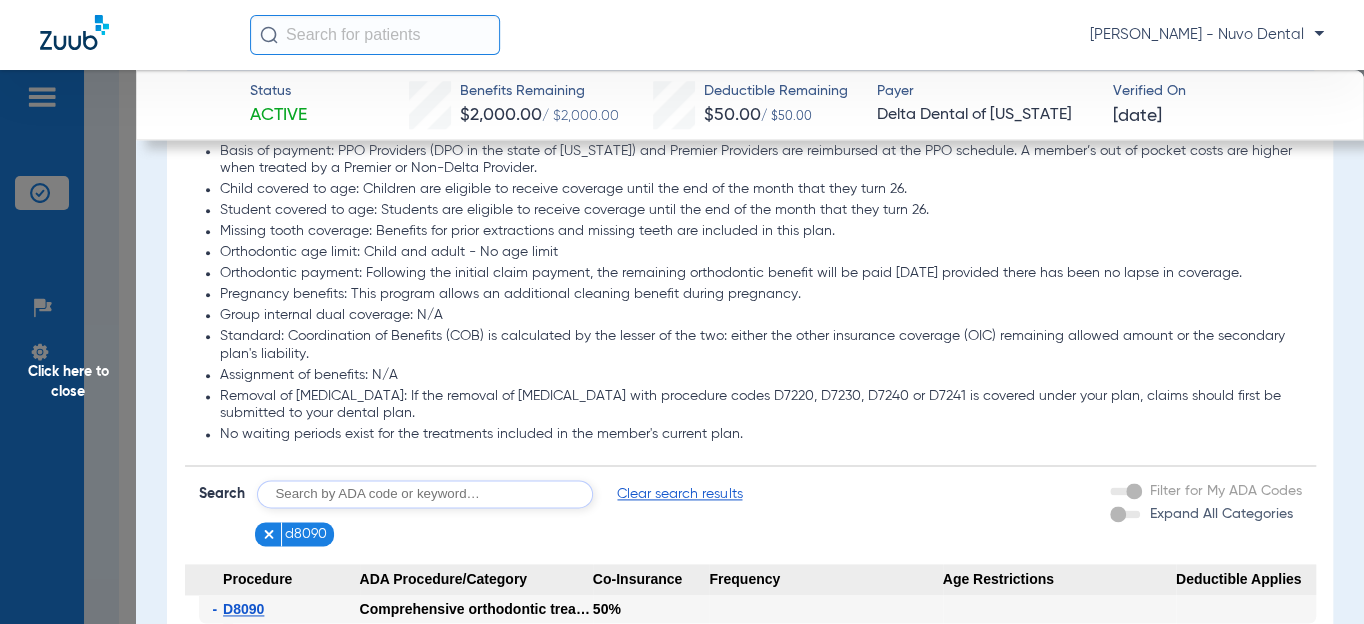 click on "Click here to close" 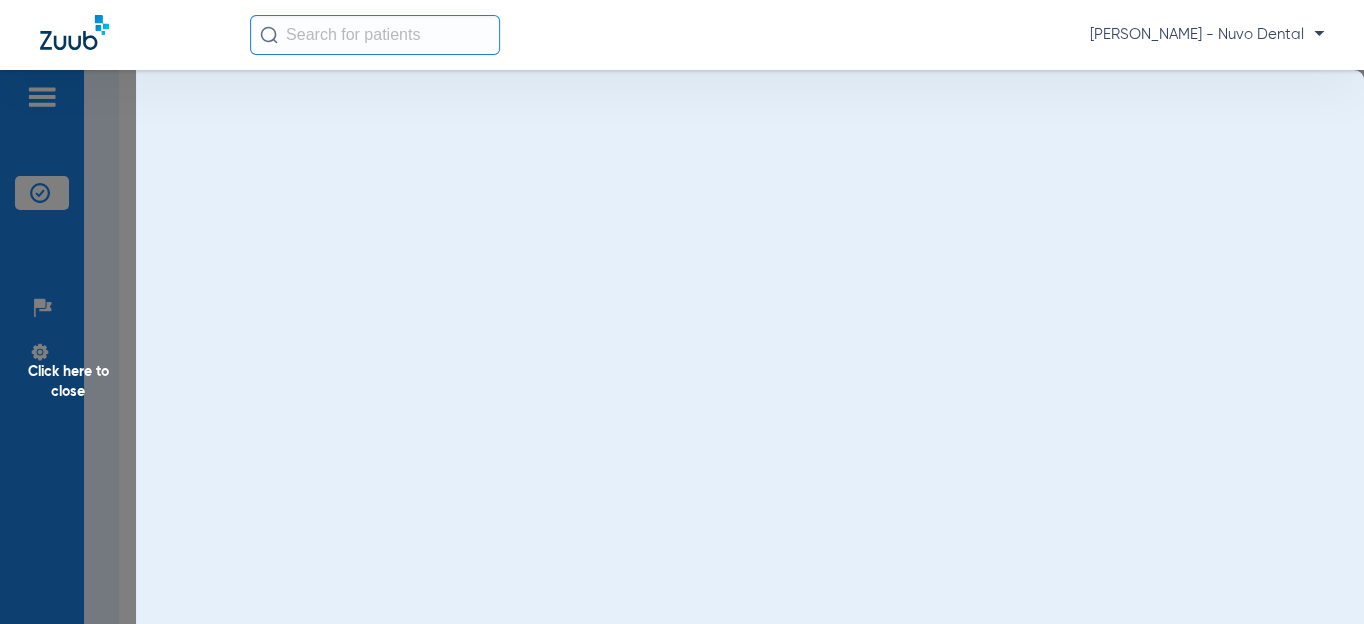 scroll, scrollTop: 0, scrollLeft: 0, axis: both 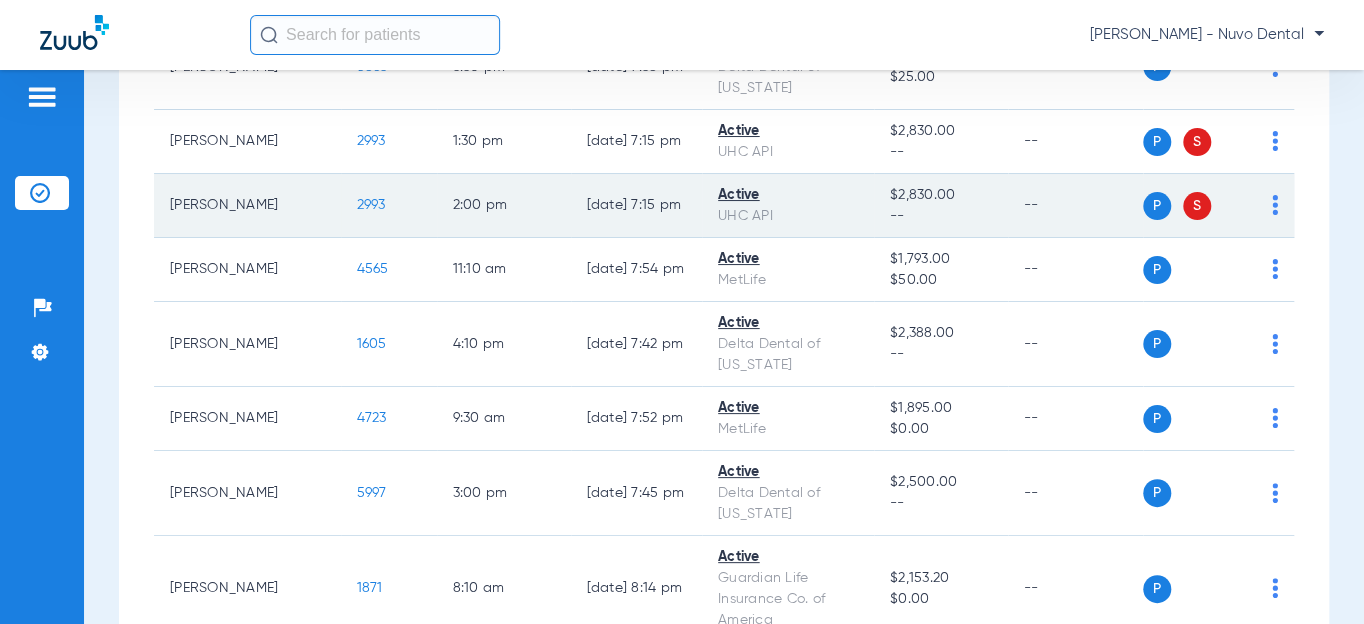 click on "2993" 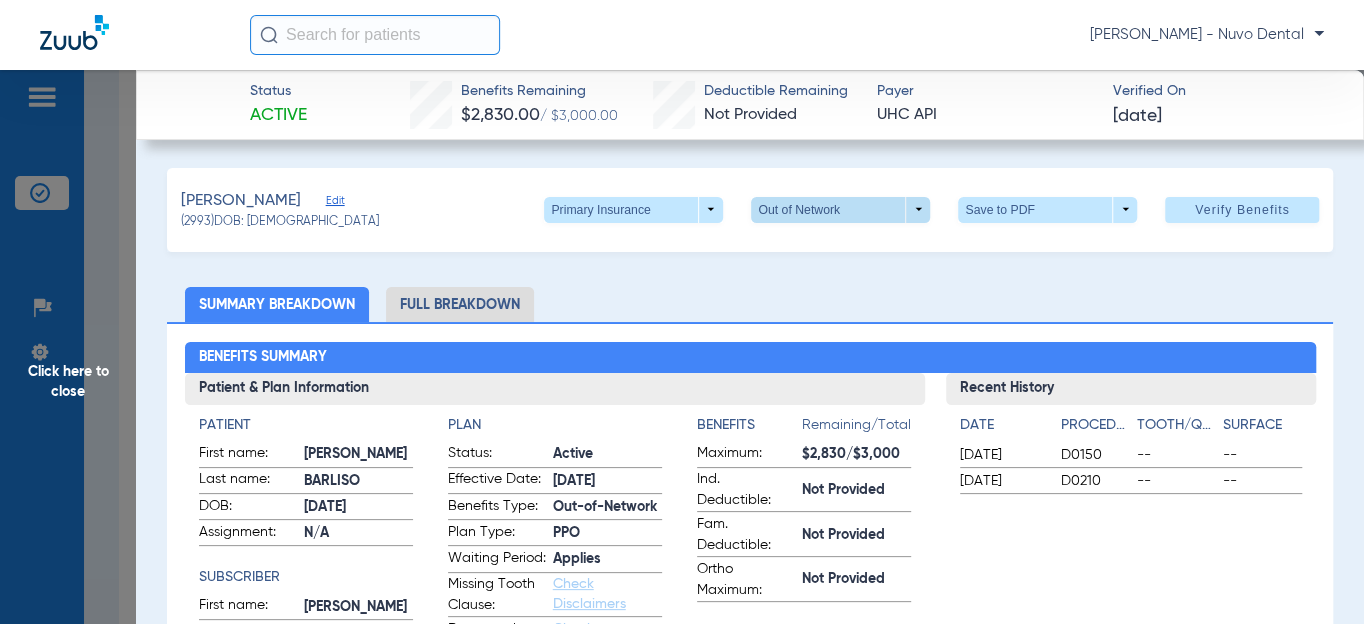 click 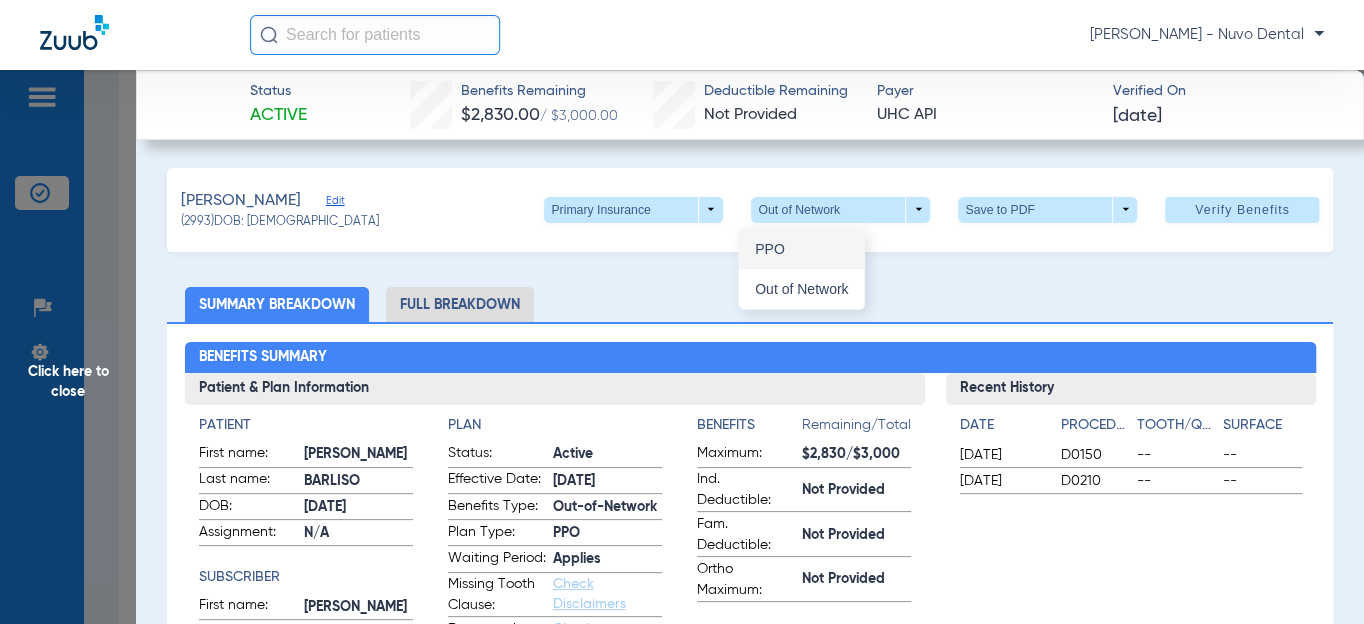 click on "PPO" at bounding box center (801, 249) 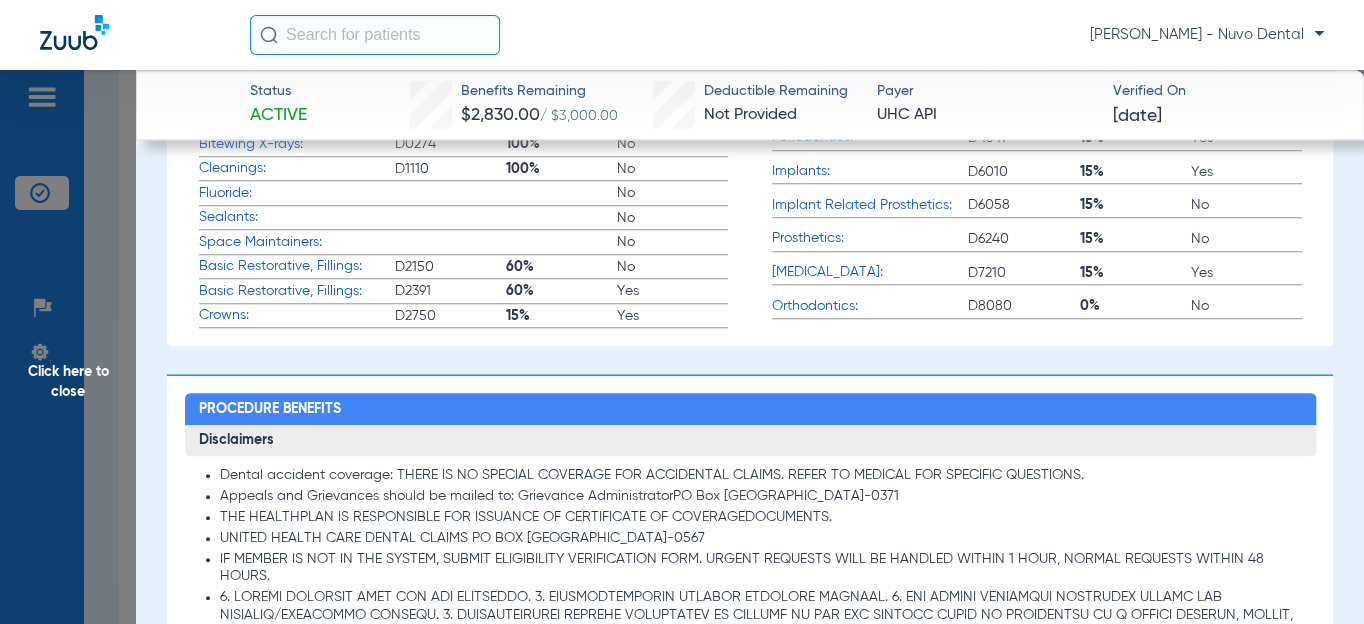 scroll, scrollTop: 1000, scrollLeft: 0, axis: vertical 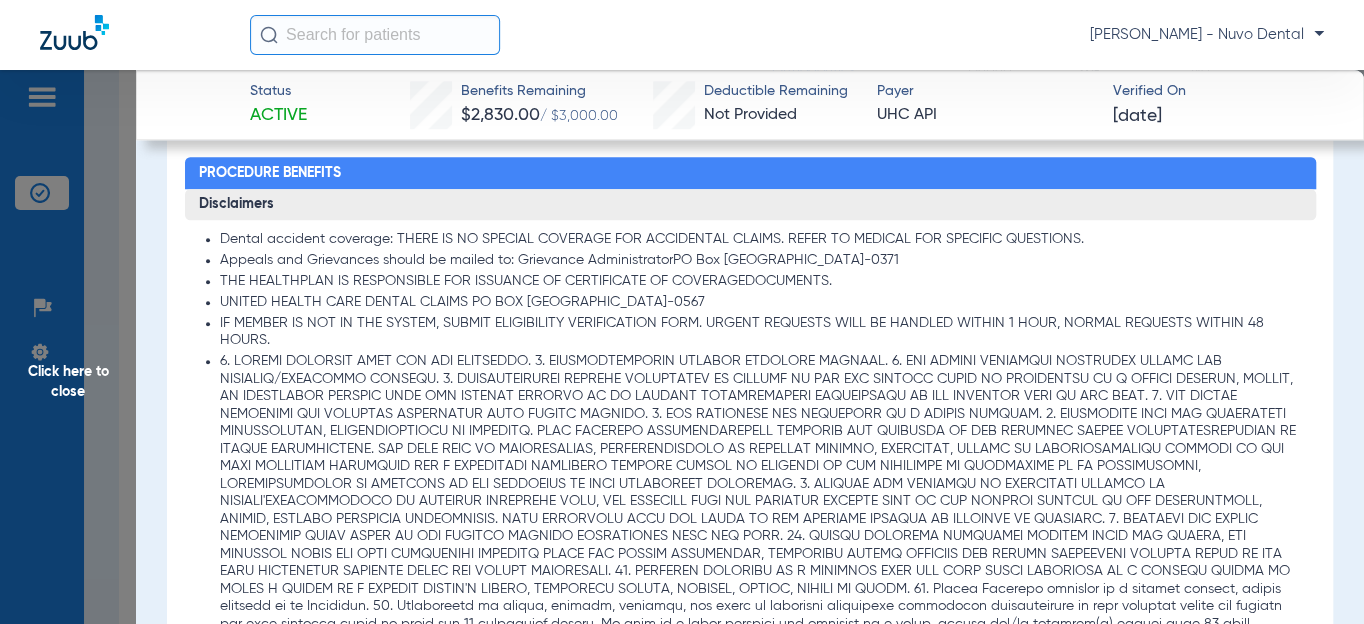 click 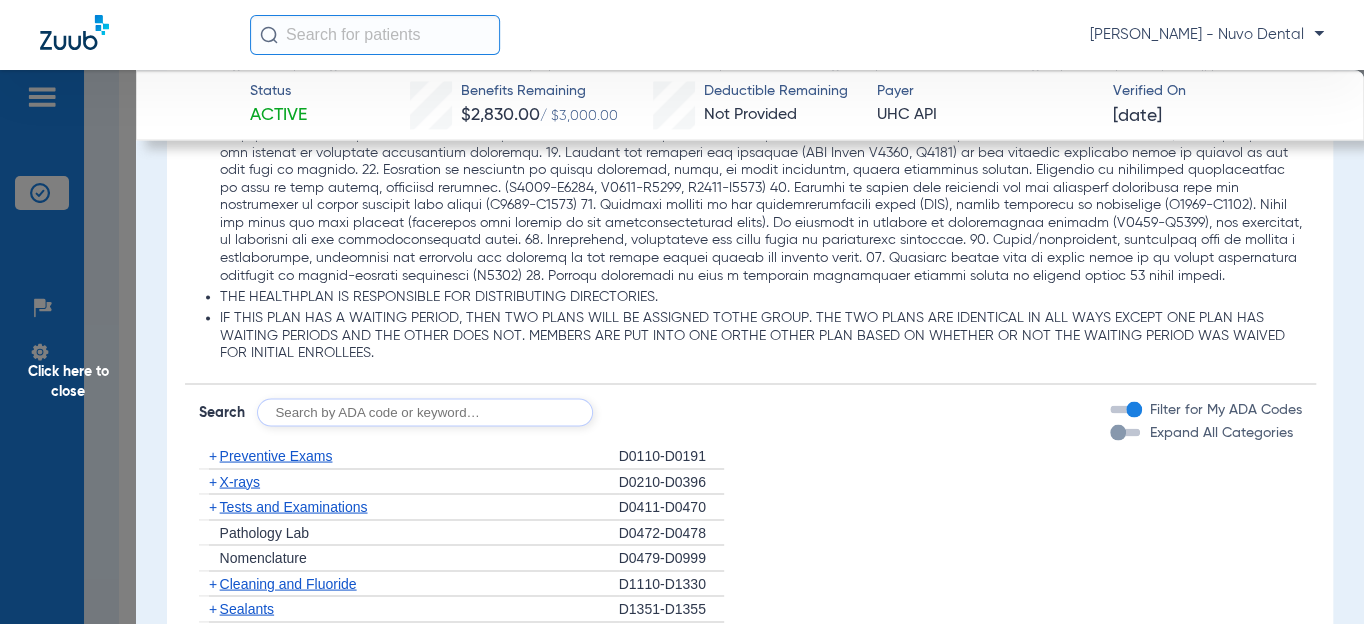 scroll, scrollTop: 1818, scrollLeft: 0, axis: vertical 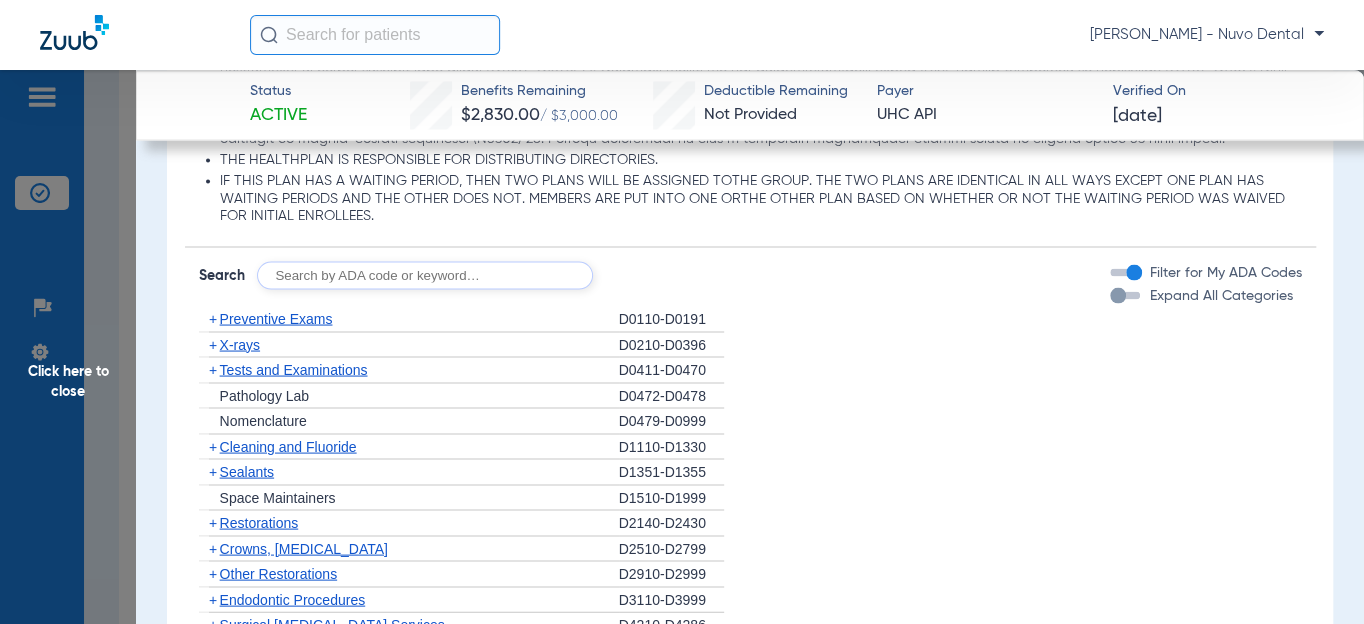 click on "Disclaimers Dental accident coverage: THERE IS NO SPECIAL COVERAGE FOR ACCIDENTAL CLAIMS. REFER TO MEDICAL FOR SPECIFIC QUESTIONS. Appeals and Grievances should be mailed to: Grievance AdministratorPO Box [GEOGRAPHIC_DATA]-0371 THE HEALTHPLAN IS RESPONSIBLE FOR ISSUANCE OF CERTIFICATE OF COVERAGEDOCUMENTS. UNITED HEALTH CARE DENTAL CLAIMS PO BOX 30567 [GEOGRAPHIC_DATA]-0567 IF MEMBER IS NOT IN THE SYSTEM, SUBMIT ELIGIBILITY VERIFICATION FORM. URGENT REQUESTS WILL BE HANDLED WITHIN 1 HOUR, NORMAL REQUESTS WITHIN 48 HOURS. THE HEALTHPLAN IS RESPONSIBLE FOR DISTRIBUTING DIRECTORIES. IF THIS PLAN HAS A WAITING PERIOD, THEN TWO PLANS WILL BE ASSIGNED TOTHE GROUP. THE TWO PLANS ARE IDENTICAL IN ALL WAYS EXCEPT ONE PLAN HAS WAITING PERIODS AND THE OTHER DOES NOT. MEMBERS ARE PUT INTO ONE ORTHE OTHER PLAN BASED ON WHETHER OR NOT THE WAITING PERIOD WAS WAIVED FOR INITIAL ENROLLEES. Search  Filter for My ADA Codes   Expand All Categories   +   Preventive Exams   D0110-D0191   +   X-rays   +   +   +" 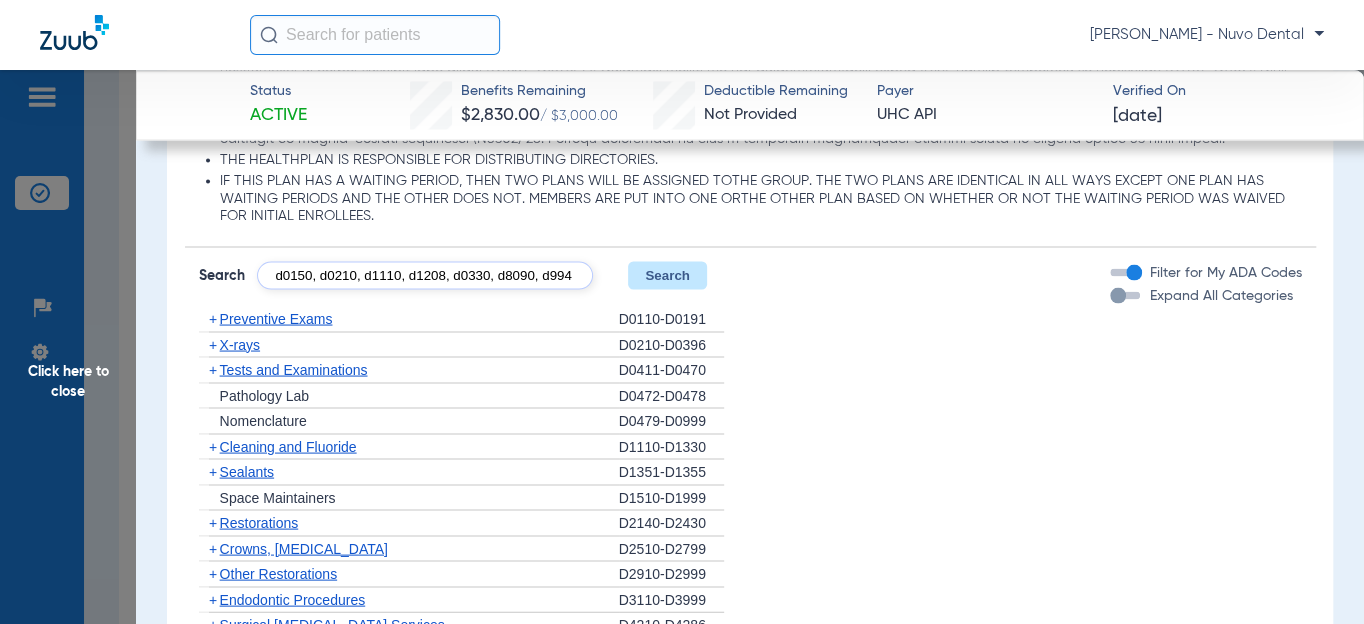 scroll, scrollTop: 0, scrollLeft: 93, axis: horizontal 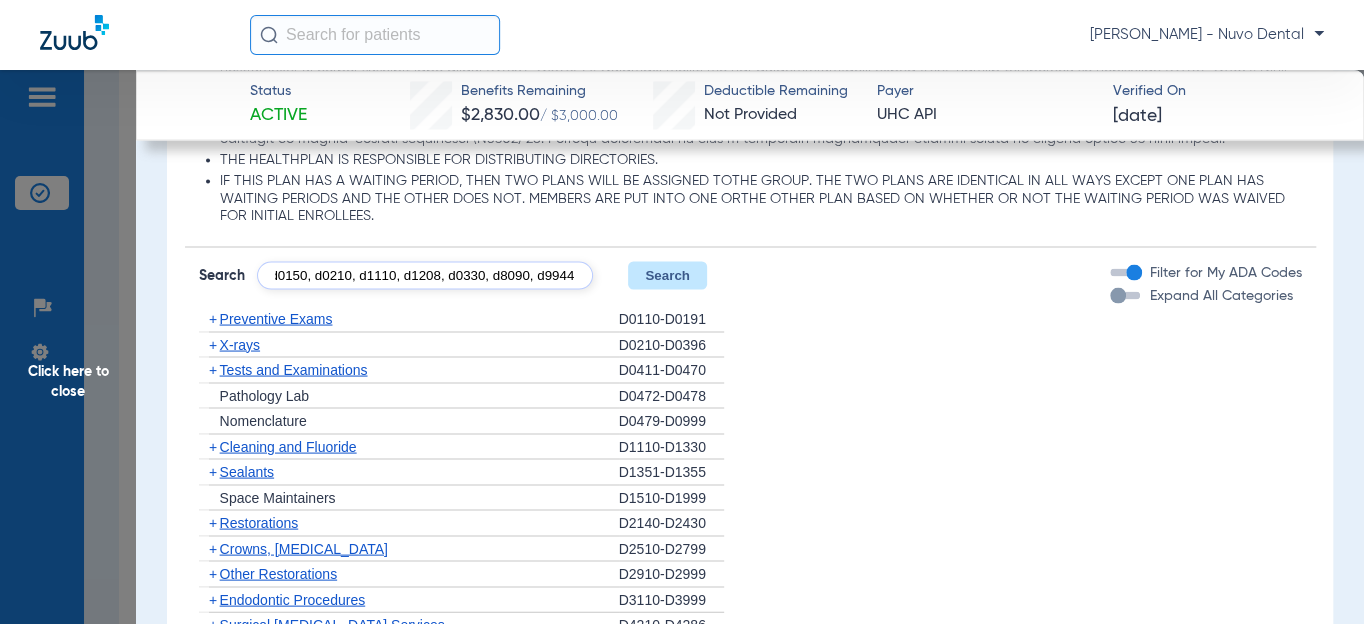 type on "d0150, d0210, d1110, d1208, d0330, d8090, d9944" 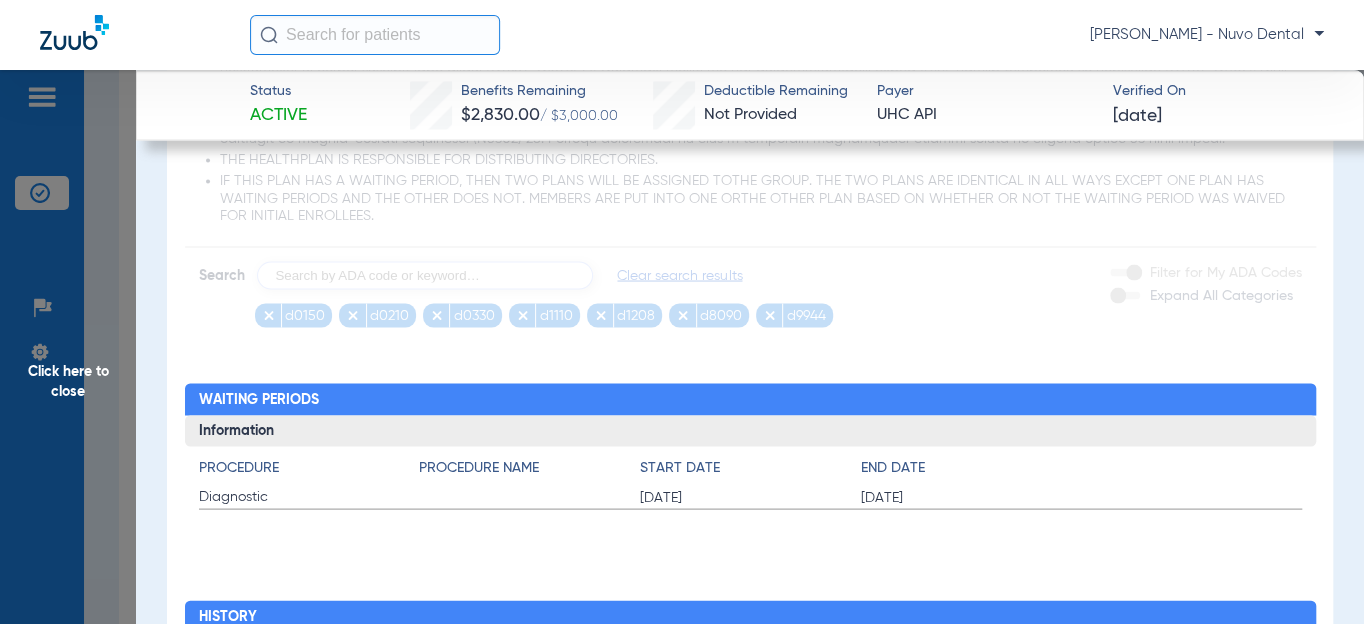 scroll, scrollTop: 0, scrollLeft: 0, axis: both 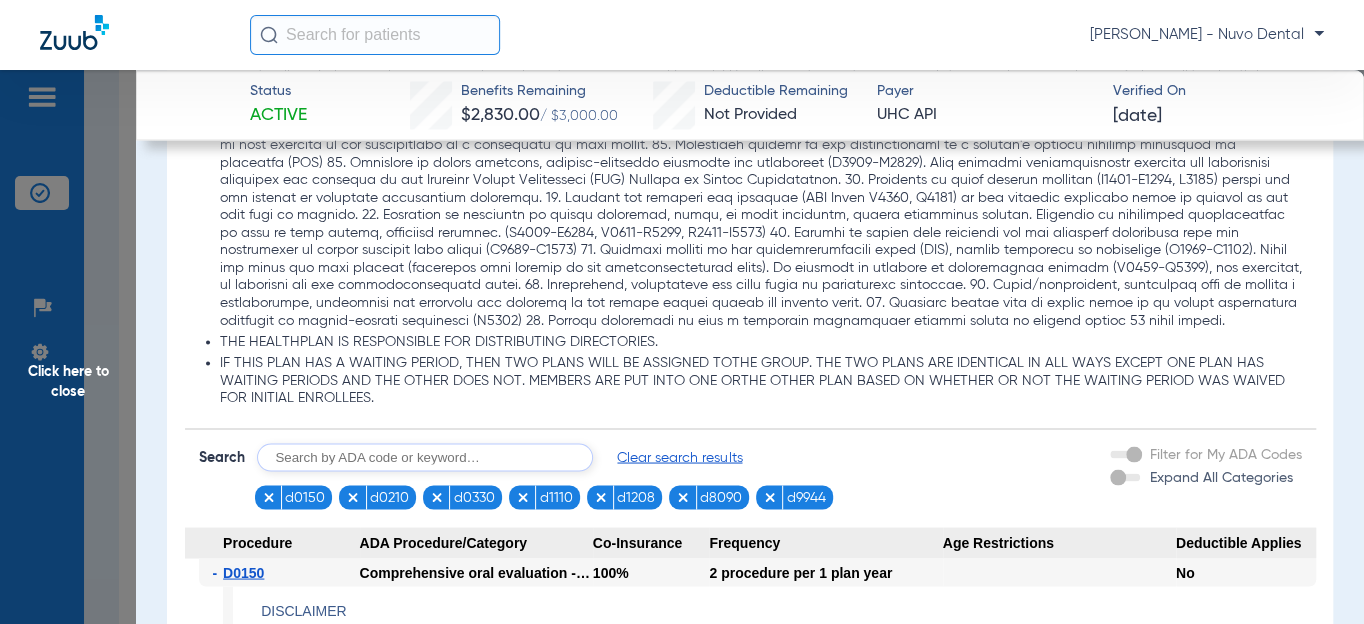 click 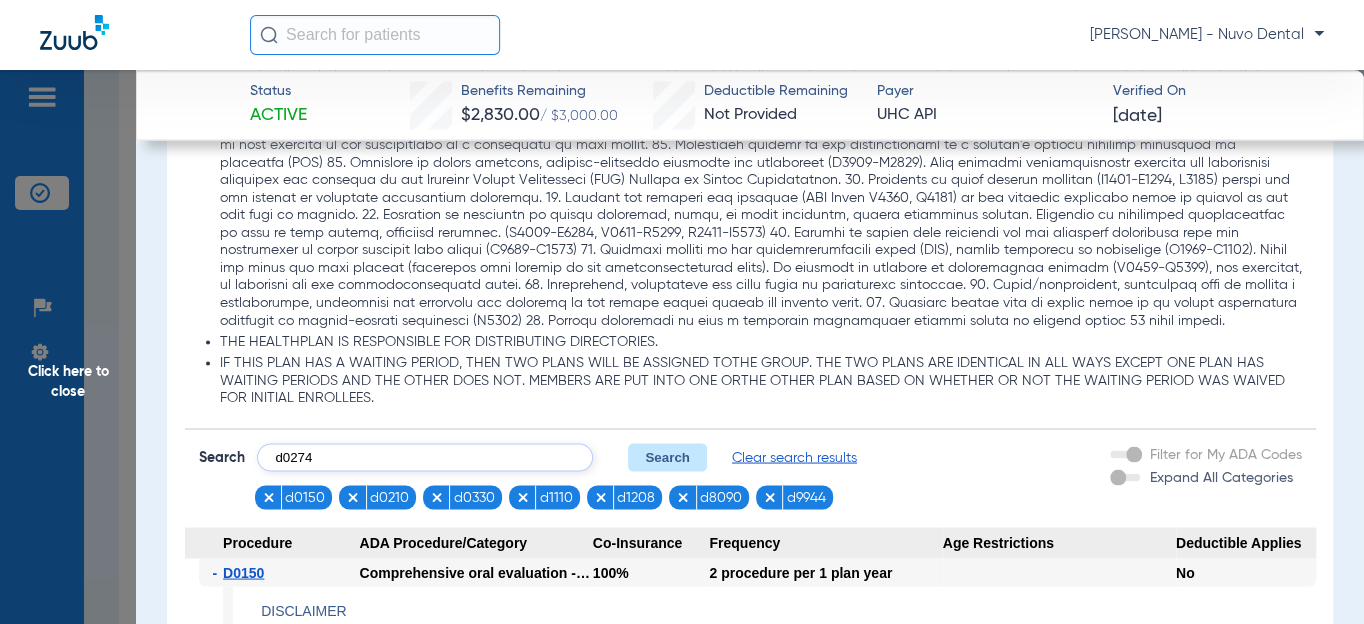 type on "d0274" 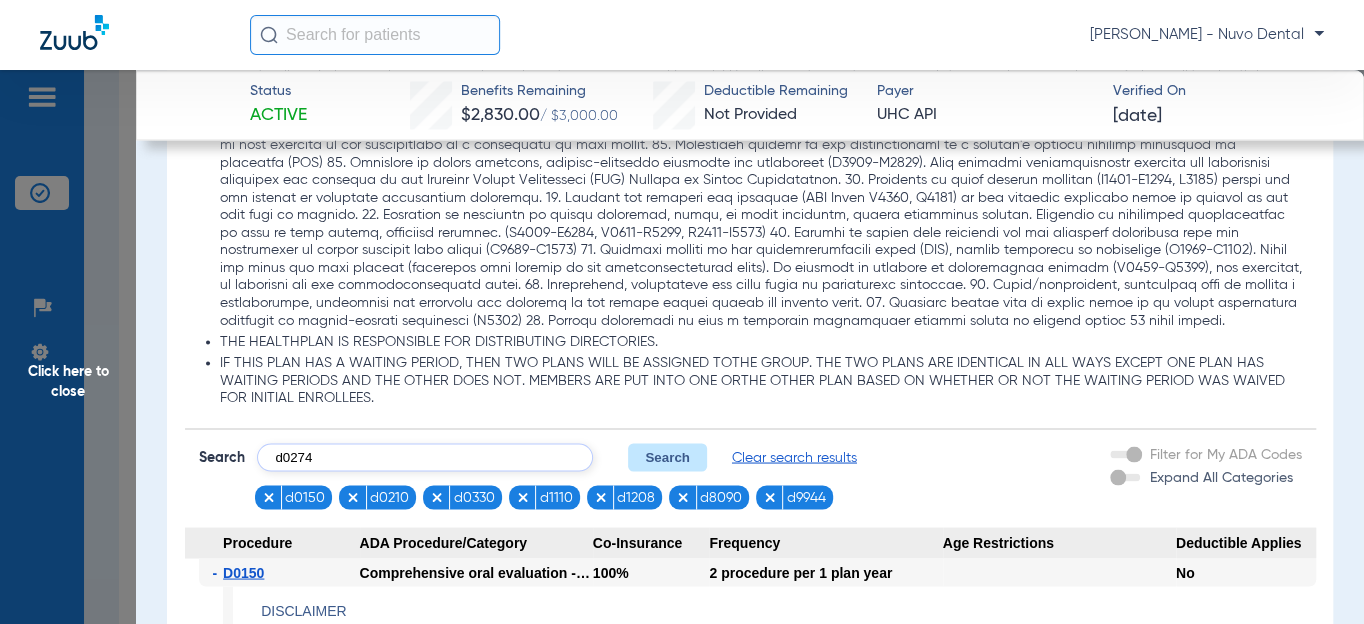 click on "Search" 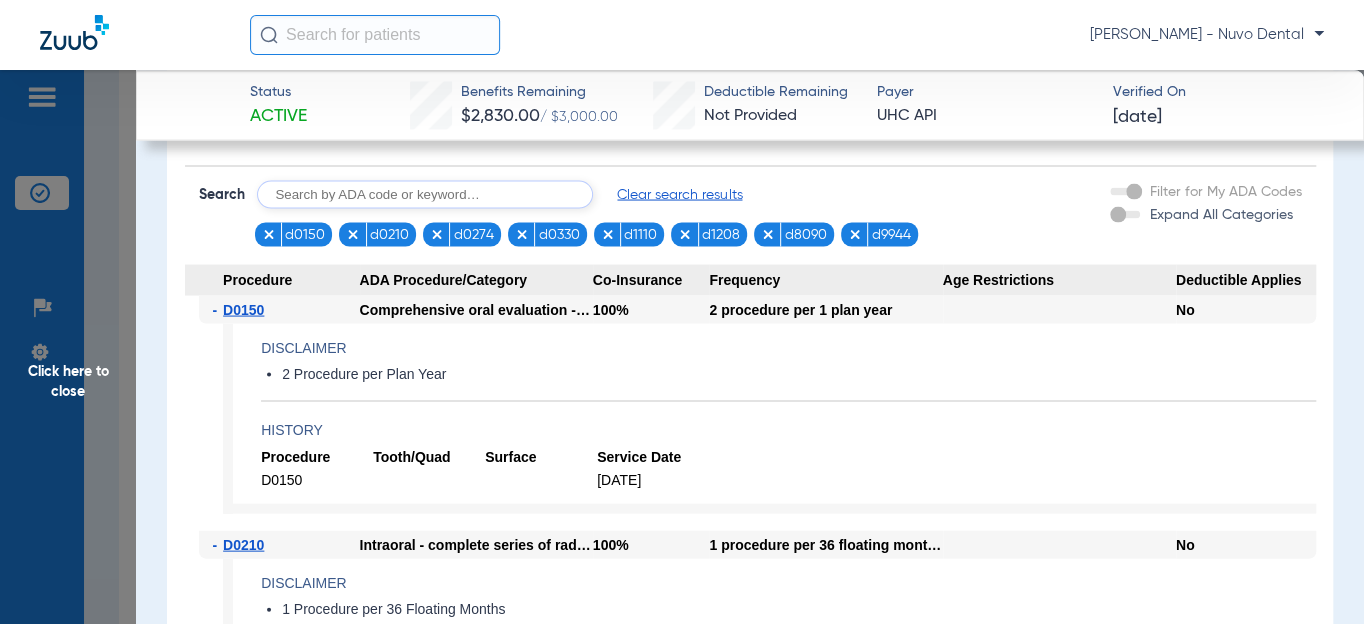 scroll, scrollTop: 1805, scrollLeft: 0, axis: vertical 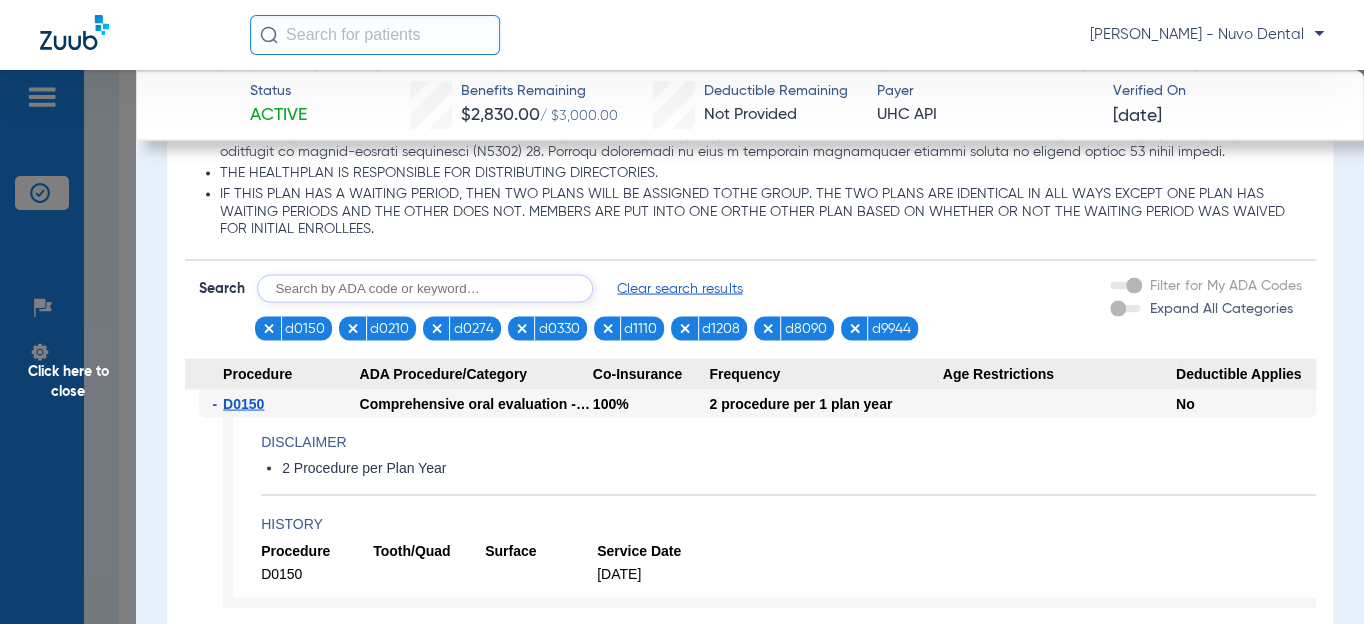 click 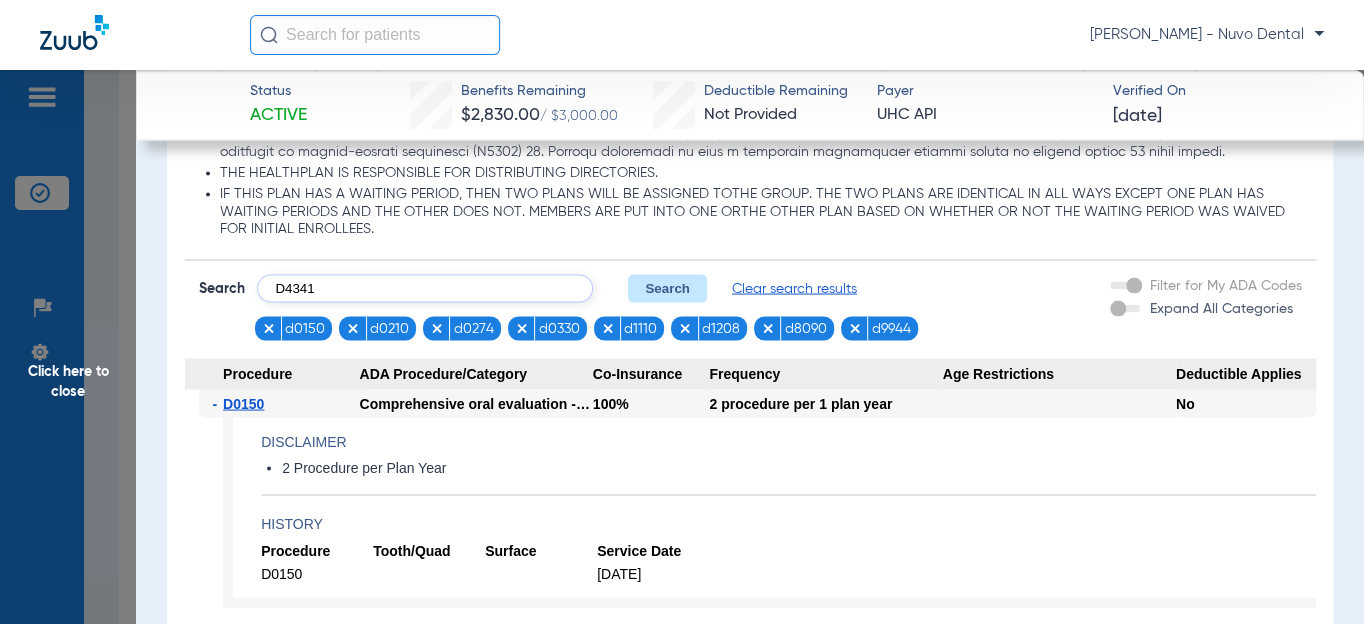 type on "D4341" 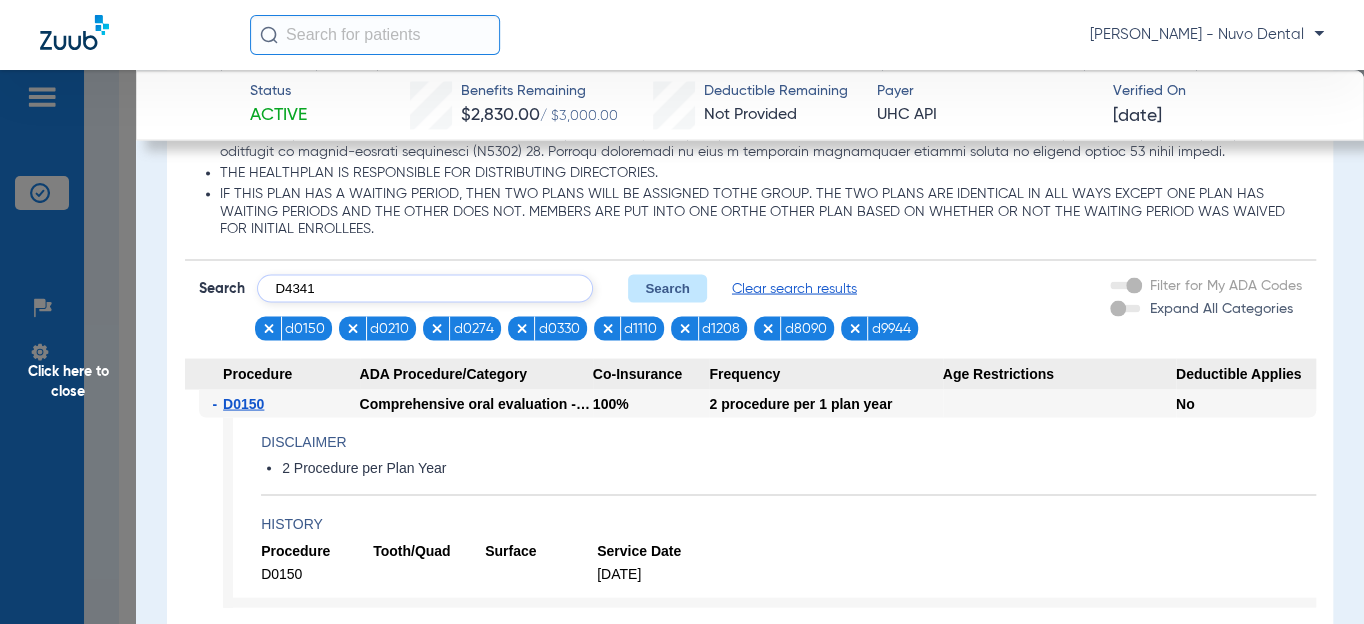 click on "Search" 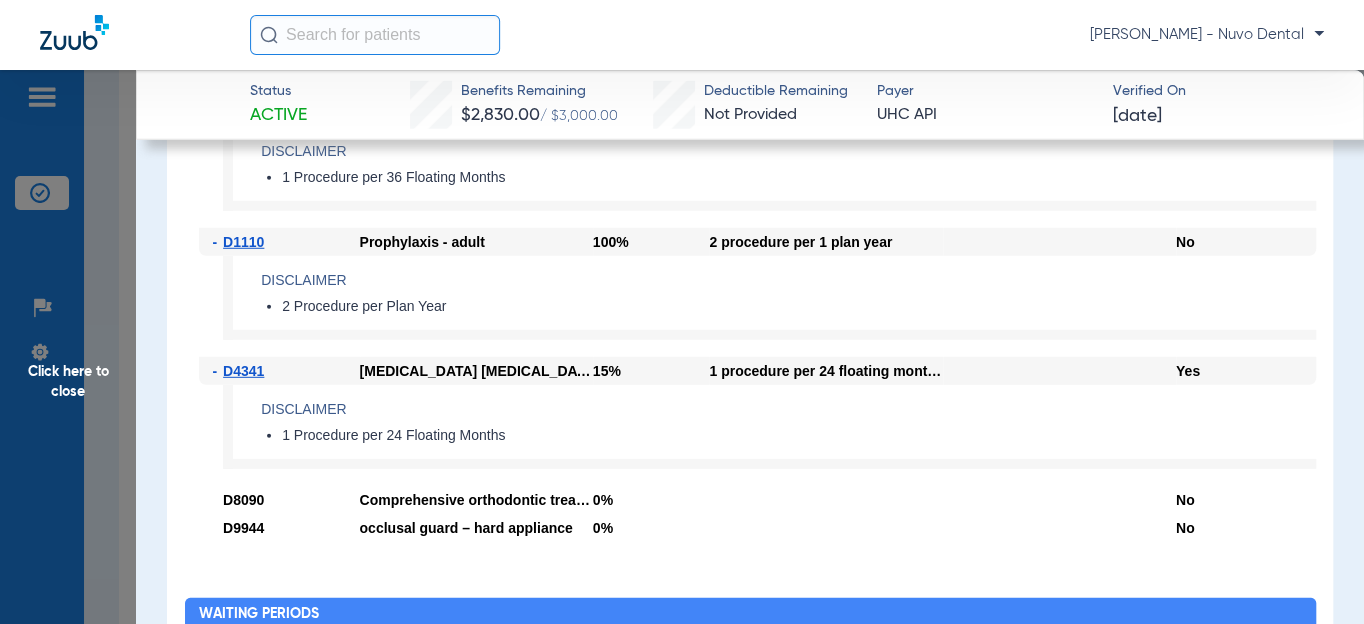 scroll, scrollTop: 2714, scrollLeft: 0, axis: vertical 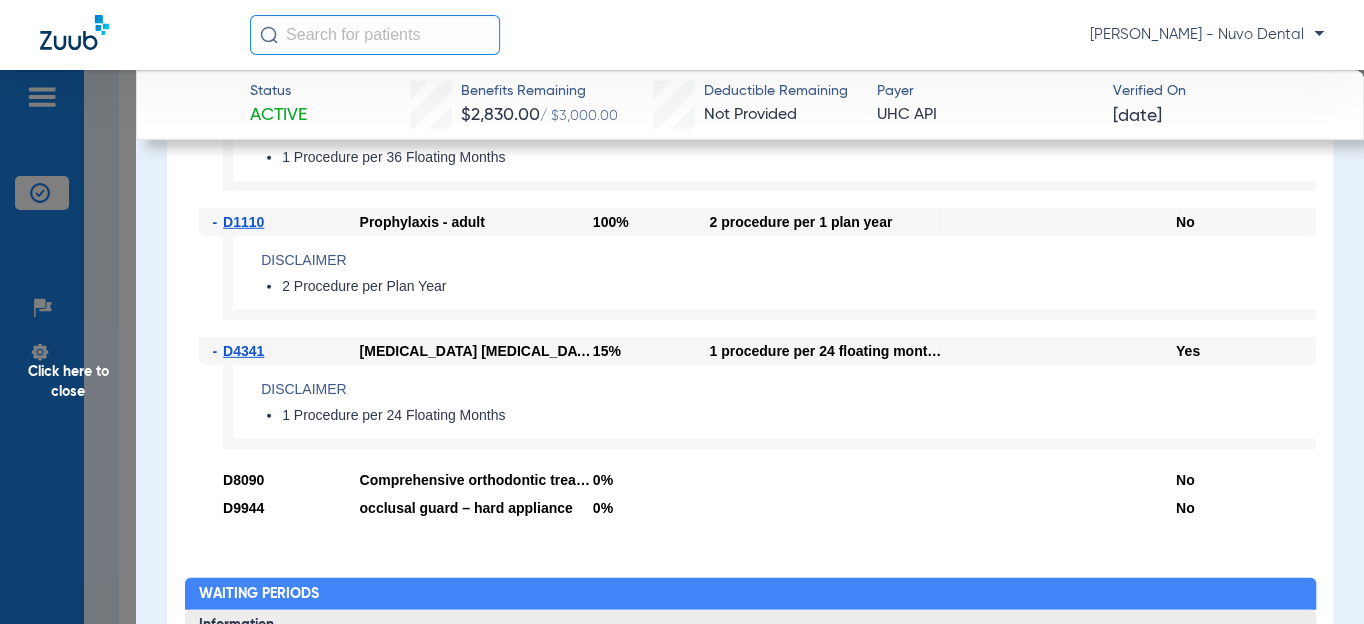 click on "Click here to close" 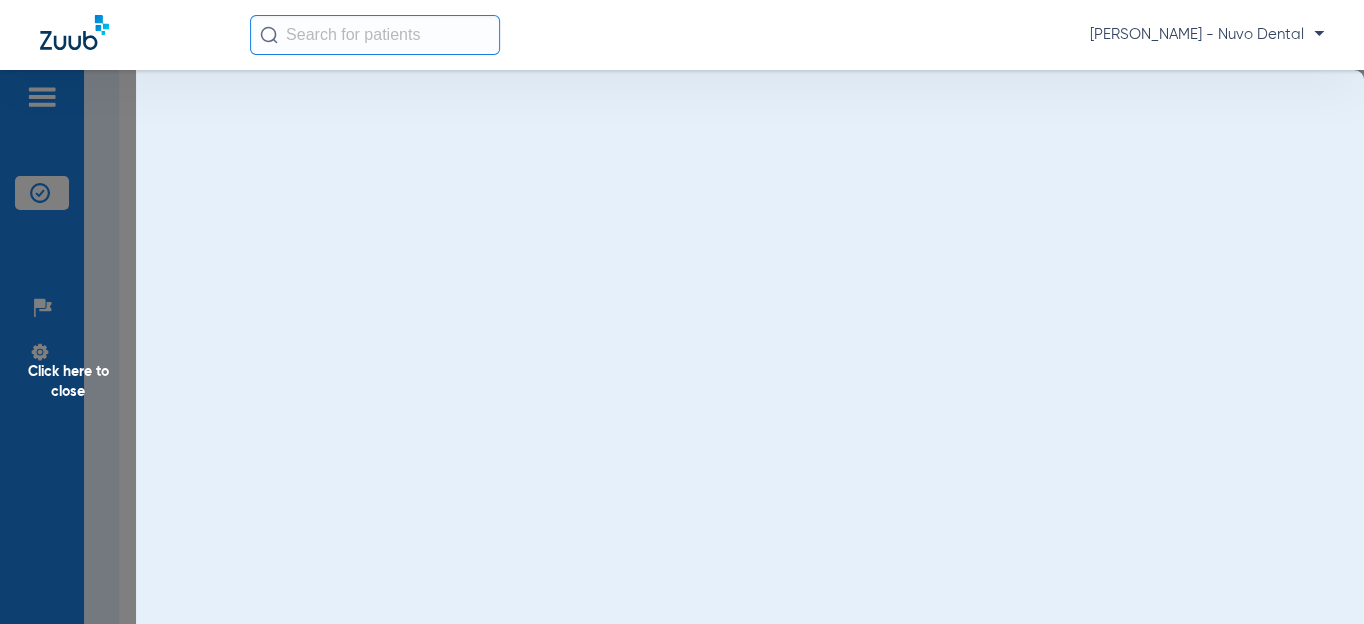 scroll, scrollTop: 0, scrollLeft: 0, axis: both 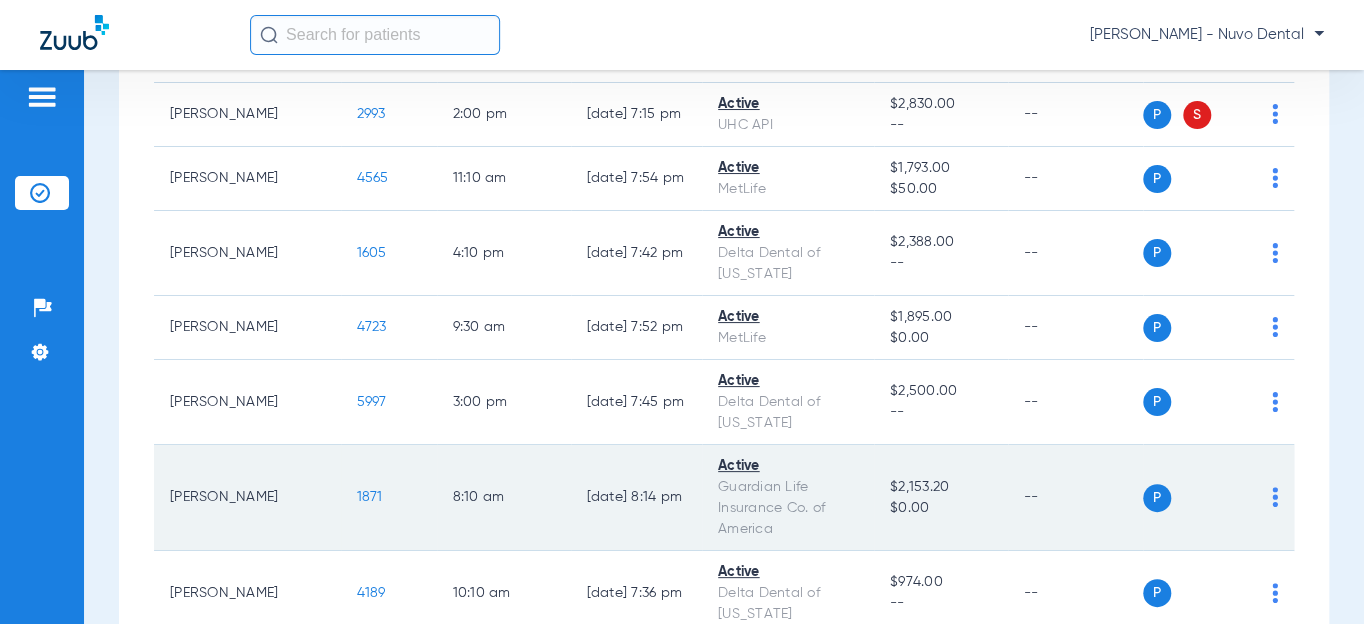 click on "1871" 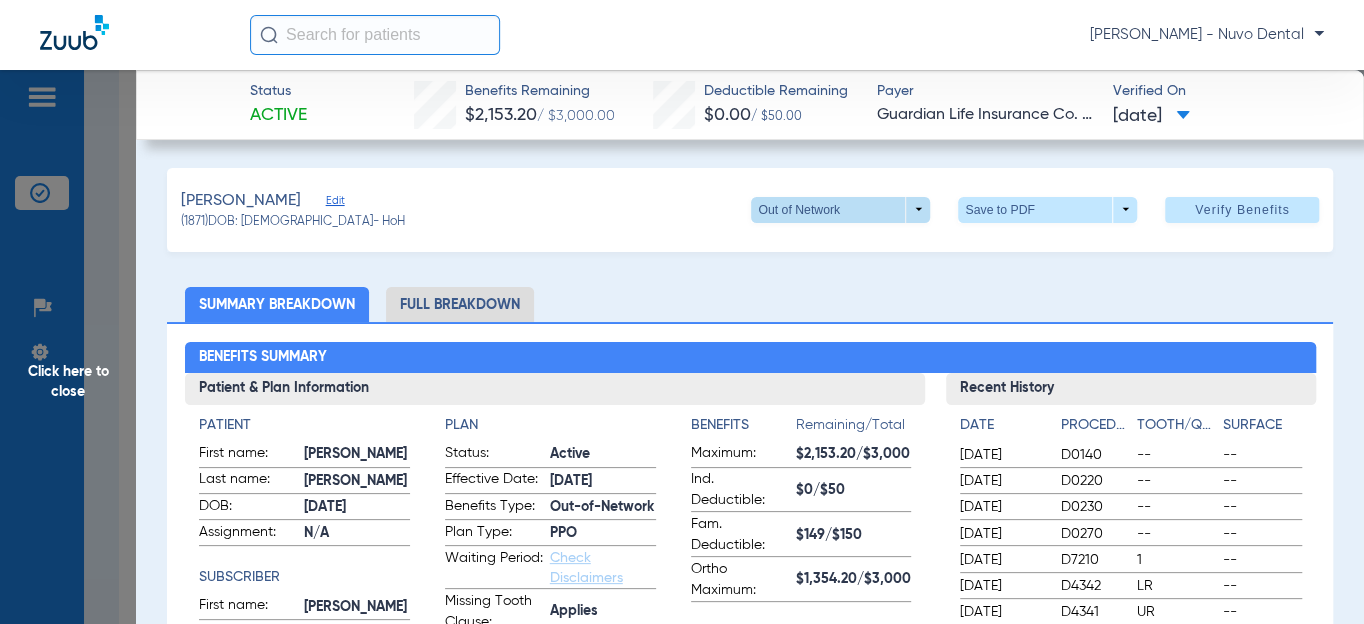 click 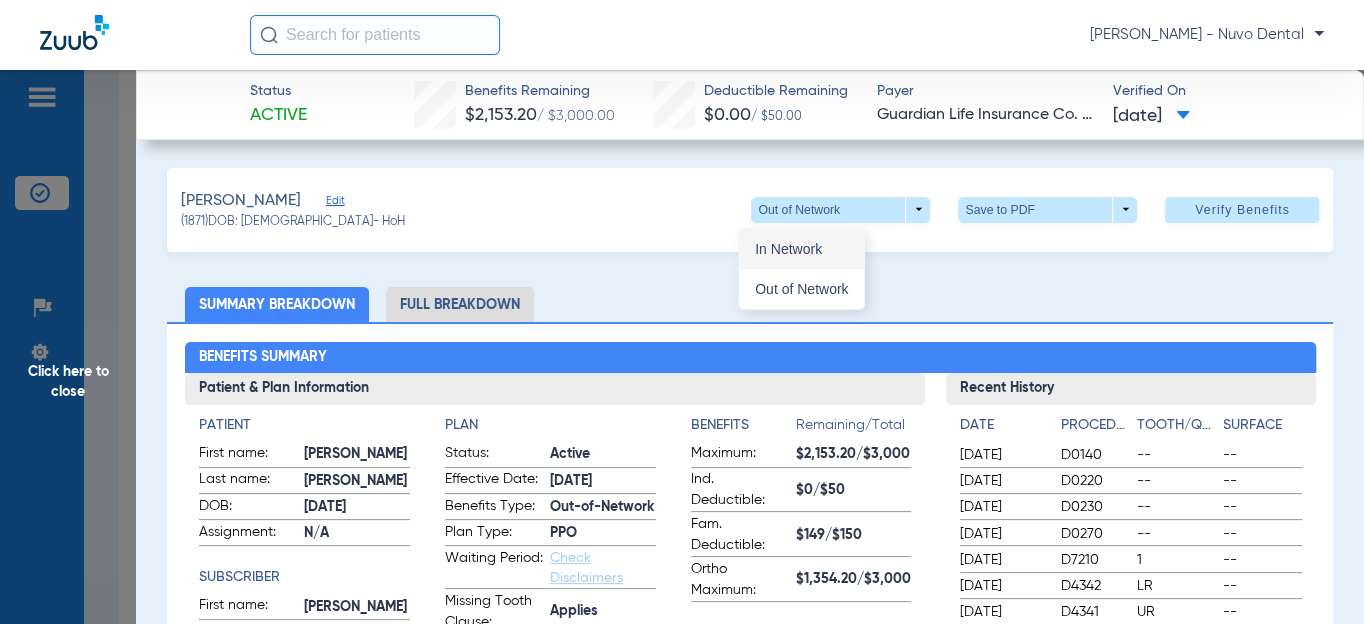 click on "In Network" at bounding box center (801, 249) 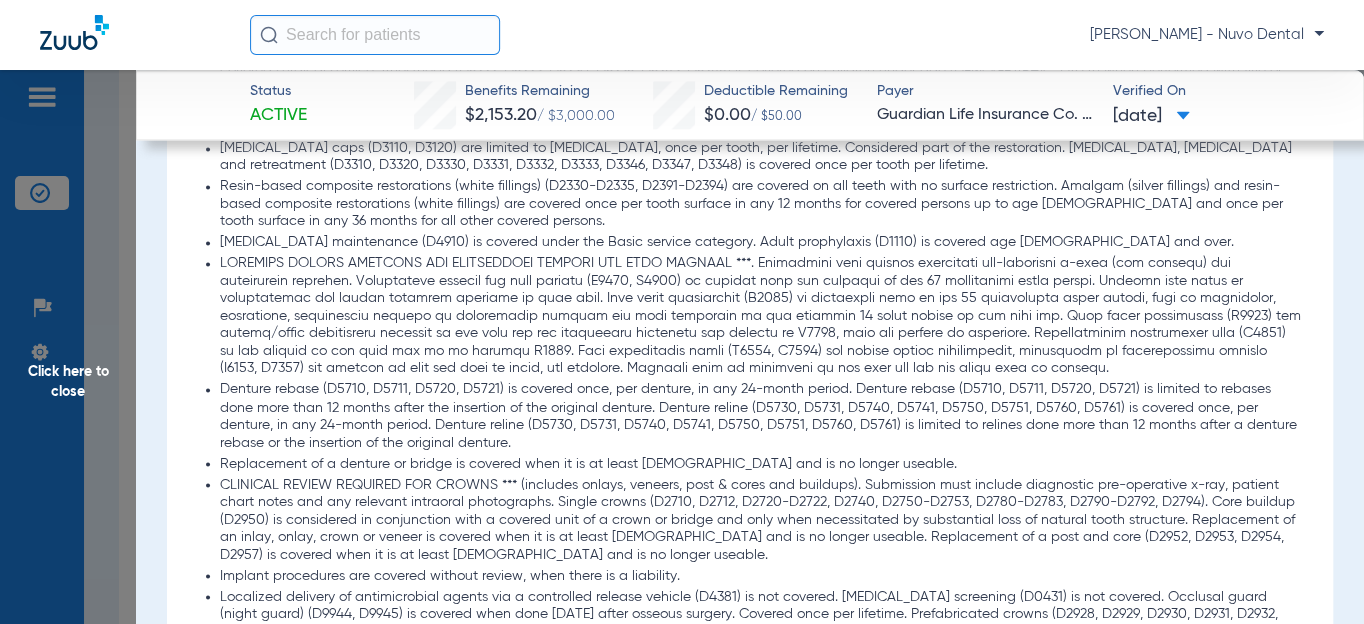 scroll, scrollTop: 2000, scrollLeft: 0, axis: vertical 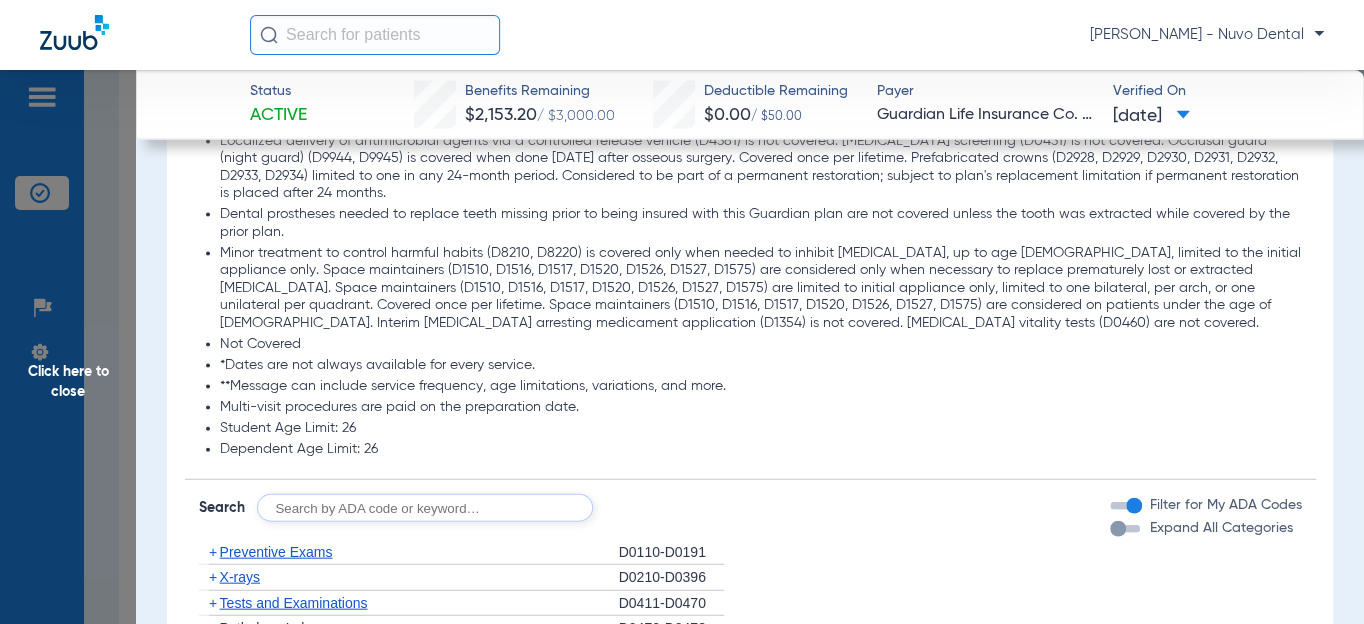 click 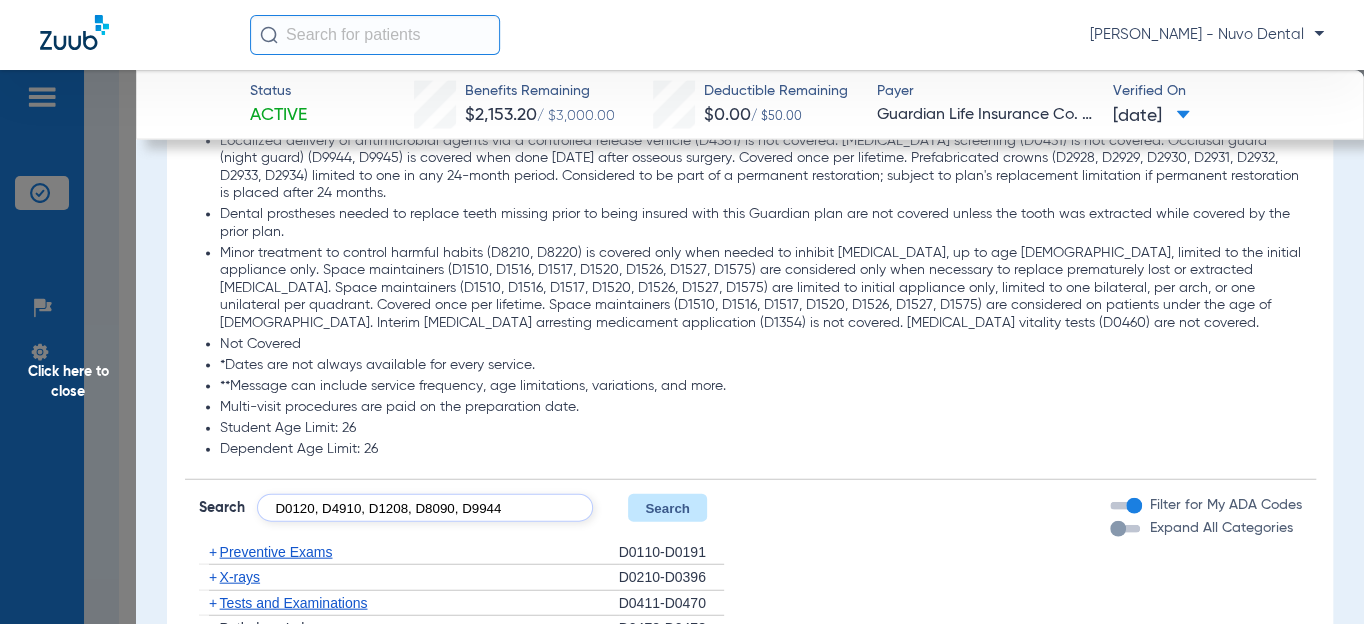 type on "D0120, D4910, D1208, D8090, D9944" 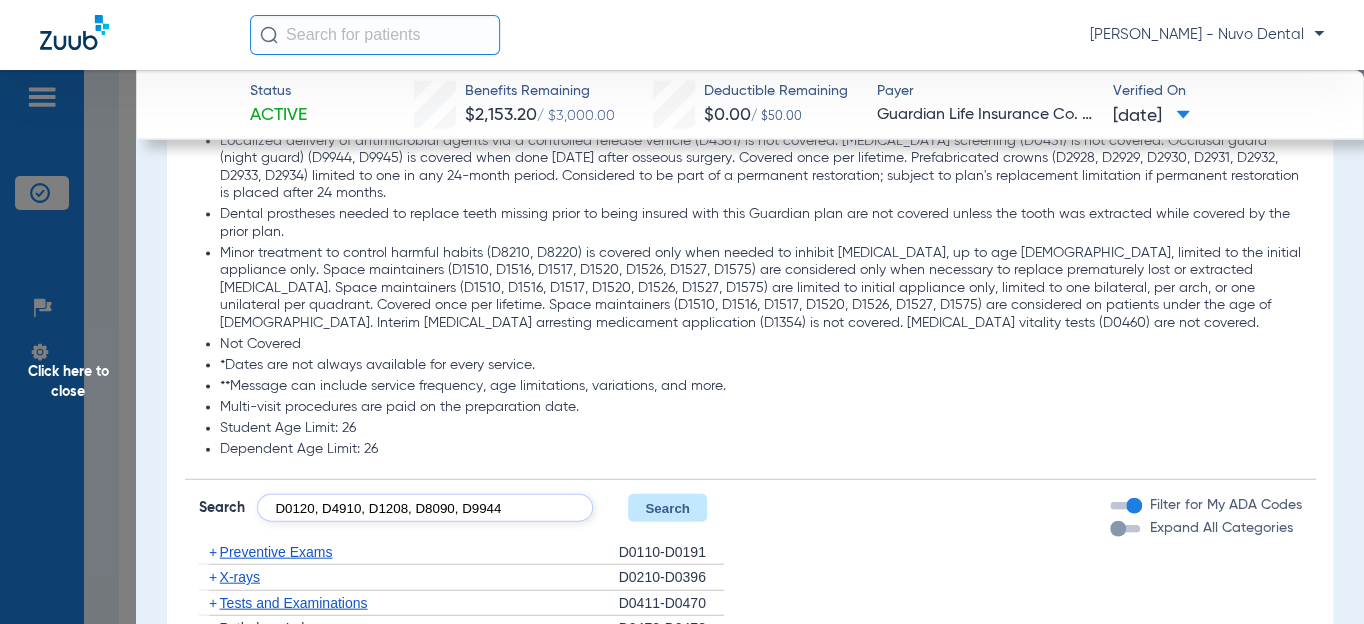 click on "Search" 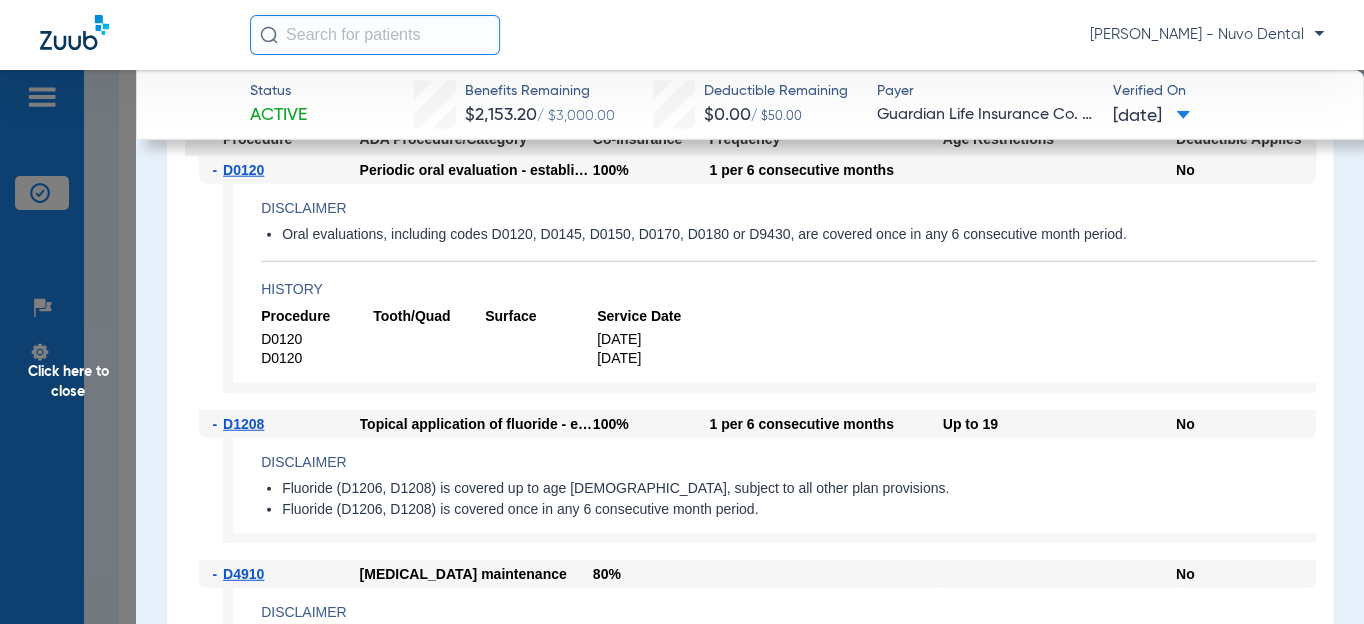scroll, scrollTop: 2363, scrollLeft: 0, axis: vertical 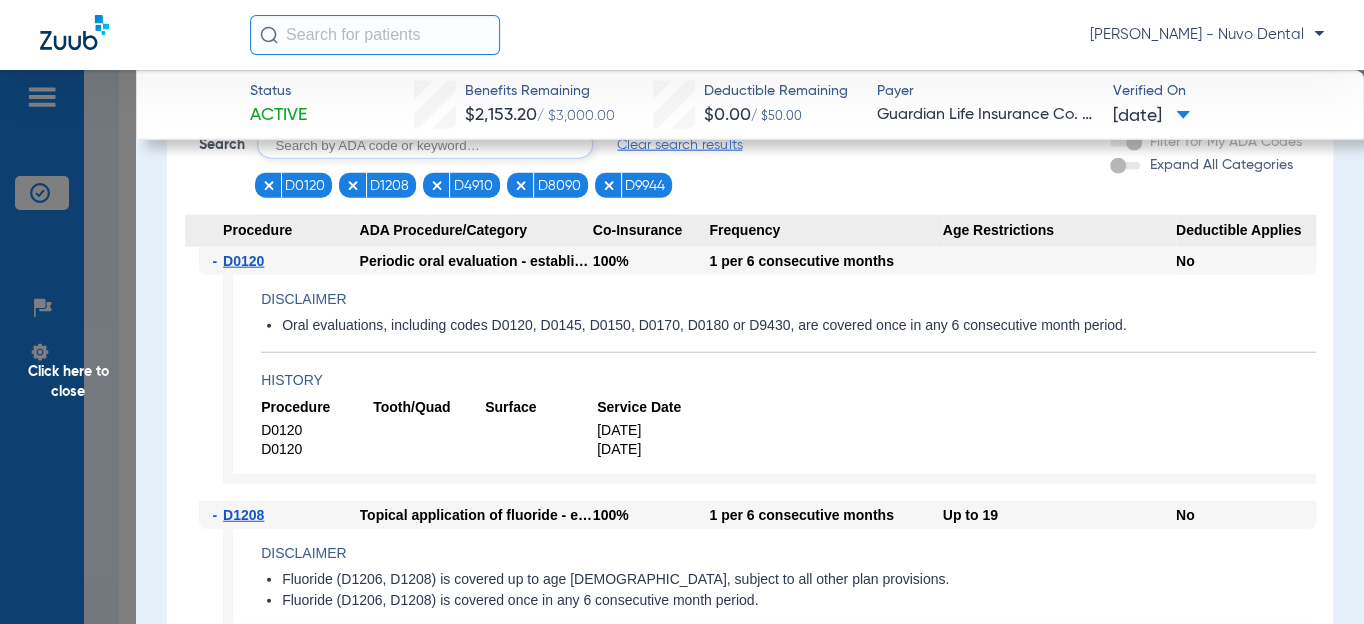 click on "Oral evaluations, including codes D0120, D0145, D0150, D0170, D0180 or D9430, are covered once in any 6 consecutive month period." 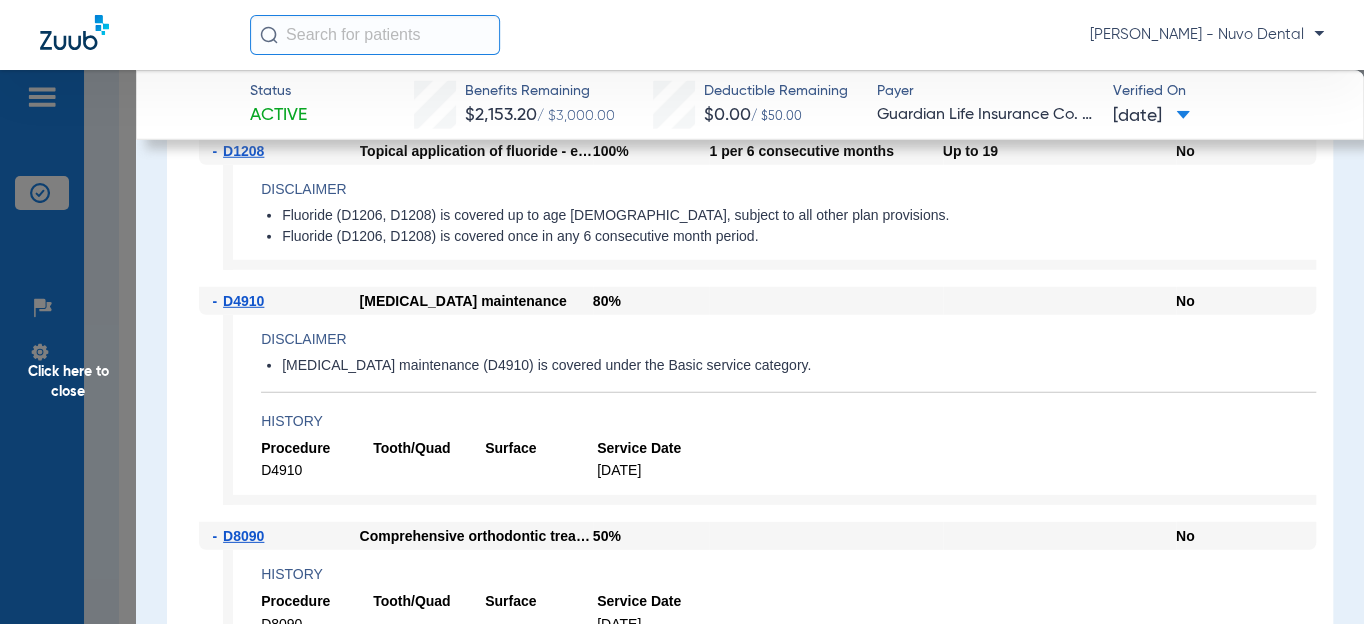 scroll, scrollTop: 2363, scrollLeft: 0, axis: vertical 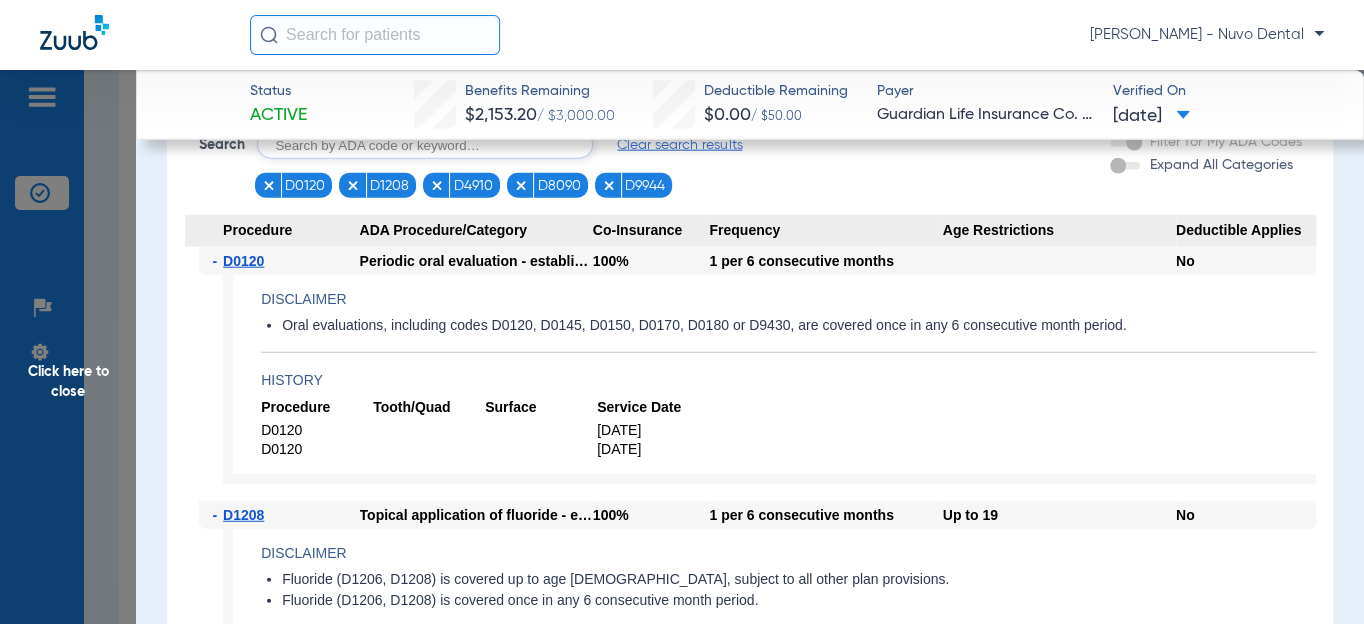 click on "[DATE]" 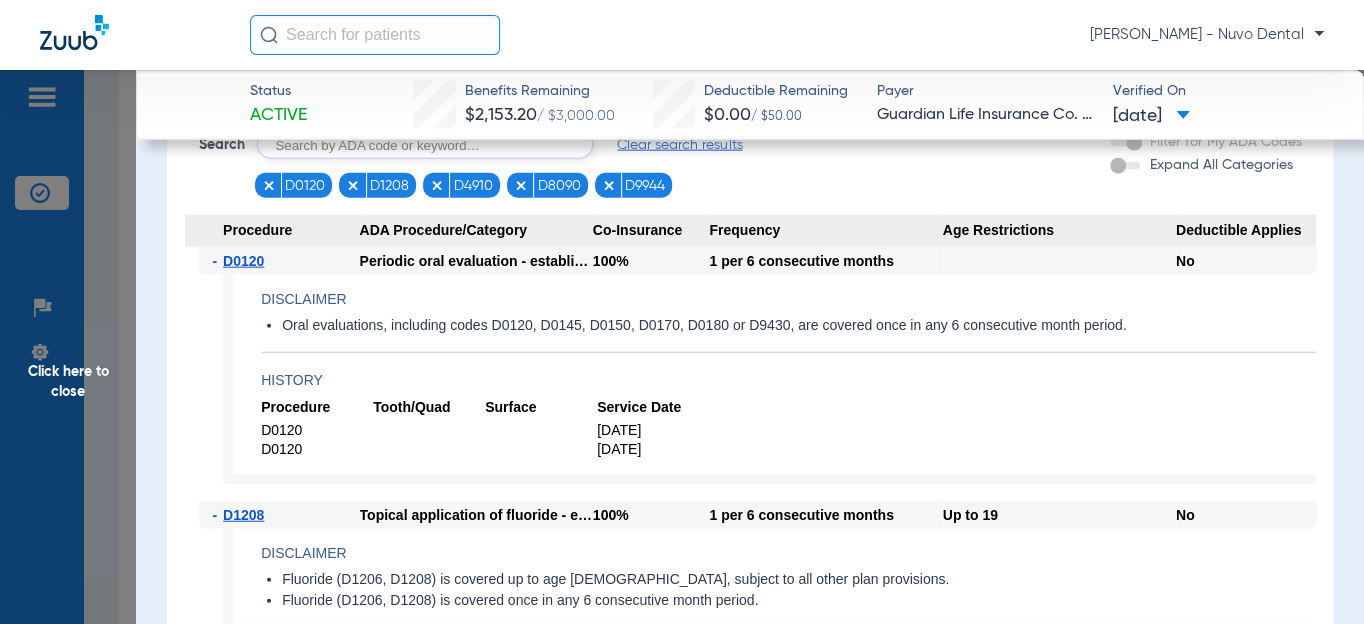click on "[DATE]" 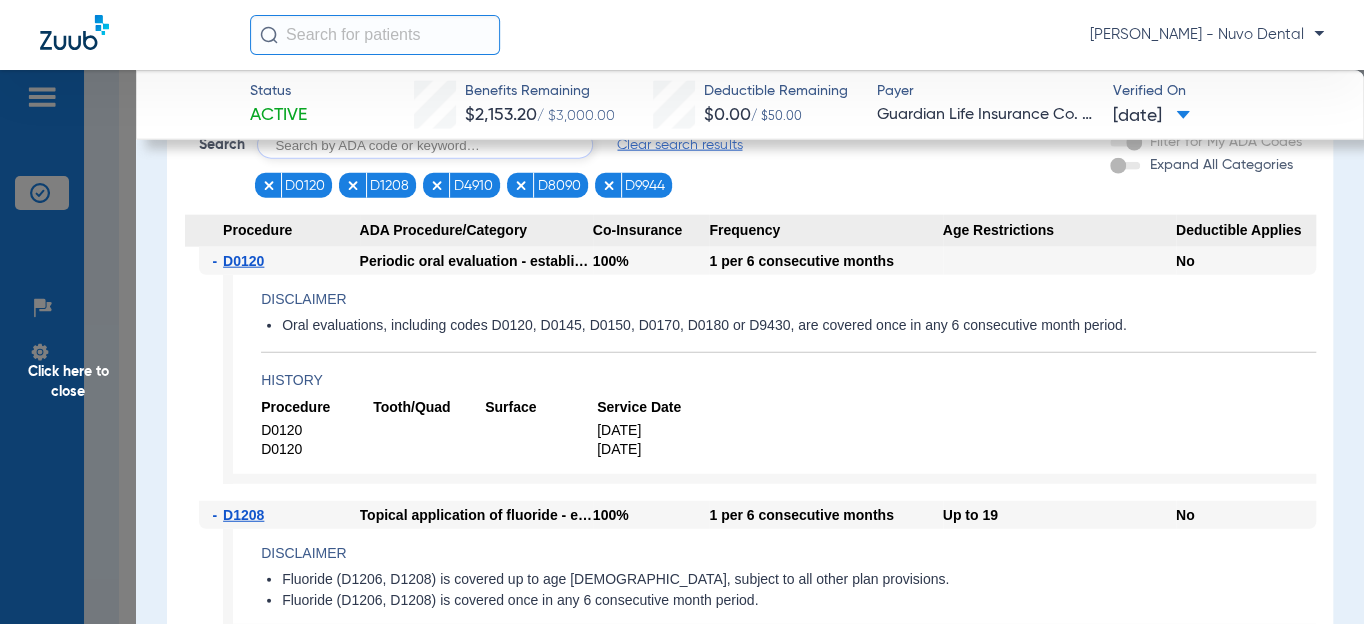 click on "[DATE]" 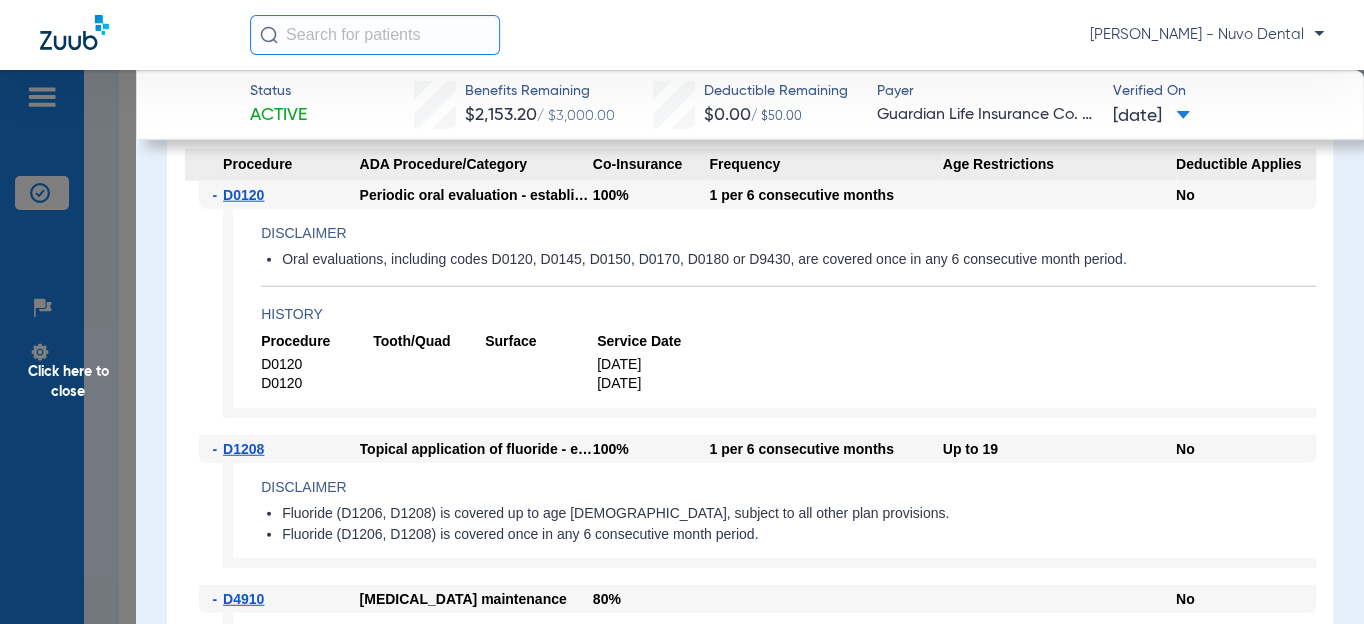 scroll, scrollTop: 2181, scrollLeft: 0, axis: vertical 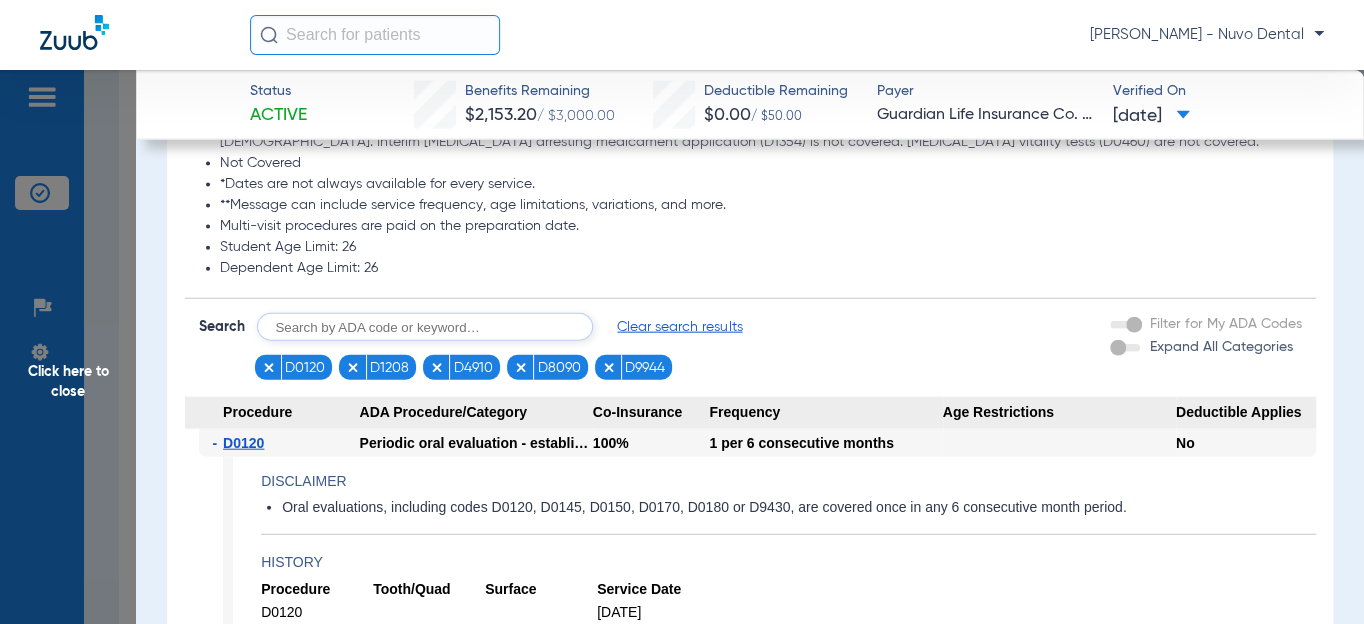click on "Search  Clear search results   D0120   D1208   D4910   D8090   D9944" 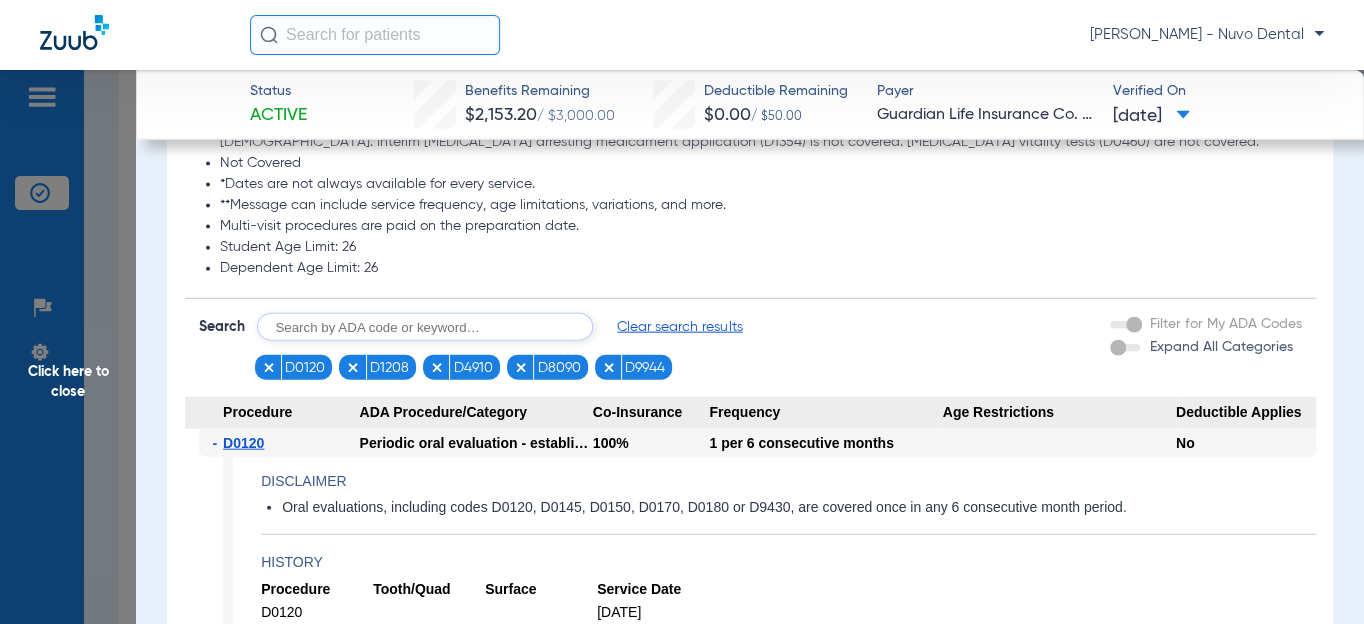 click 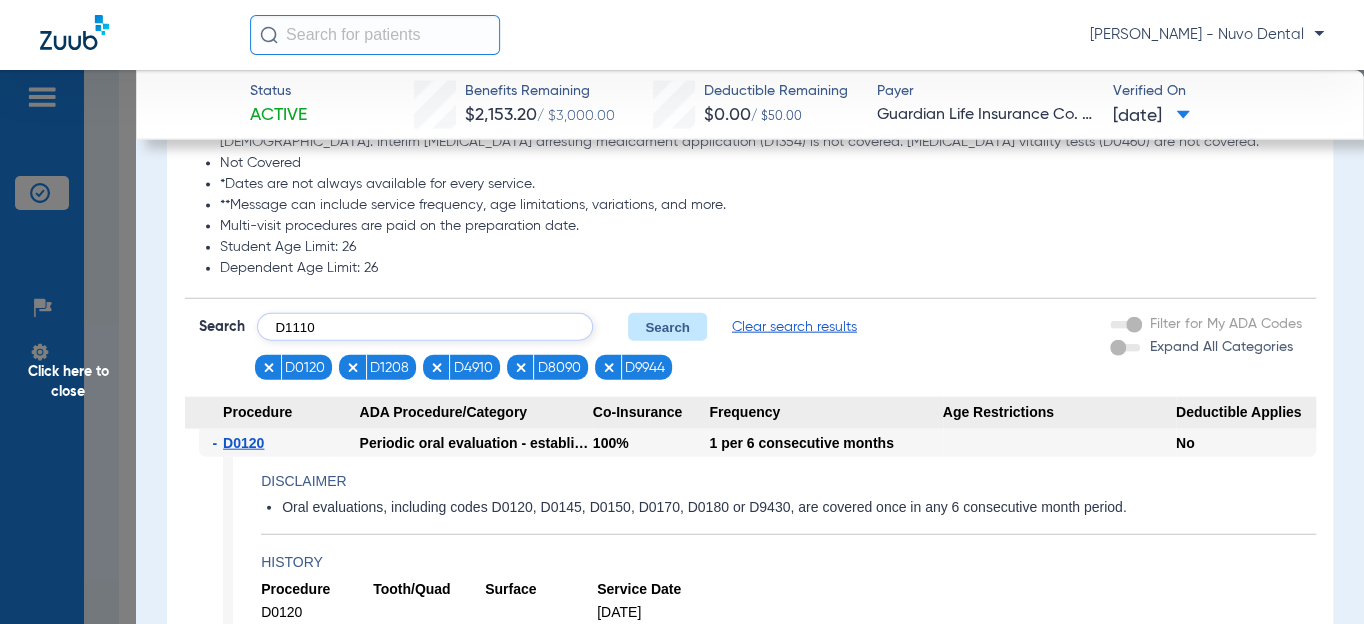 type on "D1110" 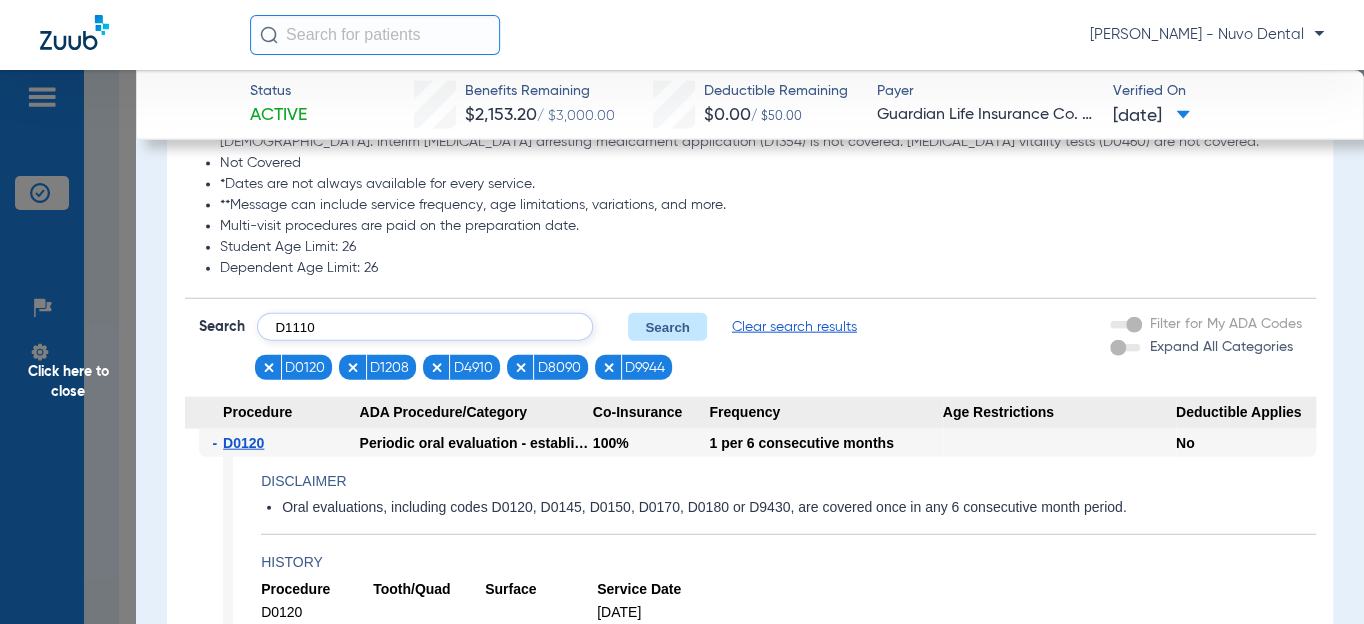 click on "Search" 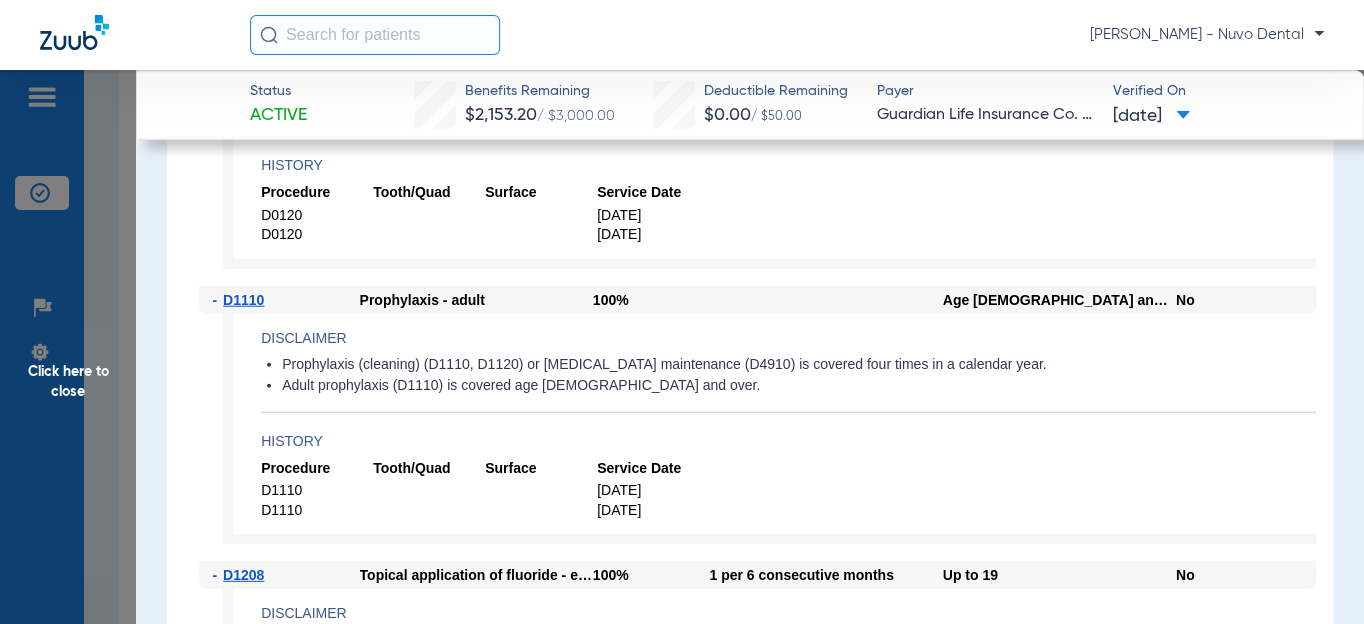 scroll, scrollTop: 2636, scrollLeft: 0, axis: vertical 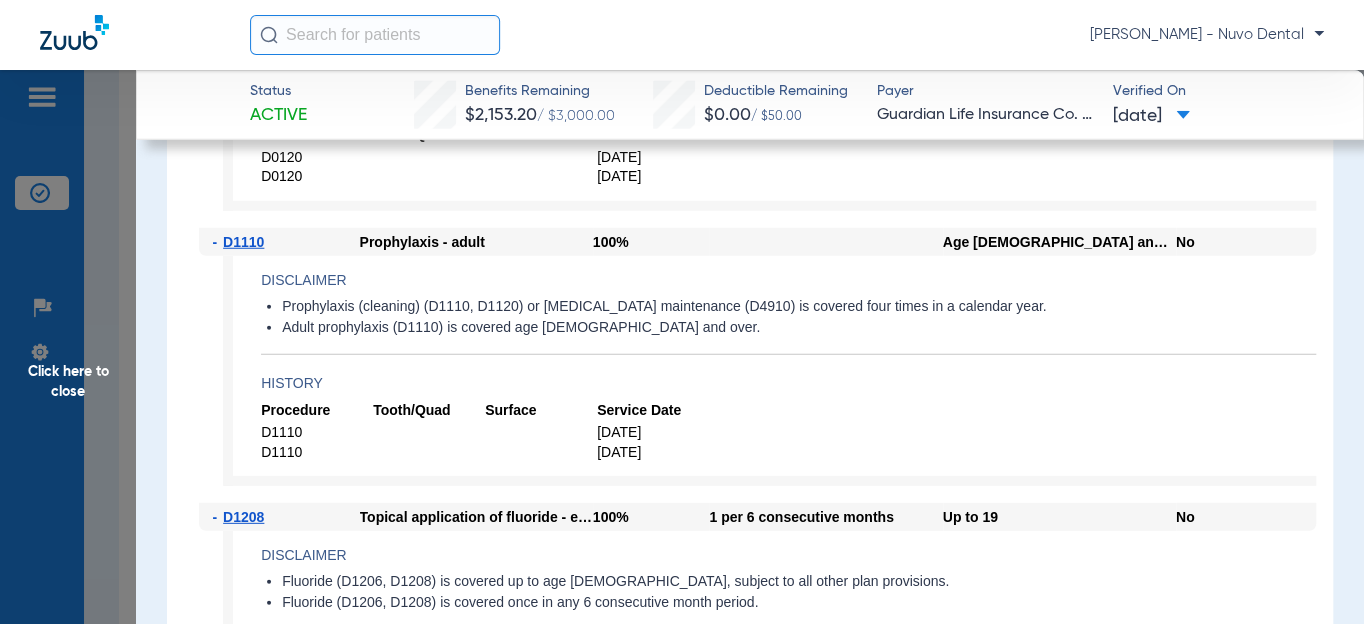click on "Prophylaxis (cleaning) (D1110, D1120) or [MEDICAL_DATA] maintenance (D4910) is covered four times in a calendar year." 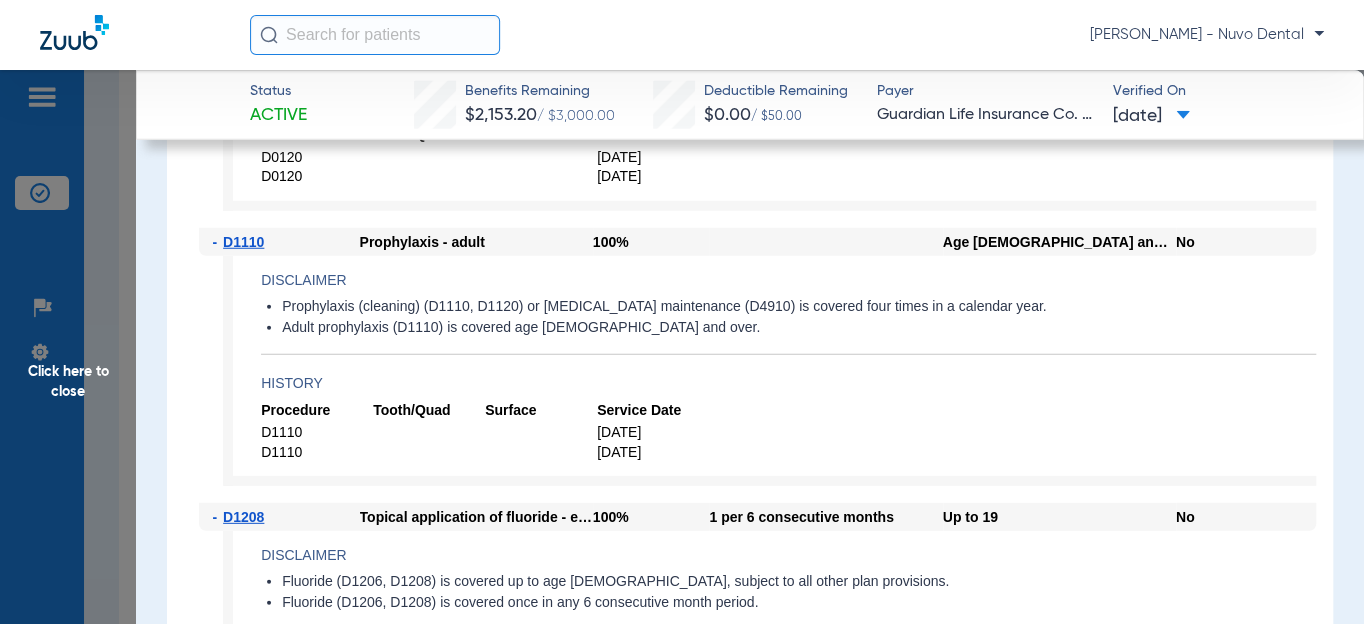 click on "Prophylaxis (cleaning) (D1110, D1120) or [MEDICAL_DATA] maintenance (D4910) is covered four times in a calendar year." 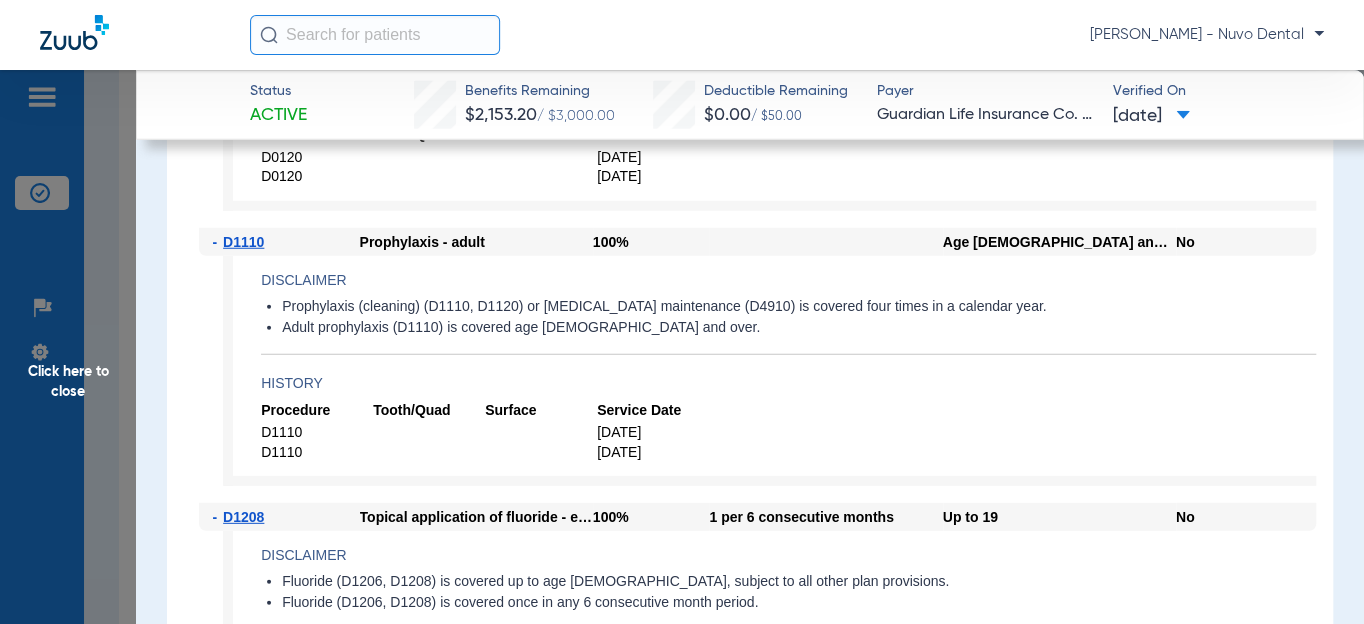 click on "Prophylaxis (cleaning) (D1110, D1120) or [MEDICAL_DATA] maintenance (D4910) is covered four times in a calendar year." 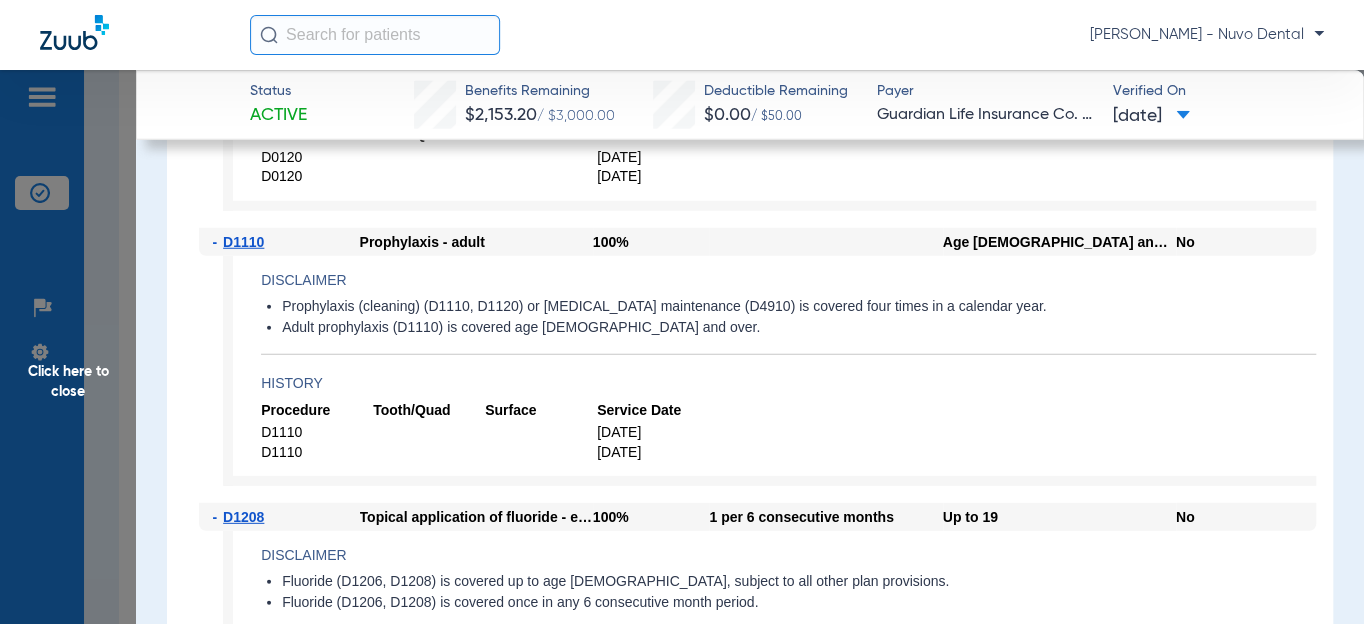 click on "Prophylaxis (cleaning) (D1110, D1120) or [MEDICAL_DATA] maintenance (D4910) is covered four times in a calendar year." 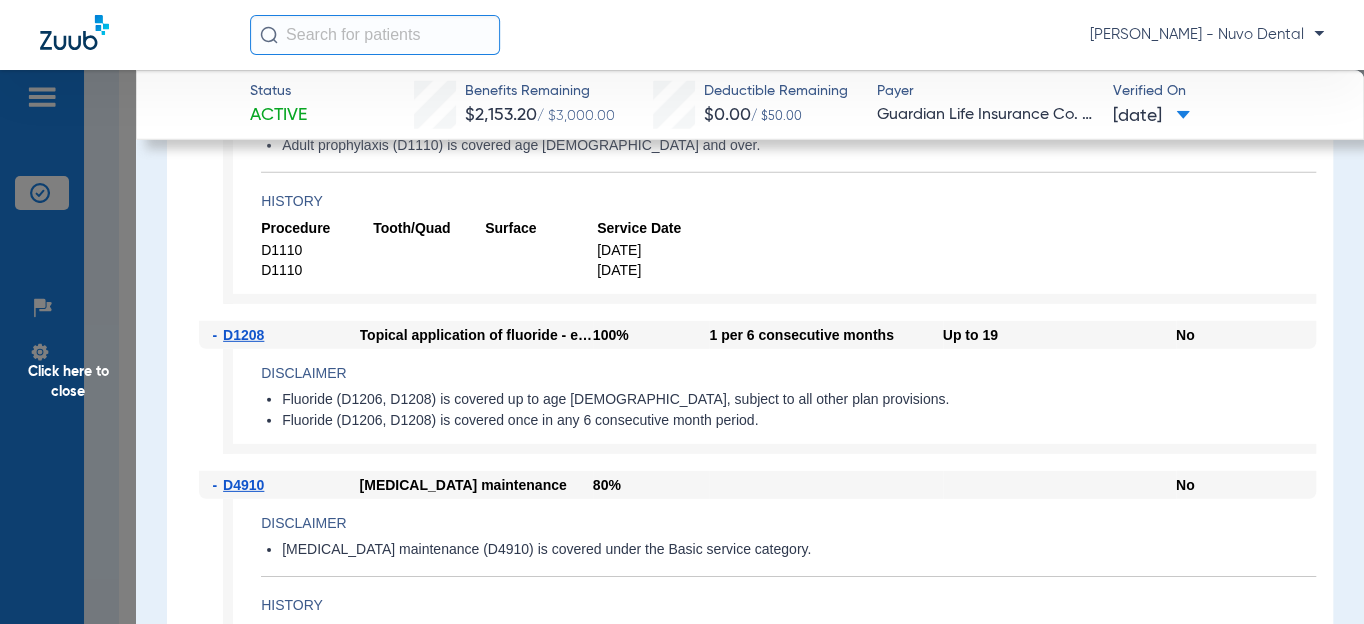 scroll, scrollTop: 2727, scrollLeft: 0, axis: vertical 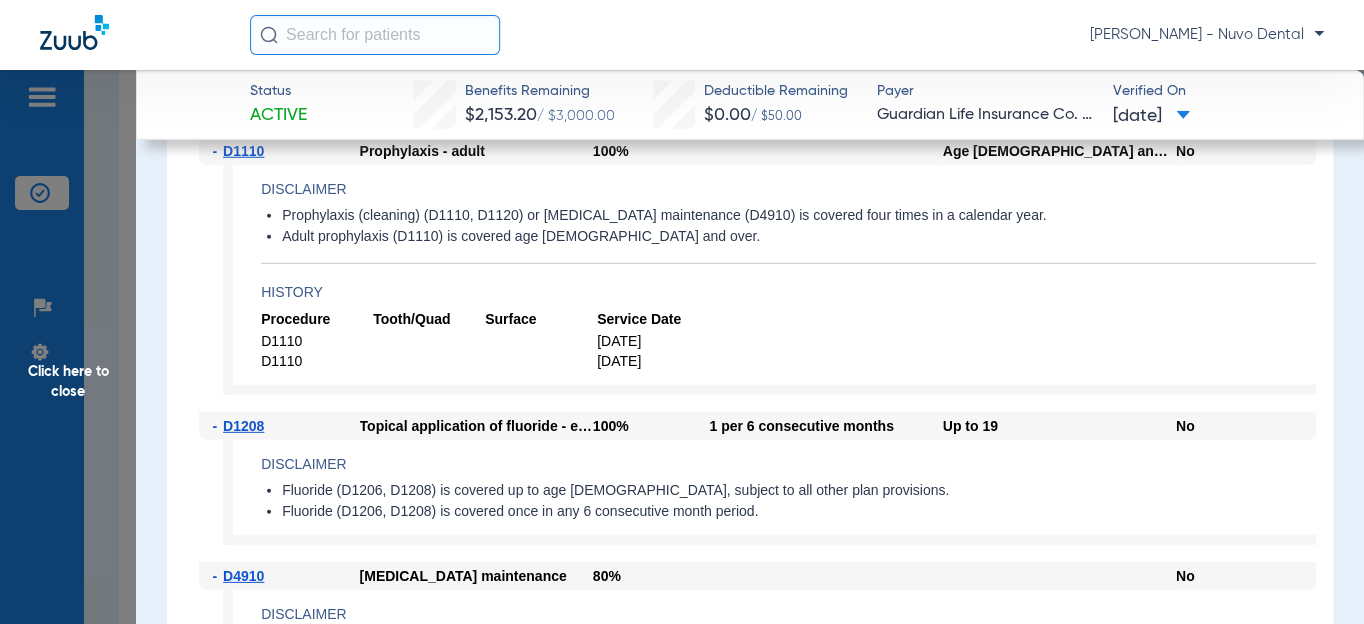 click on "Click here to close" 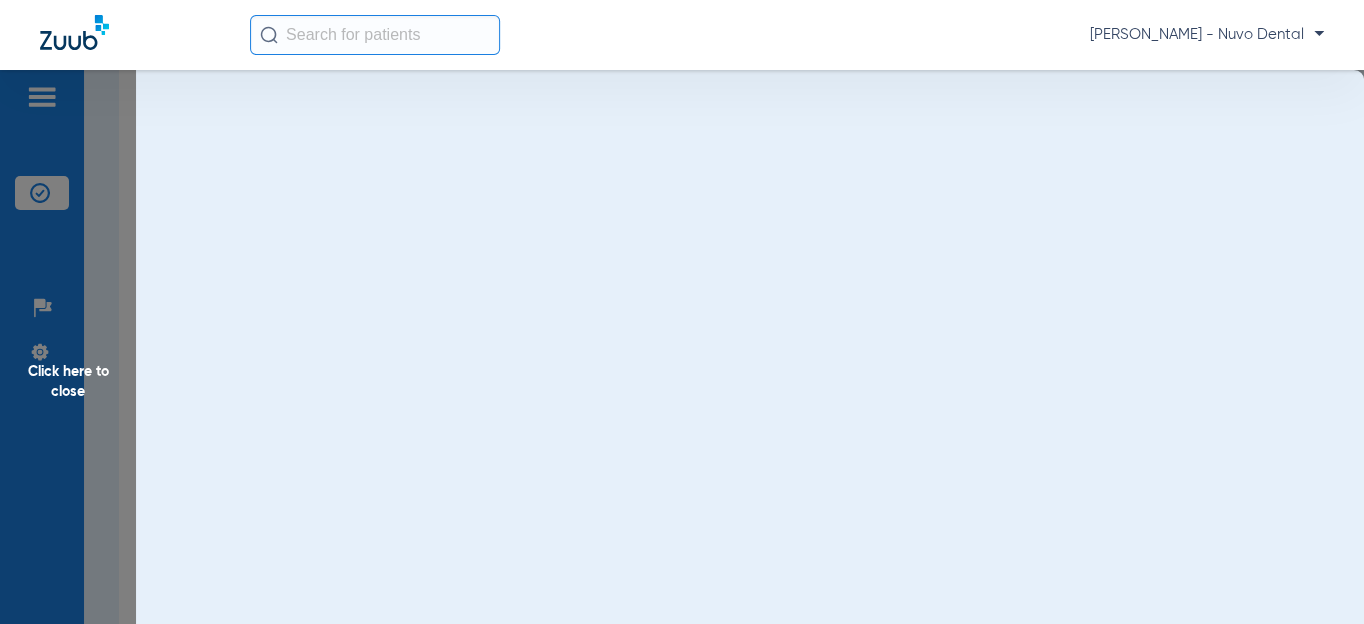 scroll, scrollTop: 0, scrollLeft: 0, axis: both 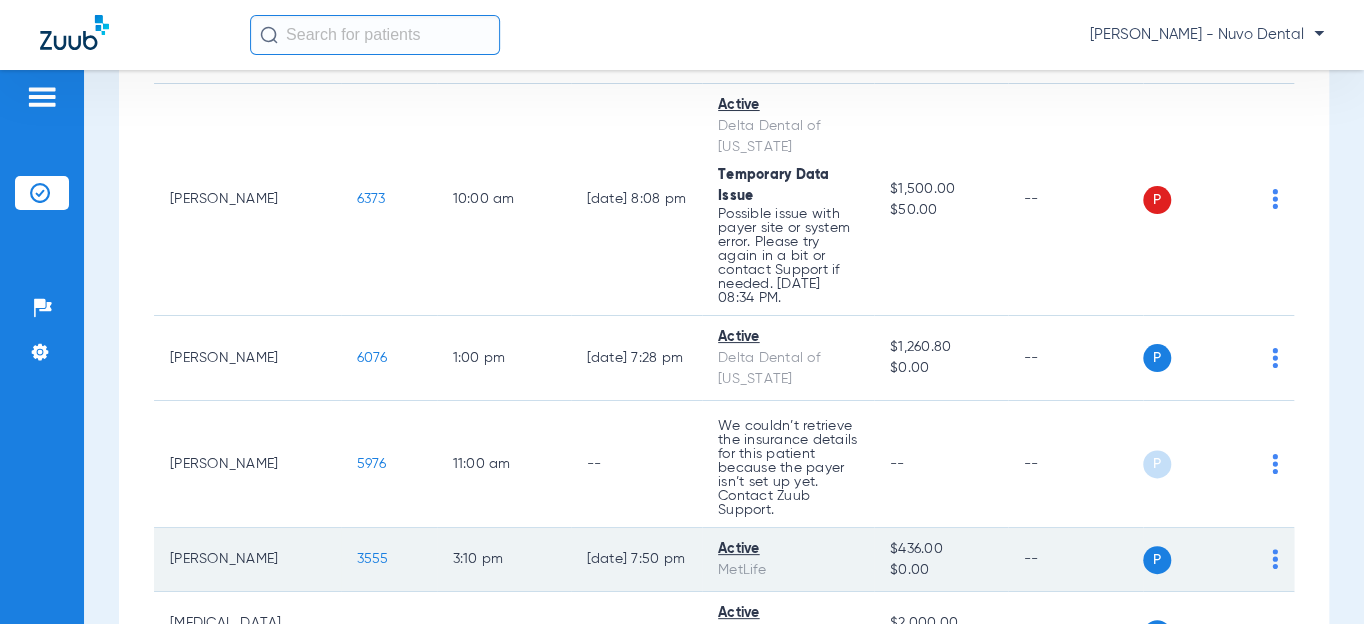 click on "3555" 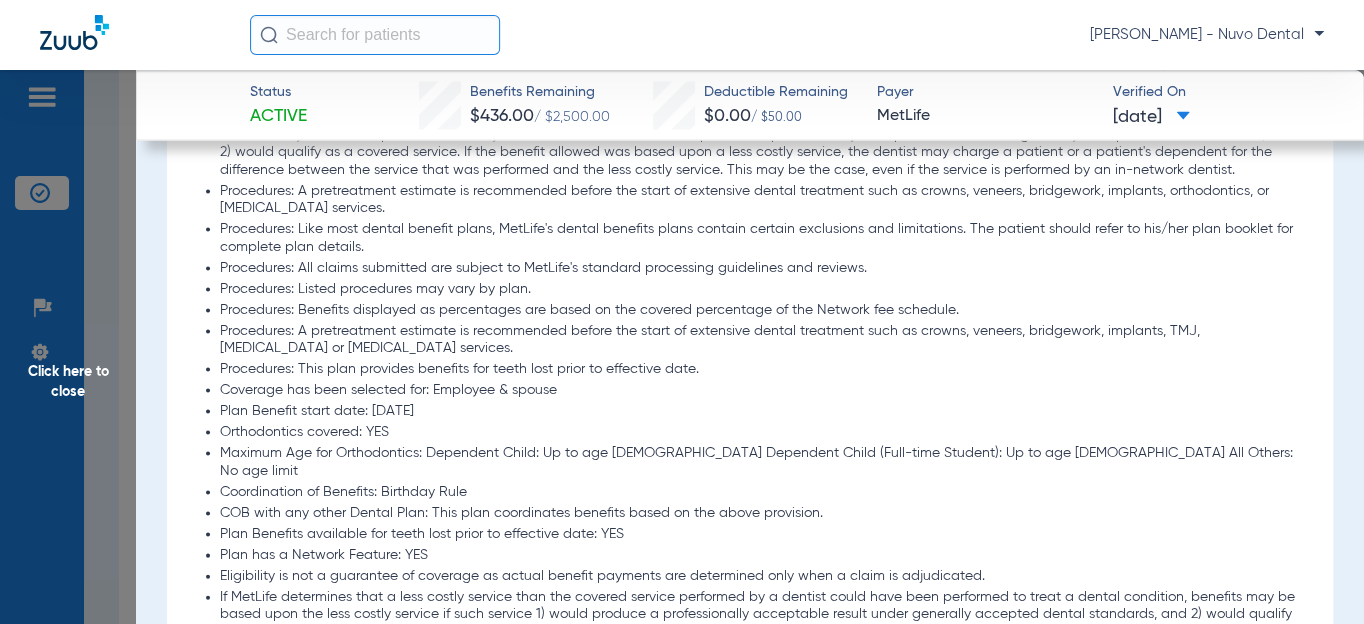 scroll, scrollTop: 2090, scrollLeft: 0, axis: vertical 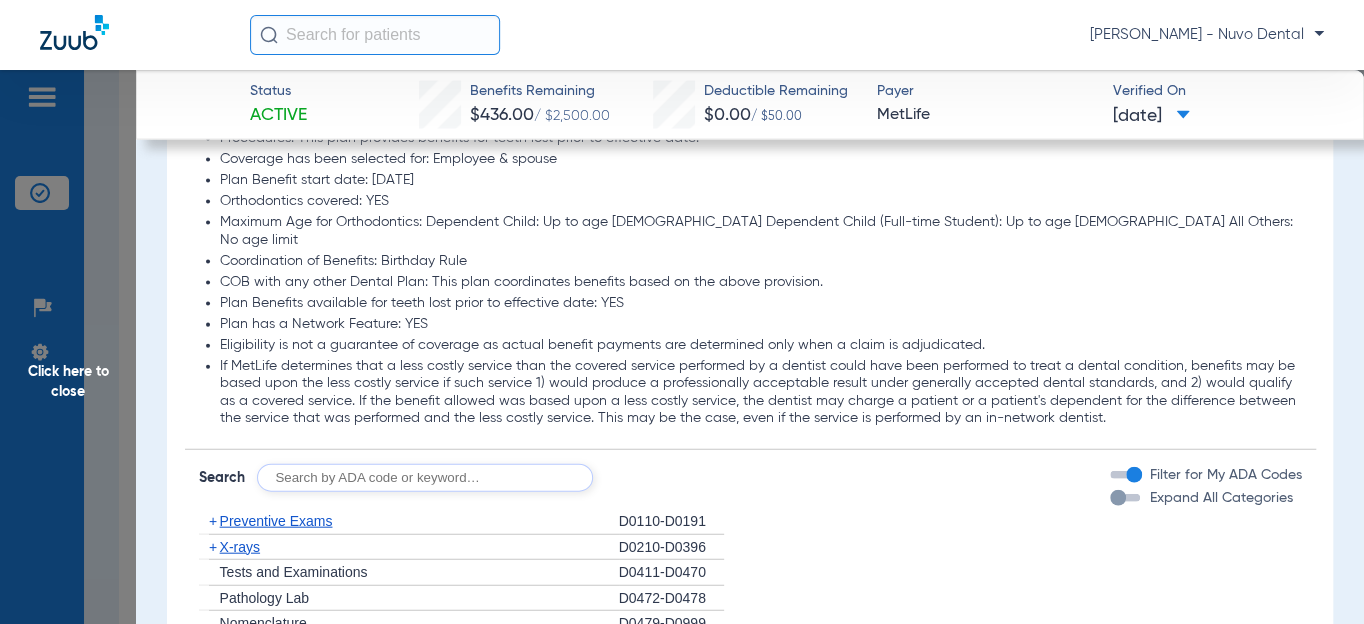 click 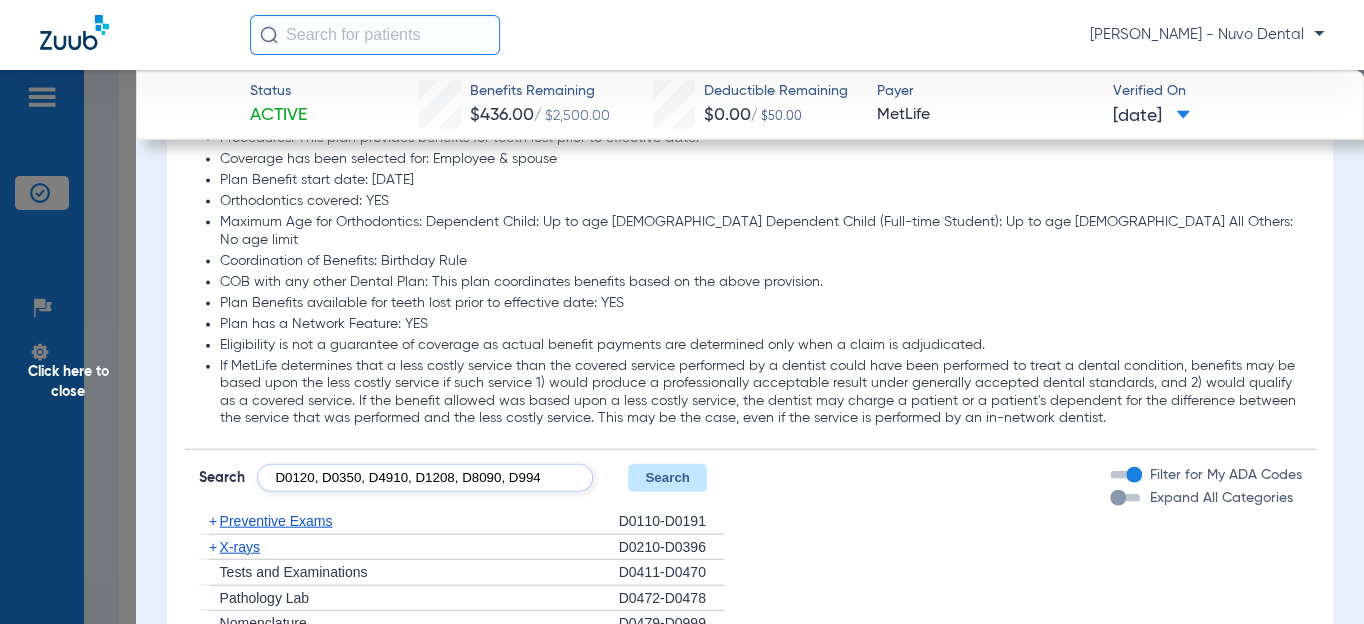 scroll, scrollTop: 0, scrollLeft: 54, axis: horizontal 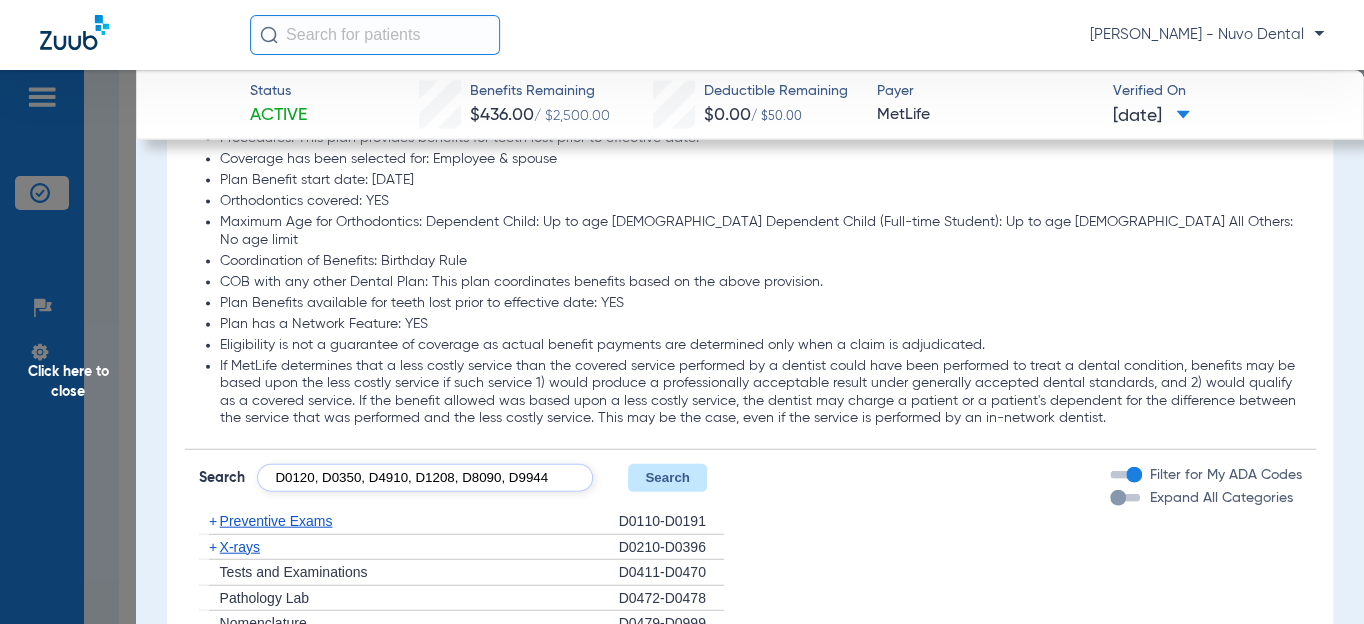 type on "D0120, D0350, D4910, D1208, D8090, D9944" 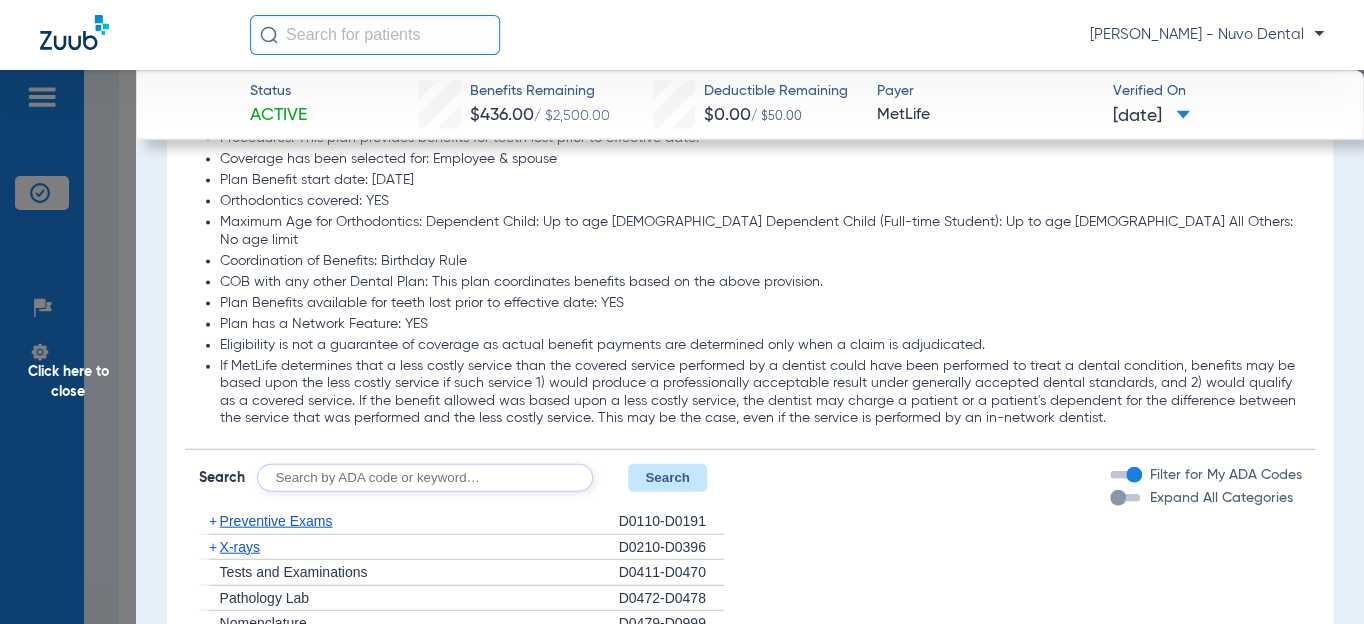 scroll, scrollTop: 0, scrollLeft: 0, axis: both 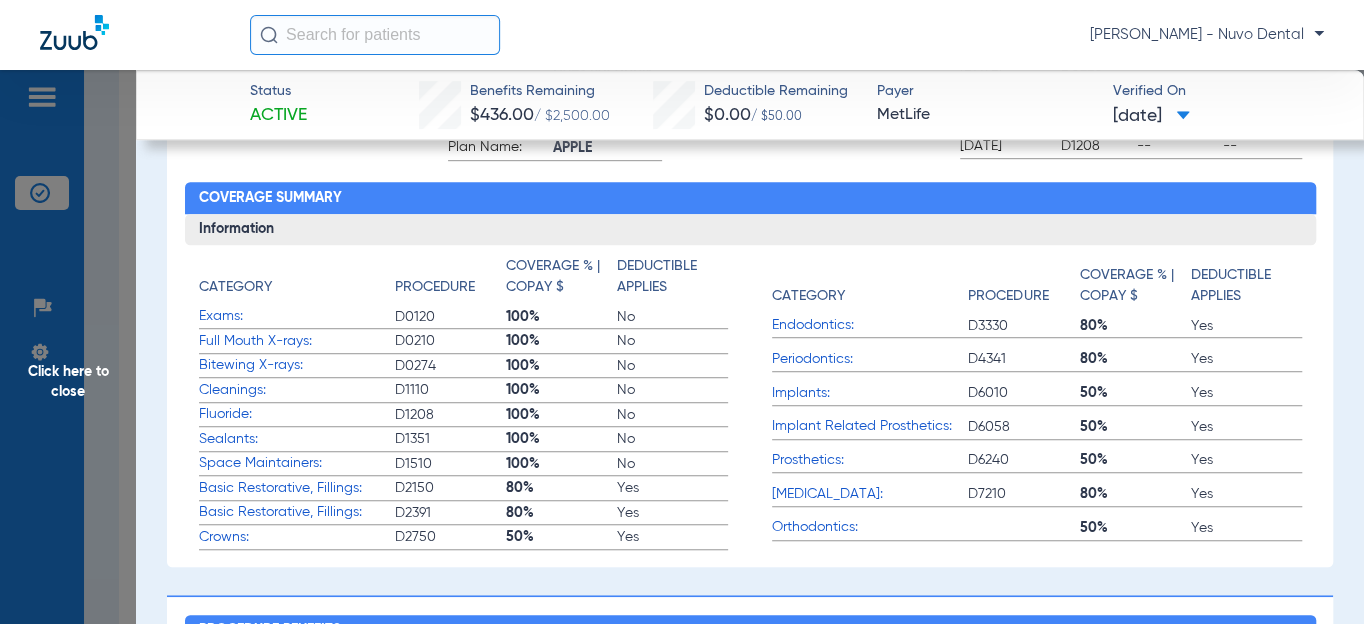 click on "Fluoride:" 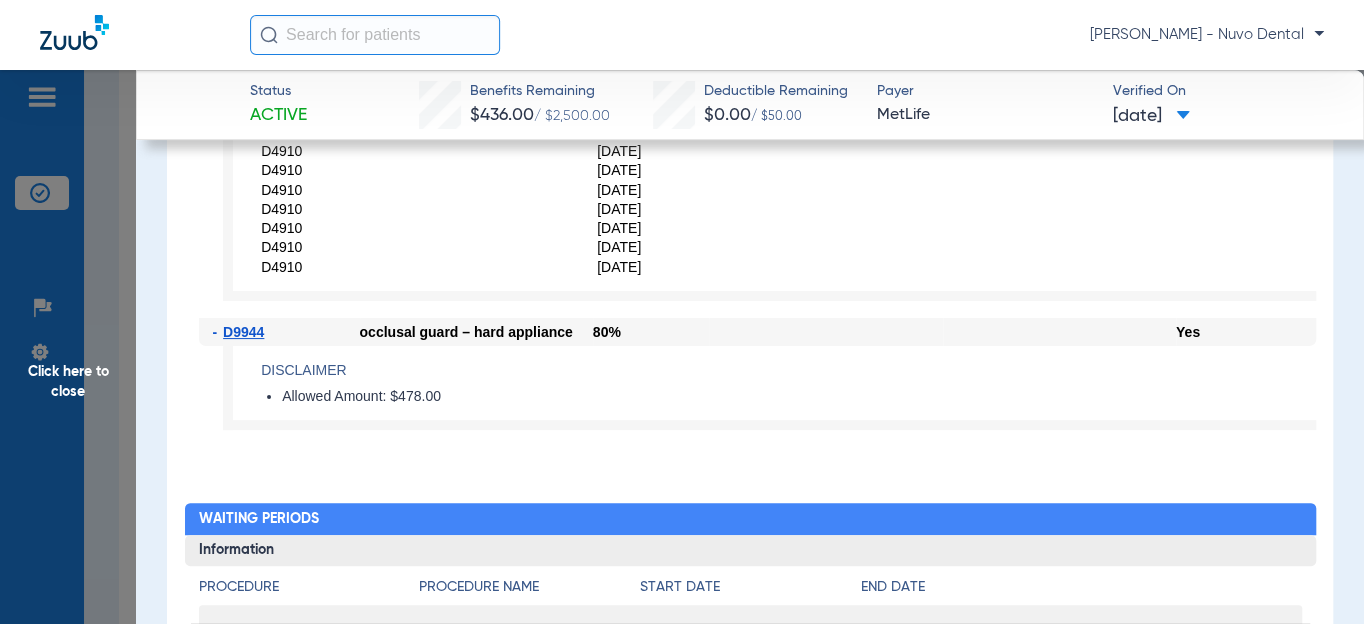 scroll, scrollTop: 3727, scrollLeft: 0, axis: vertical 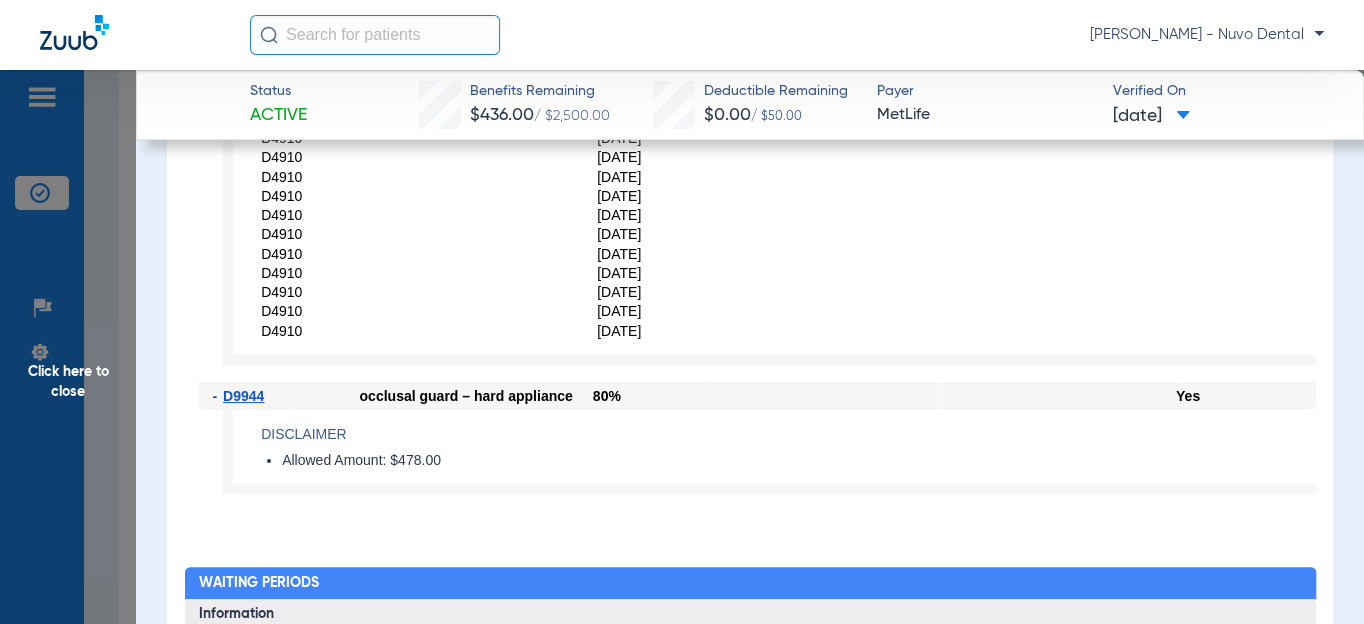 click on "Click here to close" 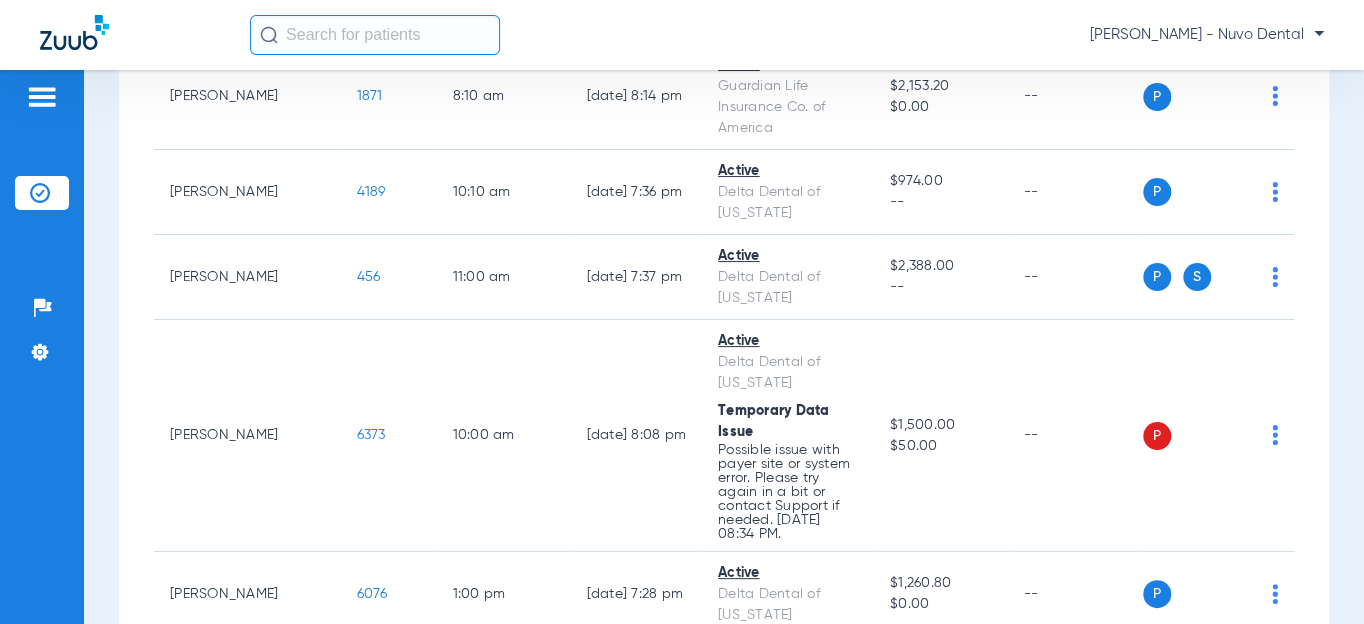 scroll, scrollTop: 844, scrollLeft: 0, axis: vertical 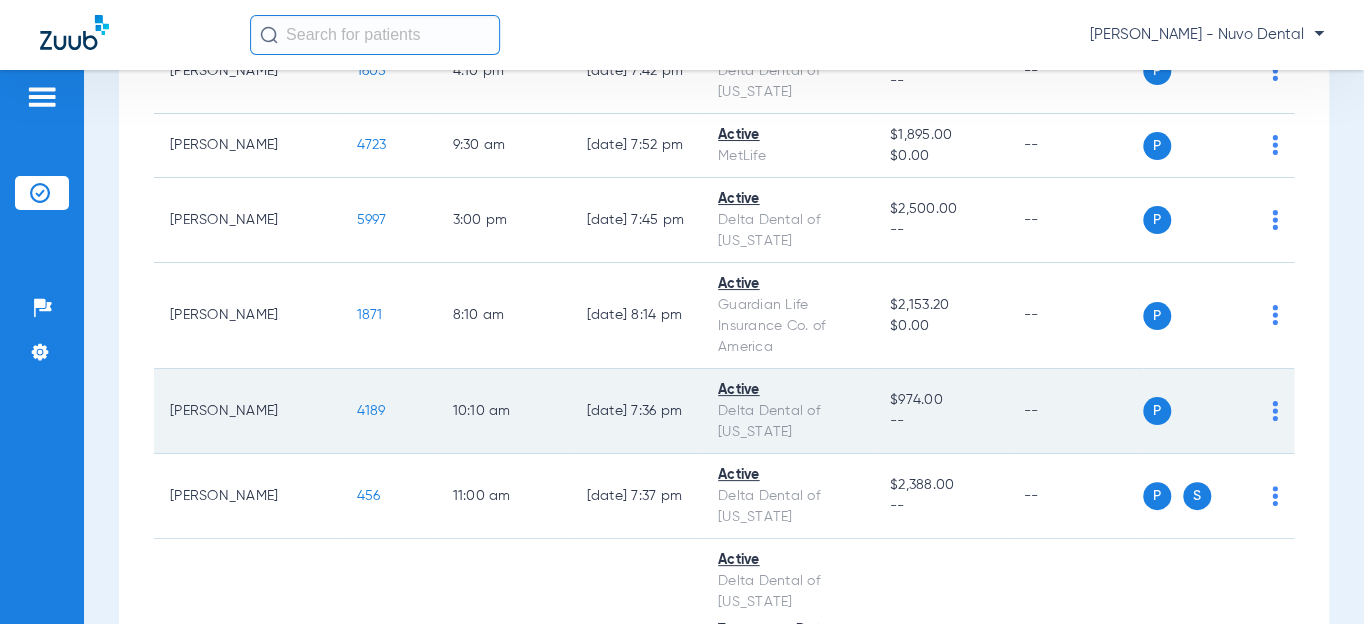 click on "4189" 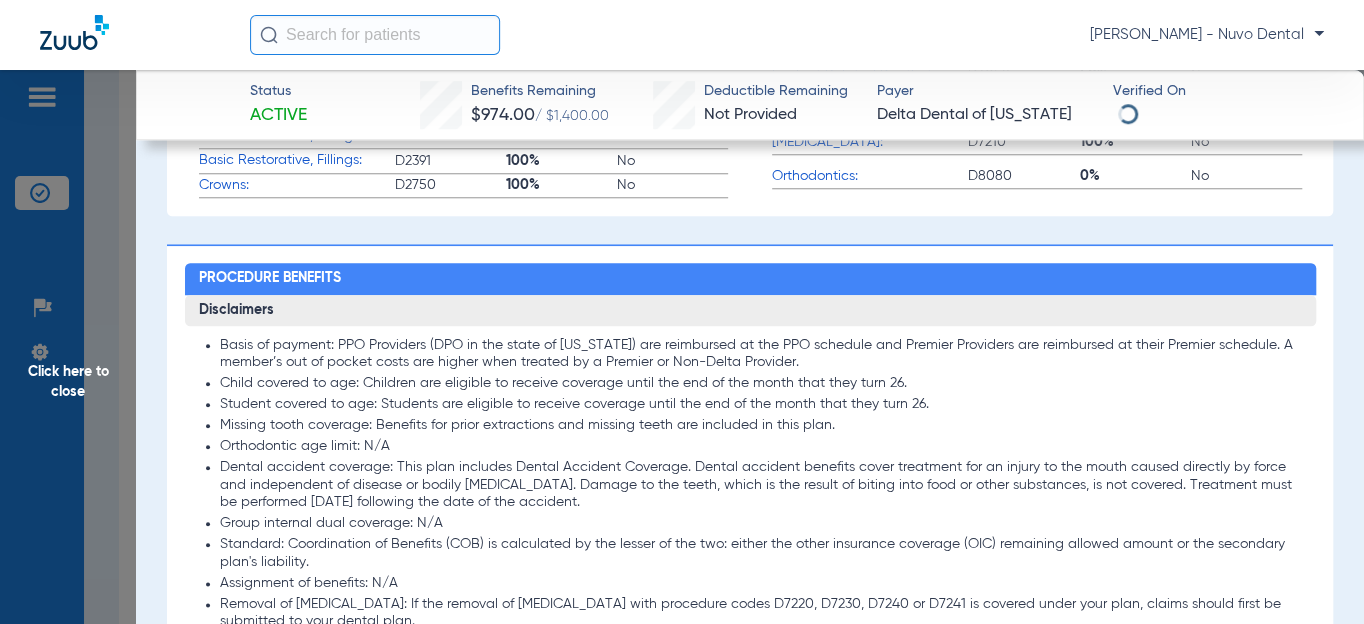 scroll, scrollTop: 1090, scrollLeft: 0, axis: vertical 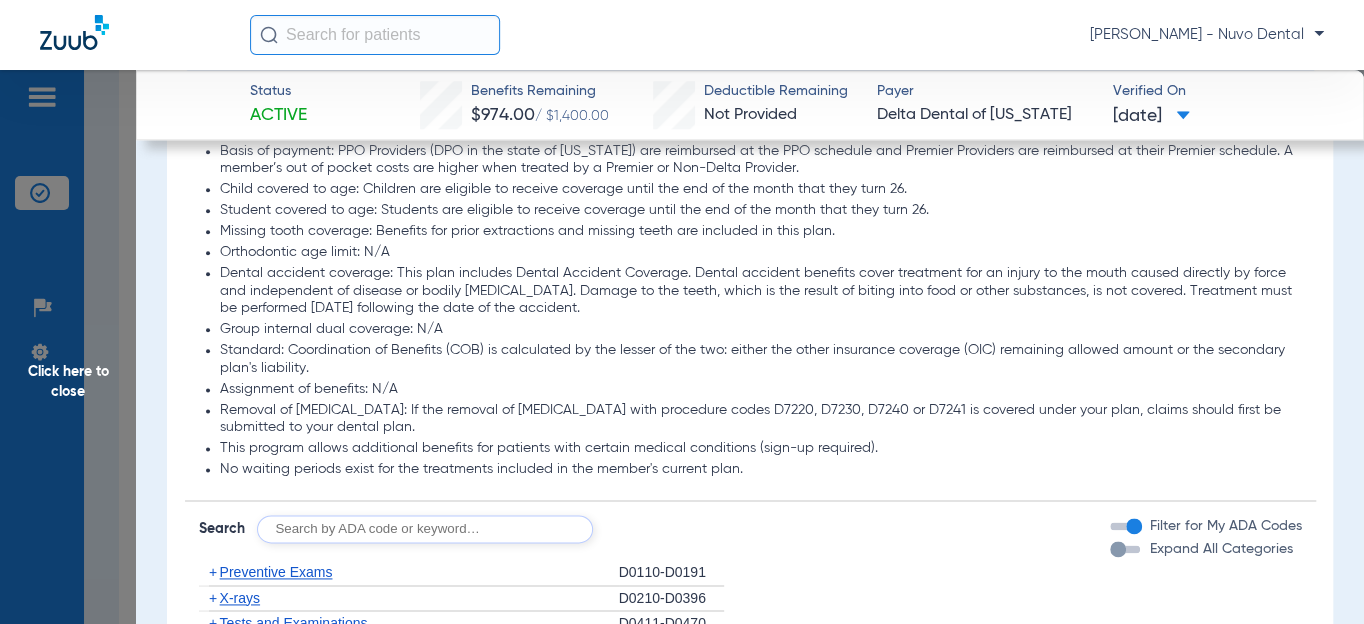 click 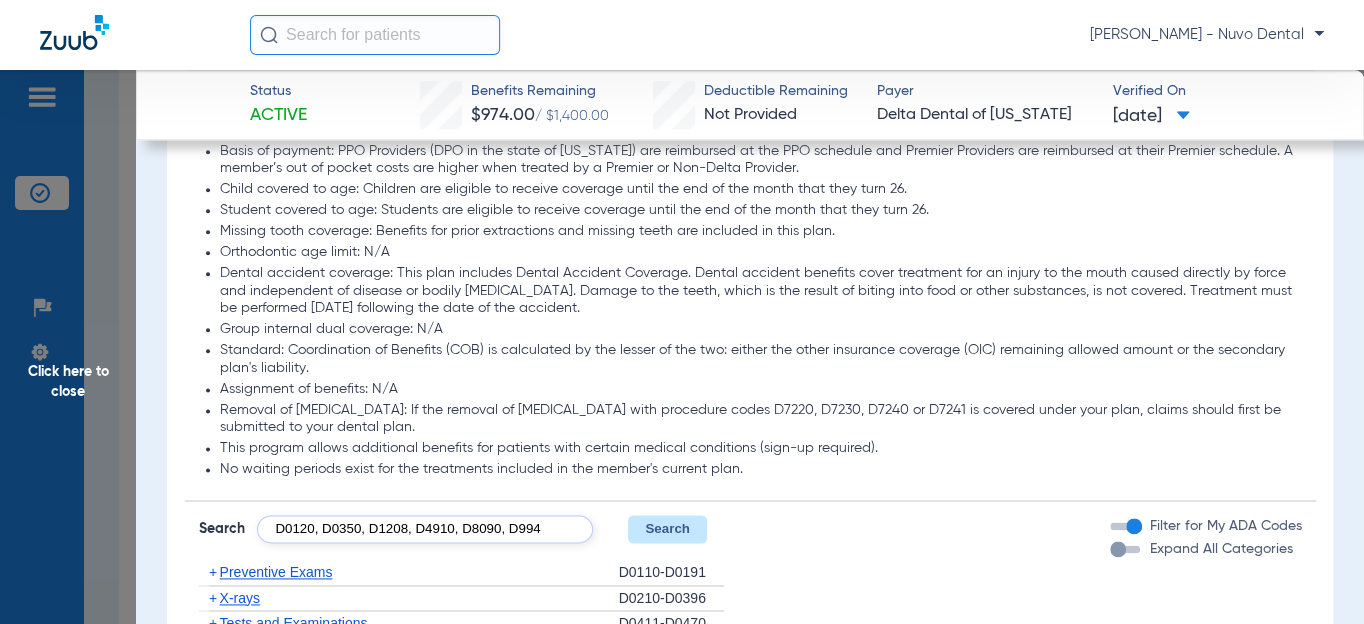 scroll, scrollTop: 0, scrollLeft: 54, axis: horizontal 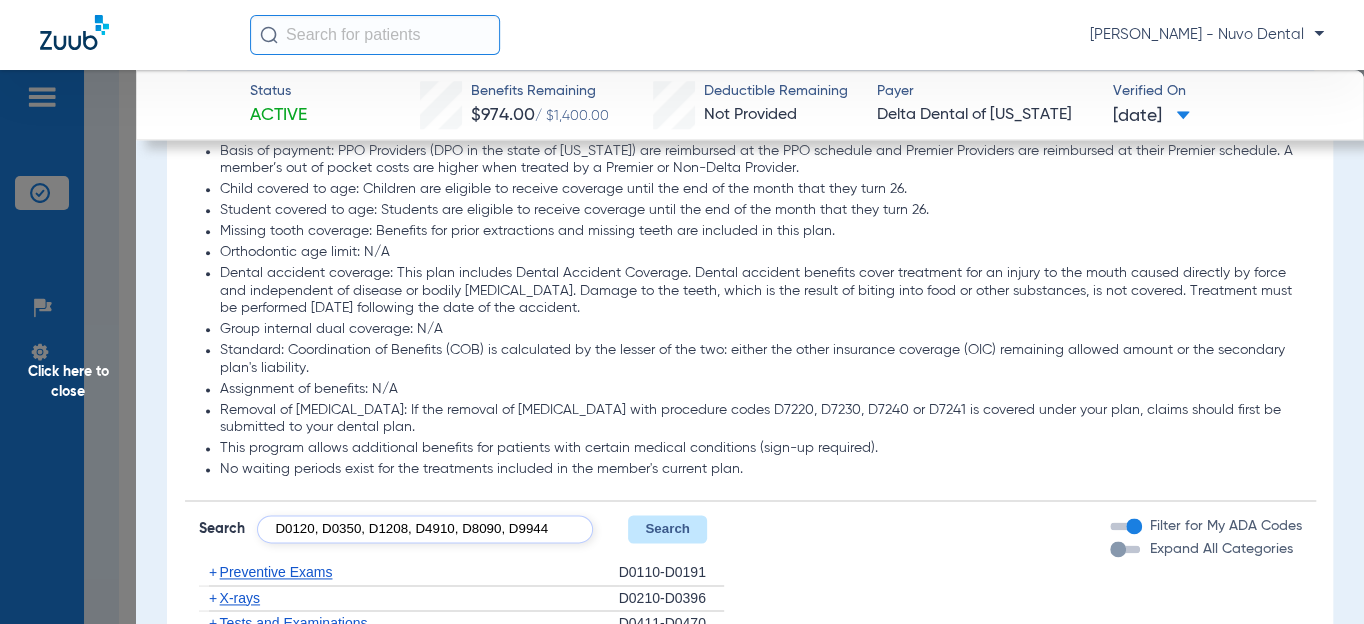 type on "D0120, D0350, D1208, D4910, D8090, D9944" 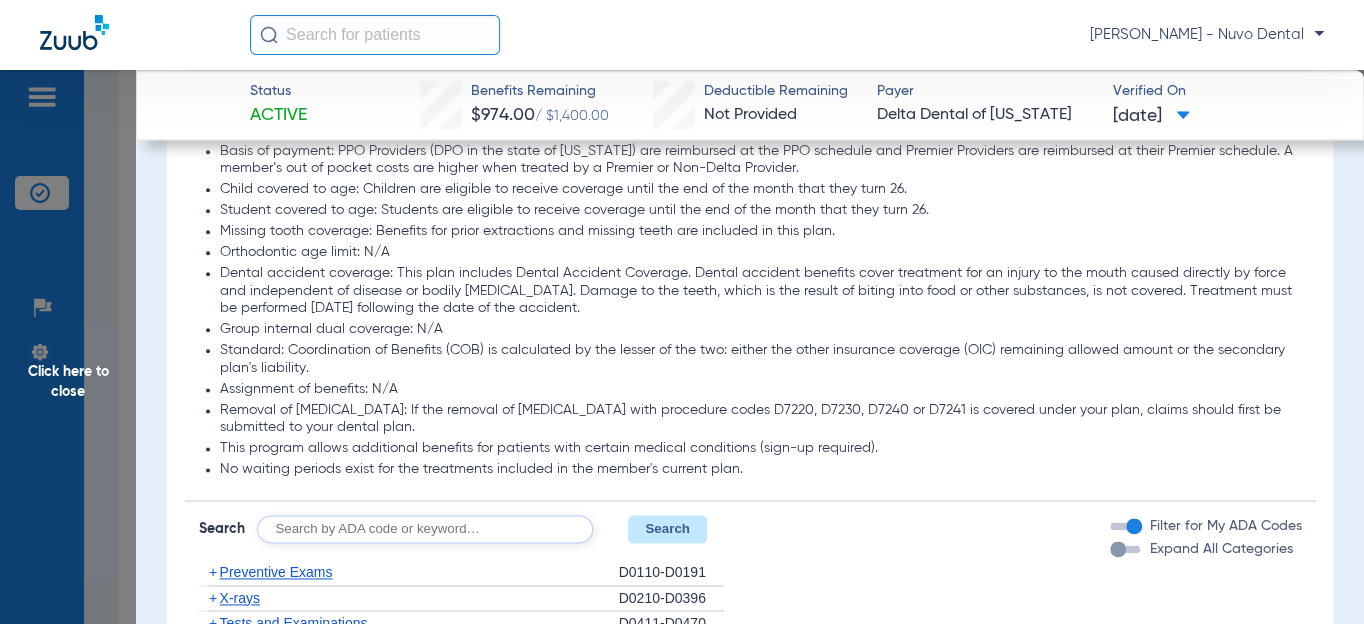 scroll, scrollTop: 0, scrollLeft: 0, axis: both 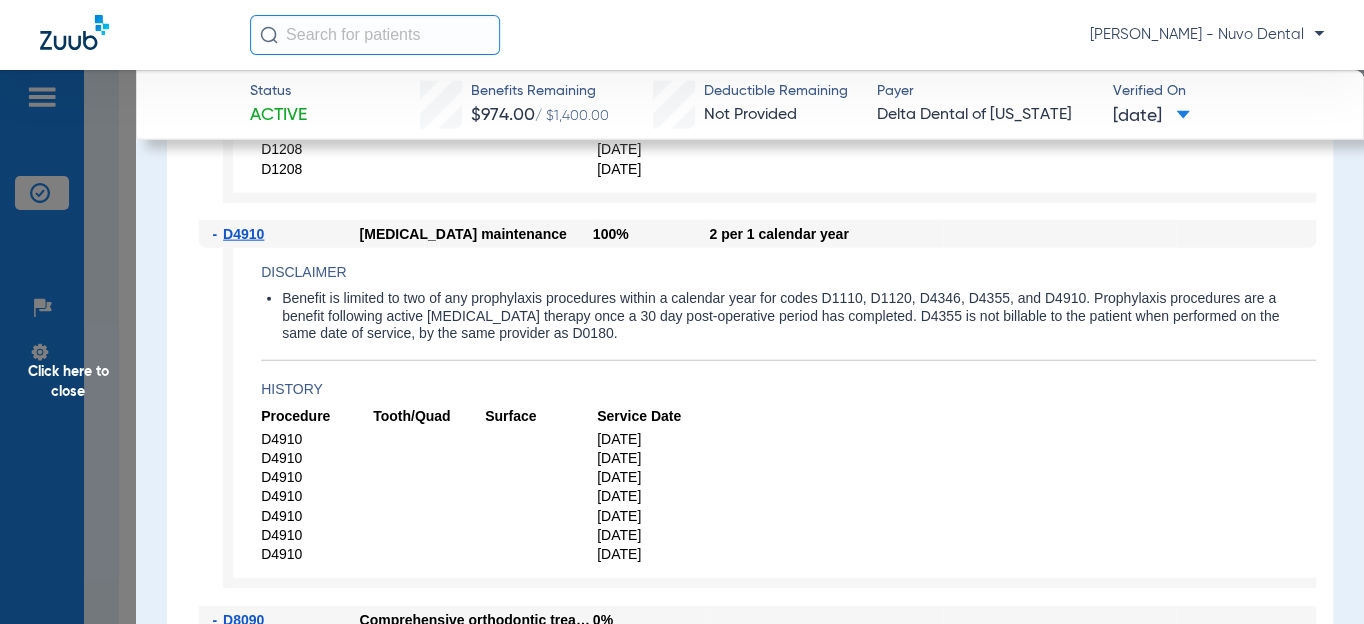click on "History" 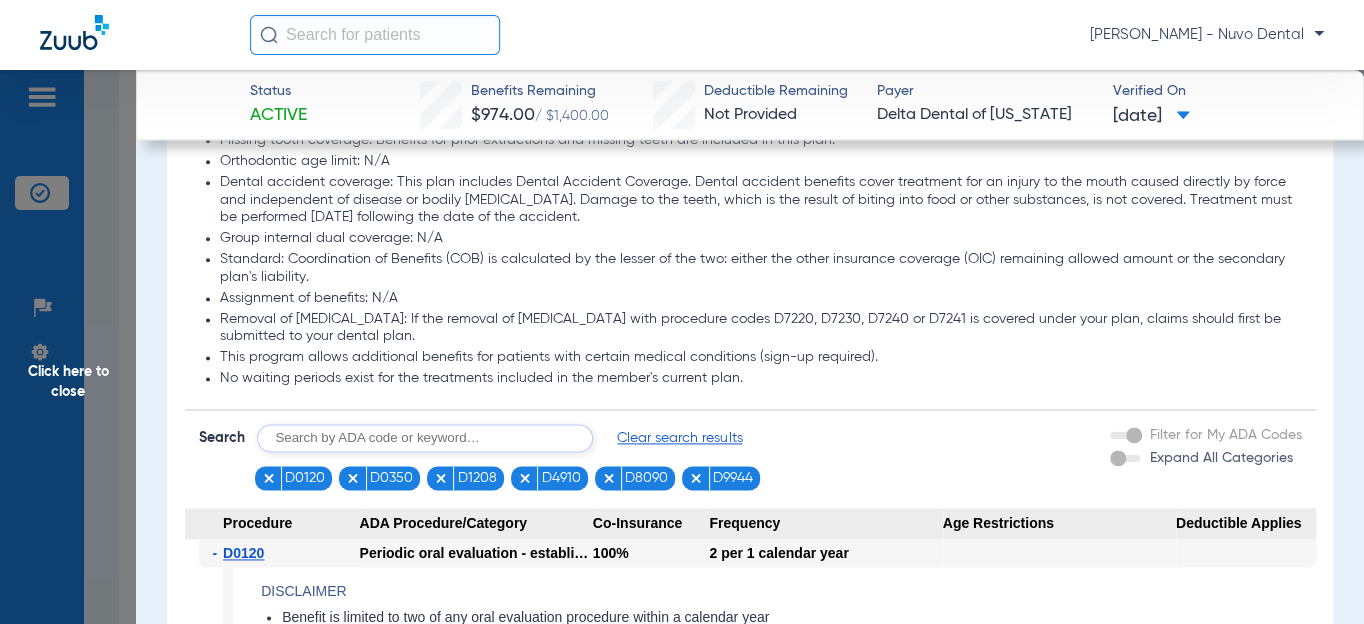 scroll, scrollTop: 1545, scrollLeft: 0, axis: vertical 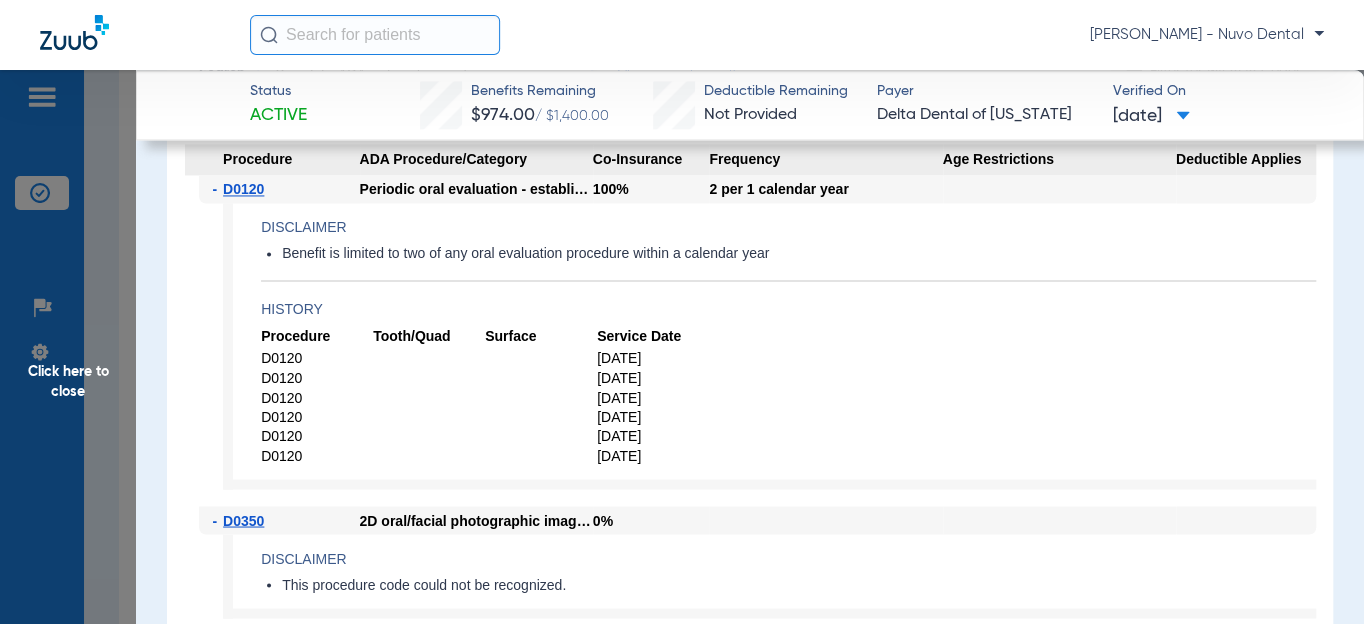 click 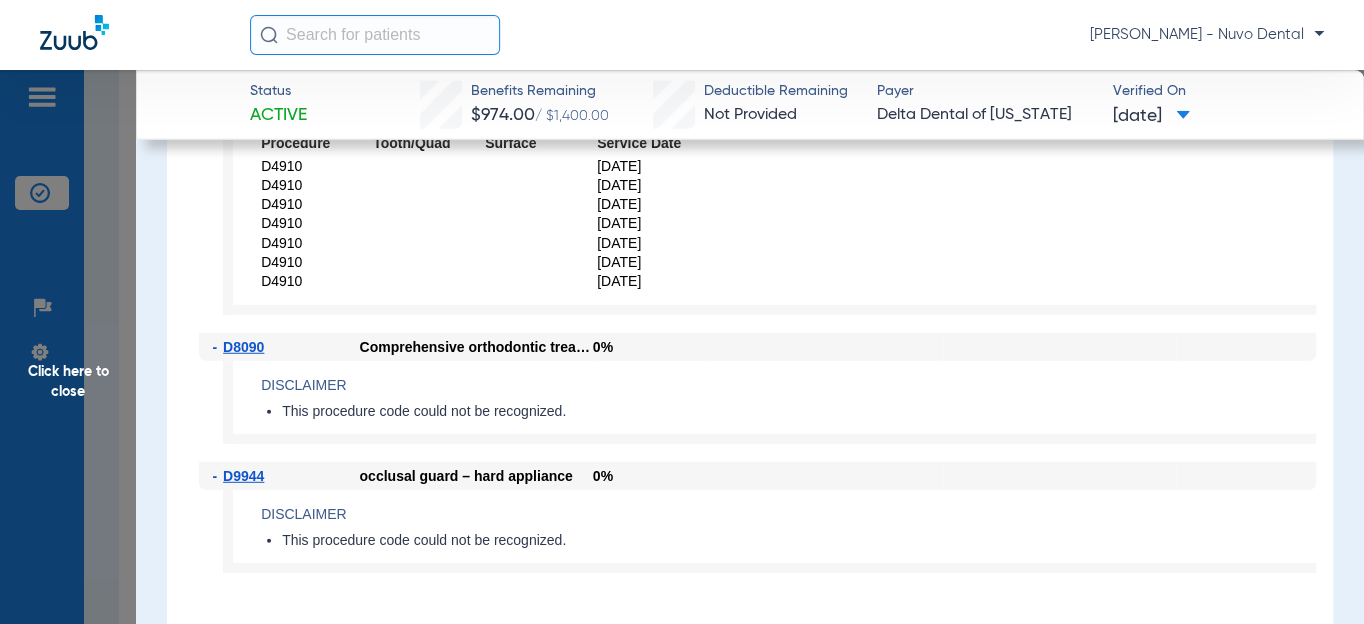 scroll, scrollTop: 2272, scrollLeft: 0, axis: vertical 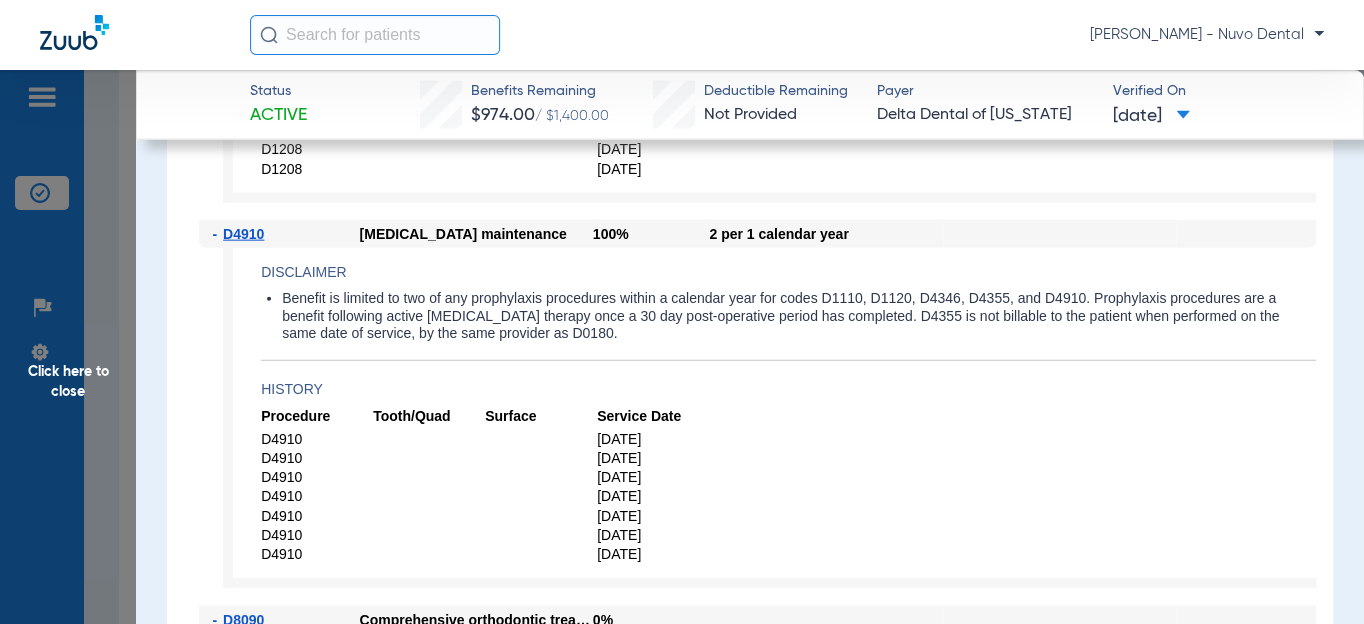 click on "Click here to close" 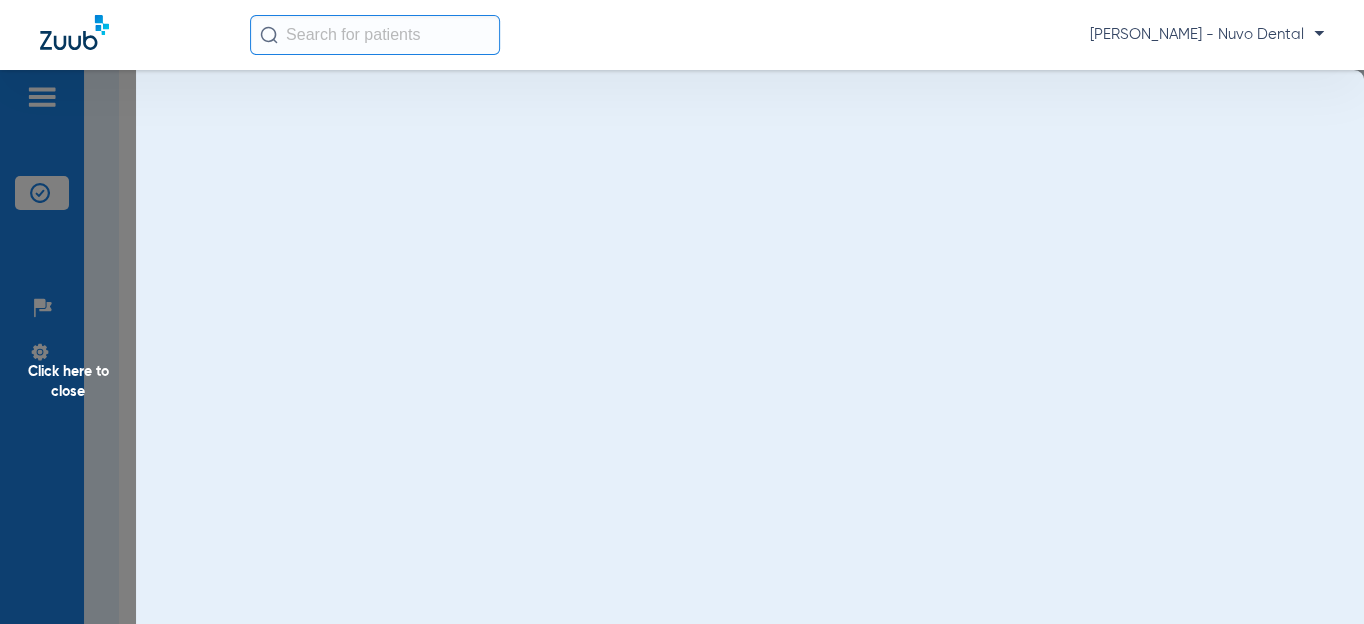 scroll, scrollTop: 0, scrollLeft: 0, axis: both 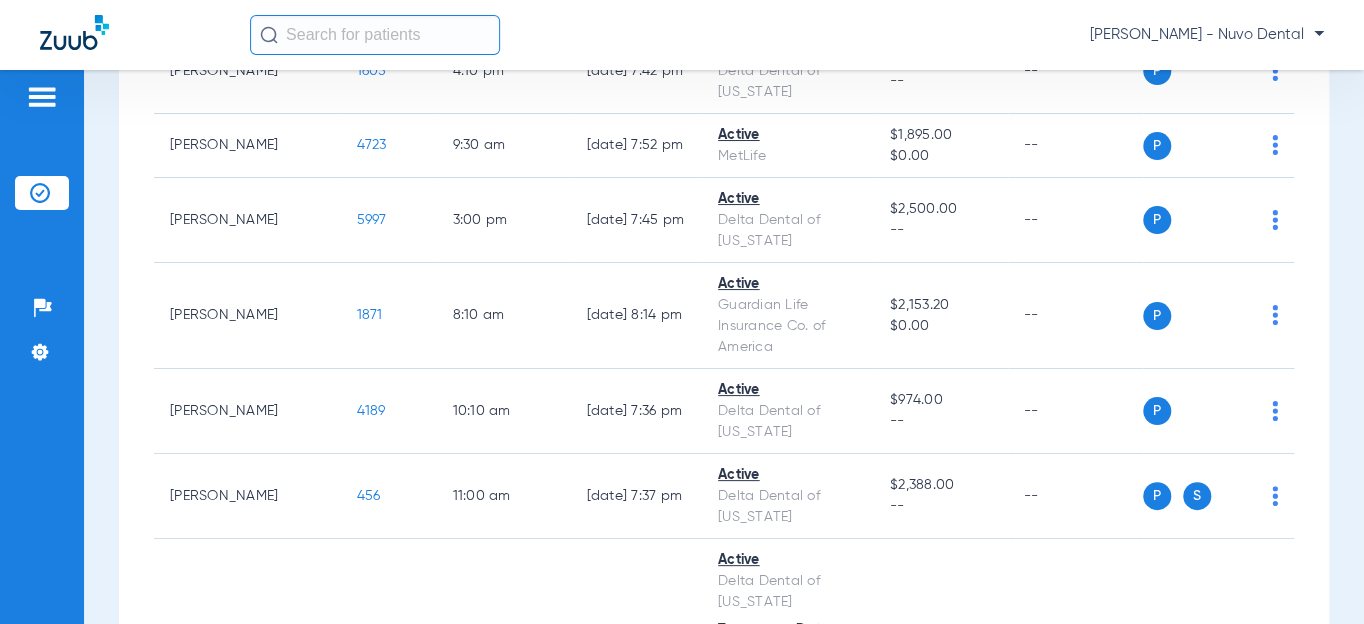 click 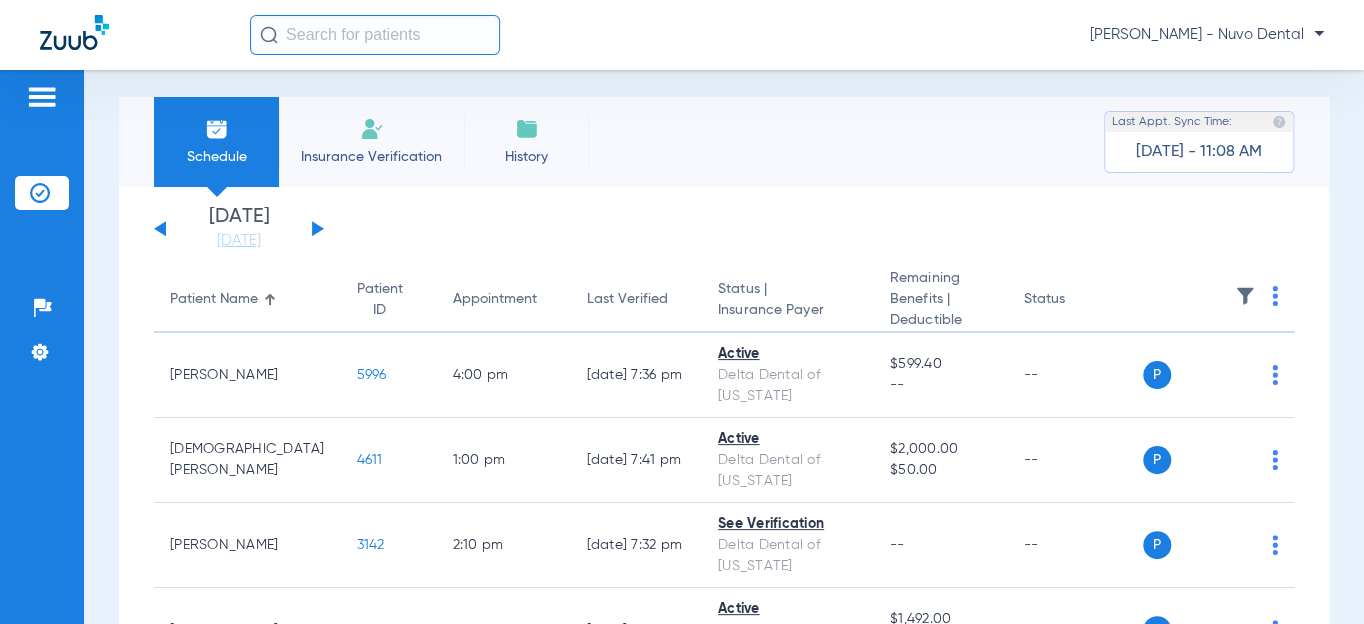 scroll, scrollTop: 0, scrollLeft: 0, axis: both 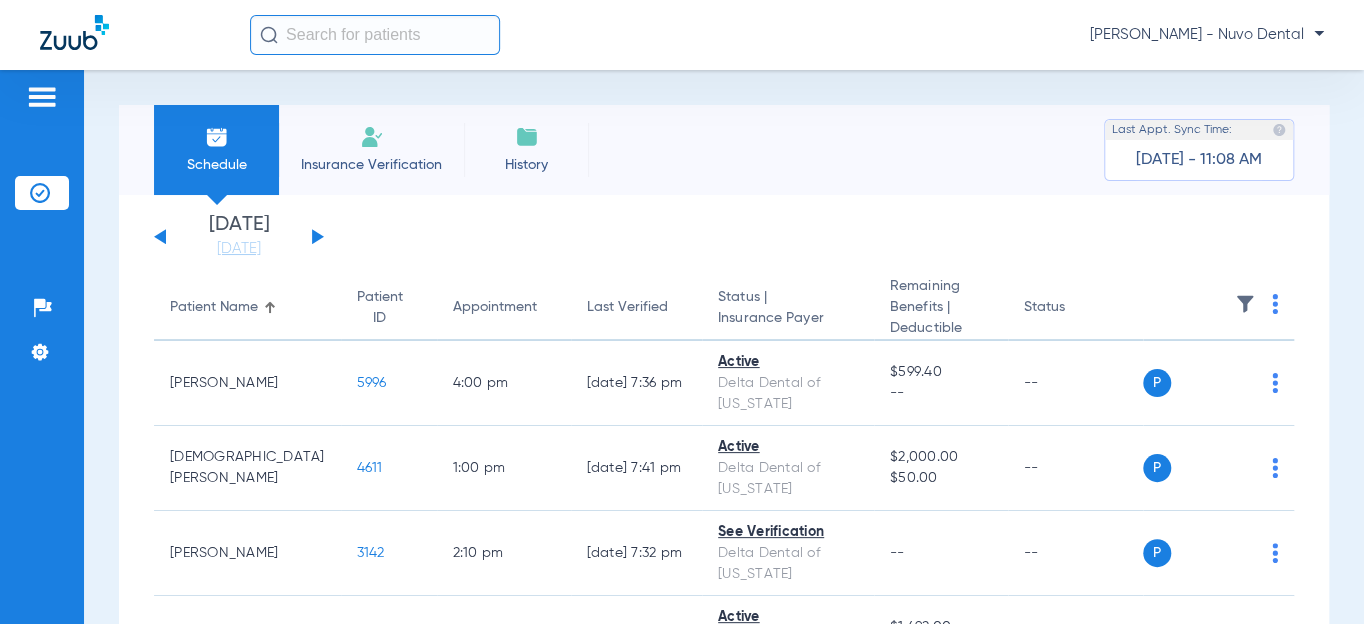 drag, startPoint x: 224, startPoint y: 225, endPoint x: 227, endPoint y: 237, distance: 12.369317 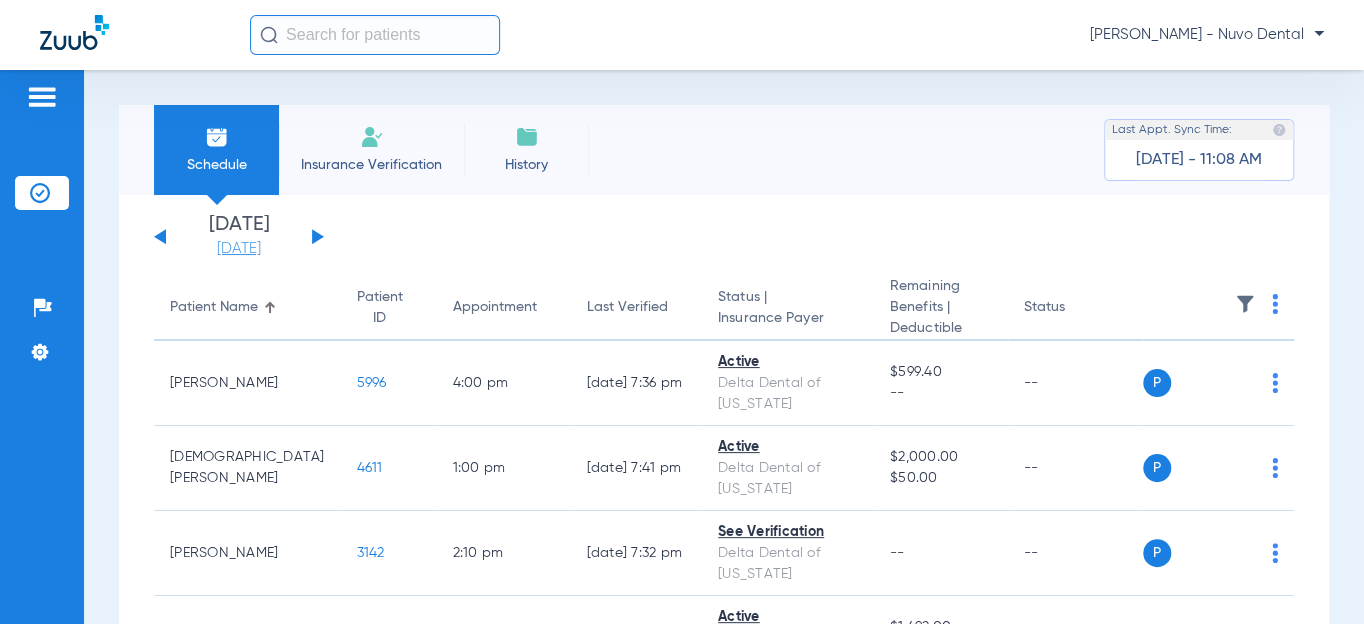 click on "[DATE]" 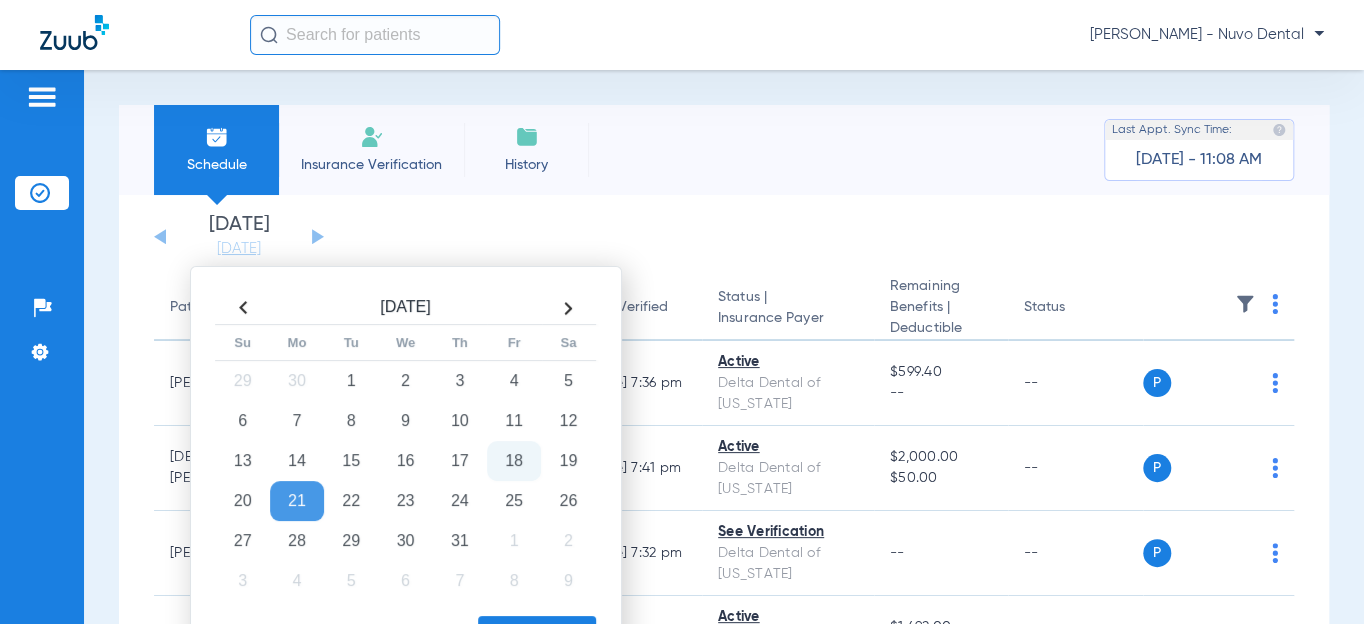 click on "18" 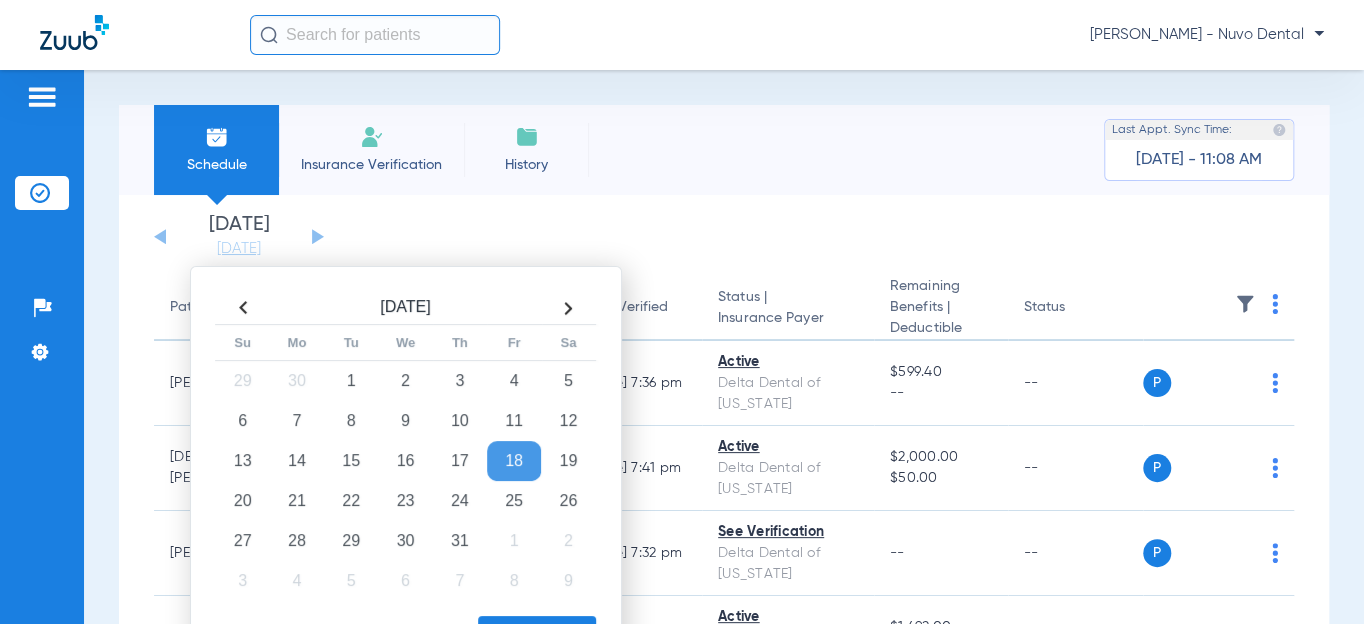 click on "Apply" 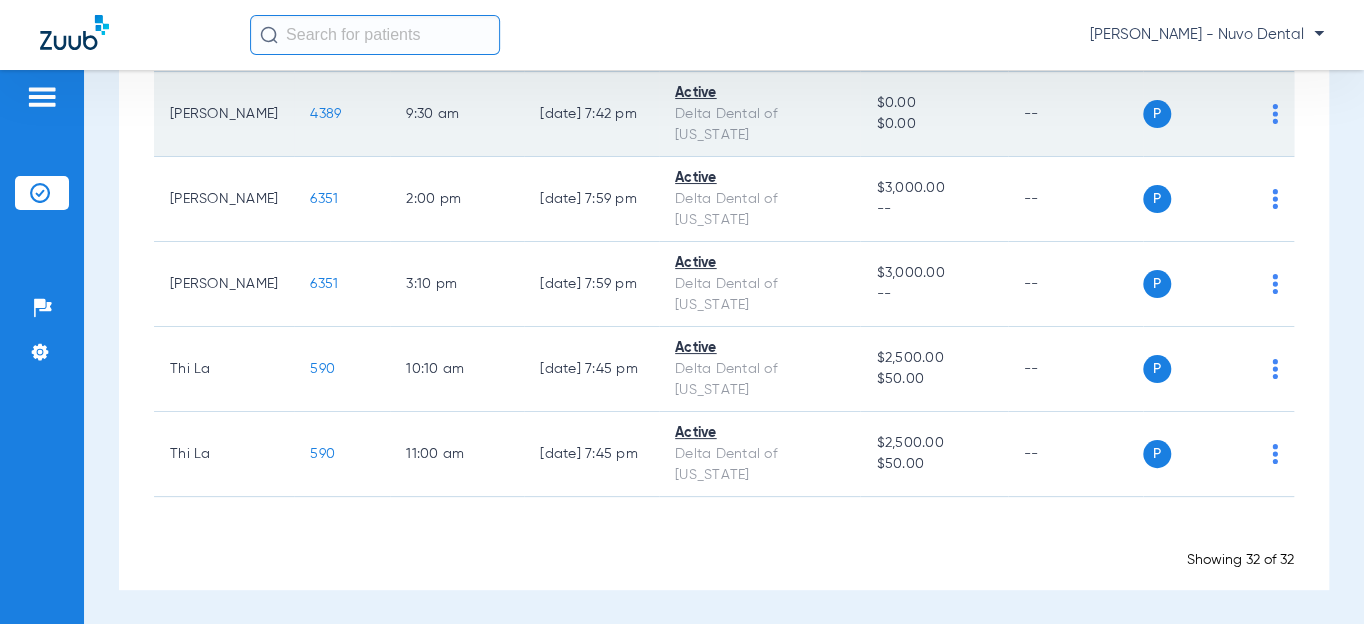 scroll, scrollTop: 2818, scrollLeft: 0, axis: vertical 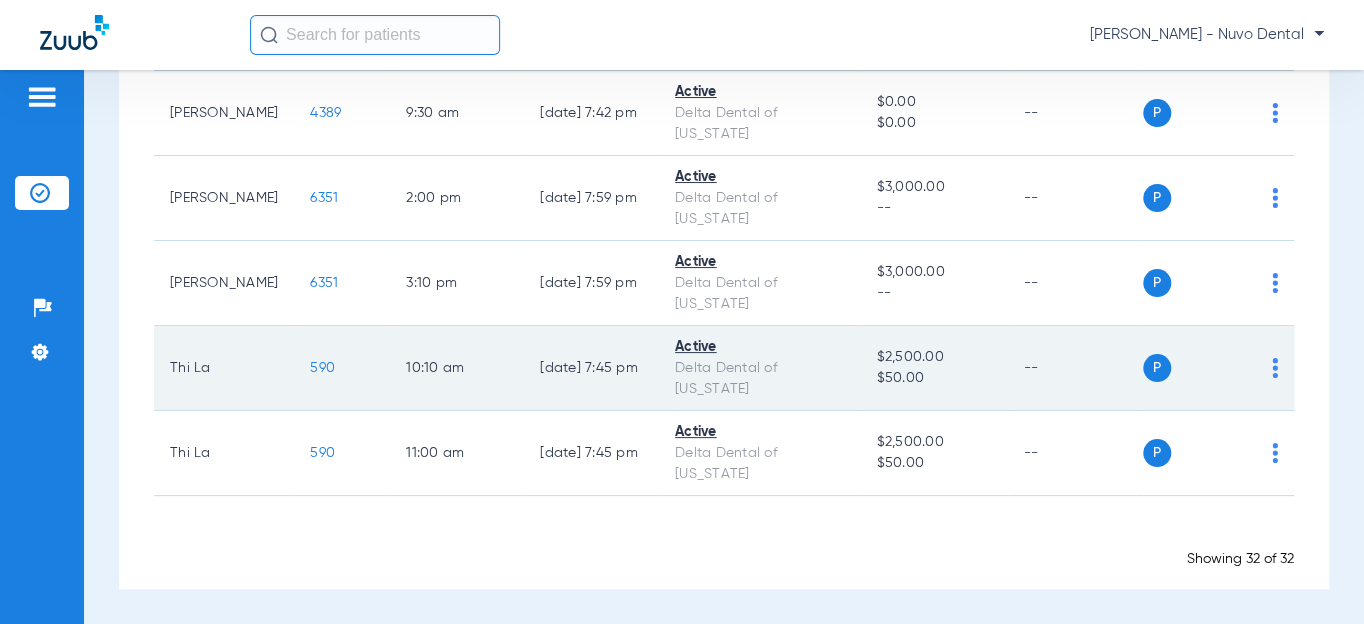 click on "590" 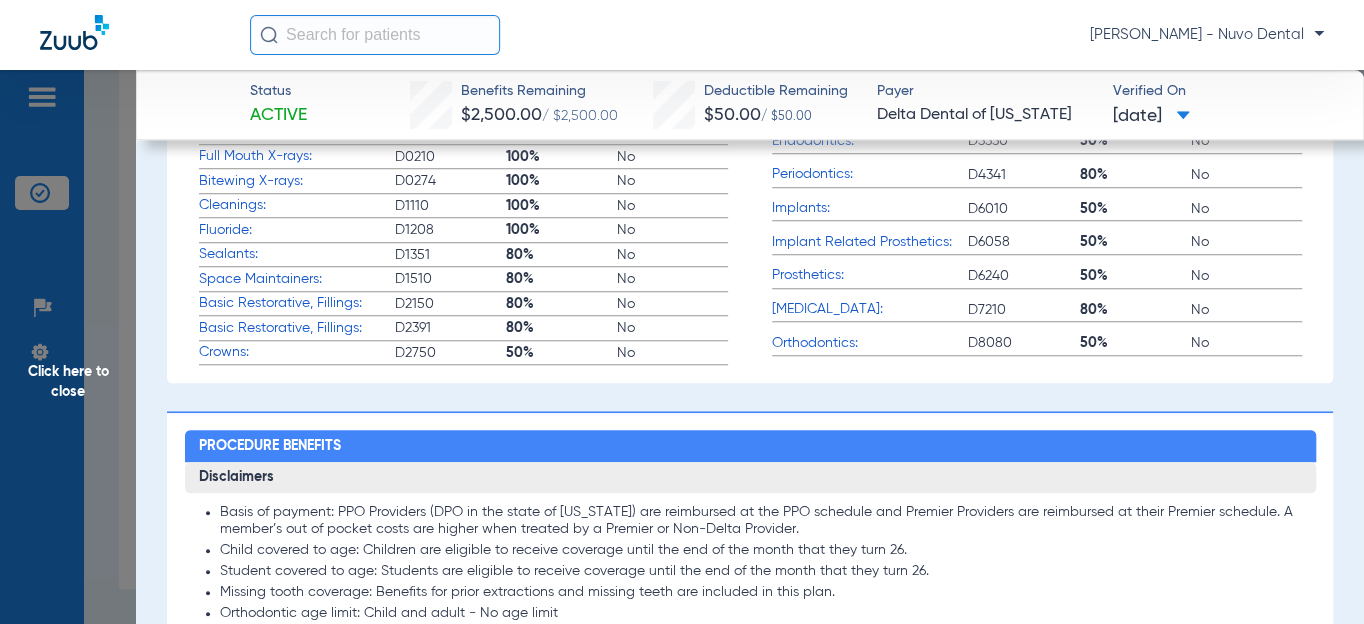 scroll, scrollTop: 1181, scrollLeft: 0, axis: vertical 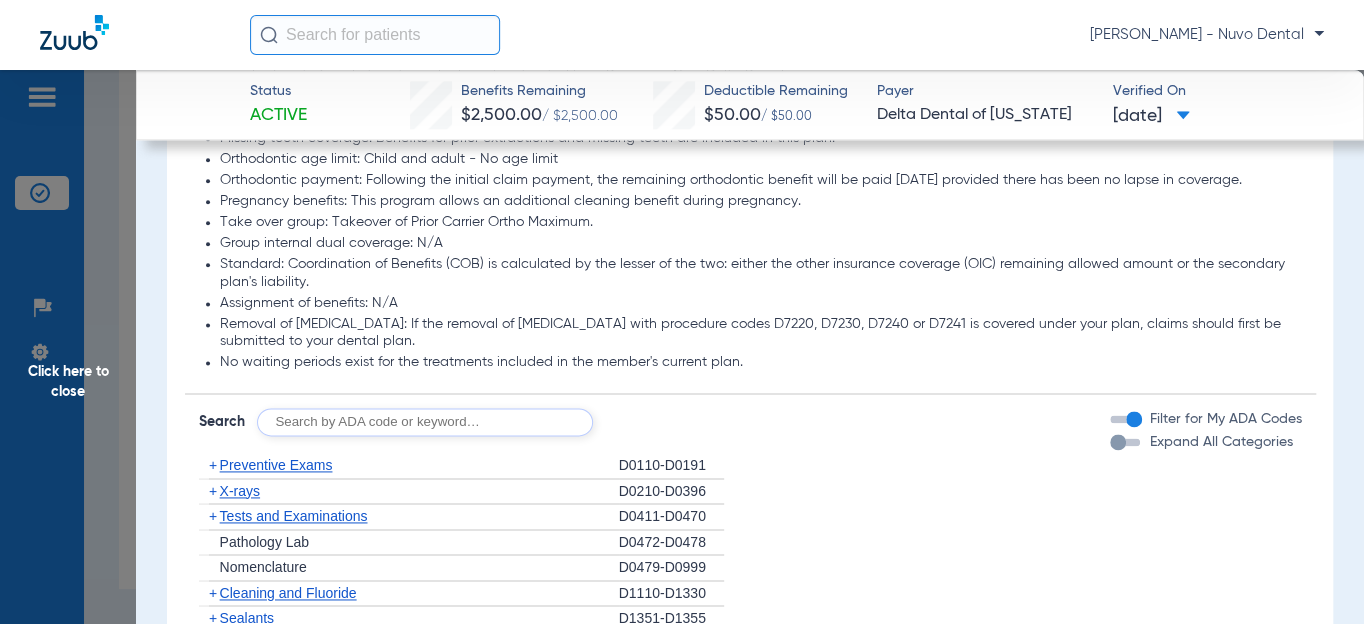 click 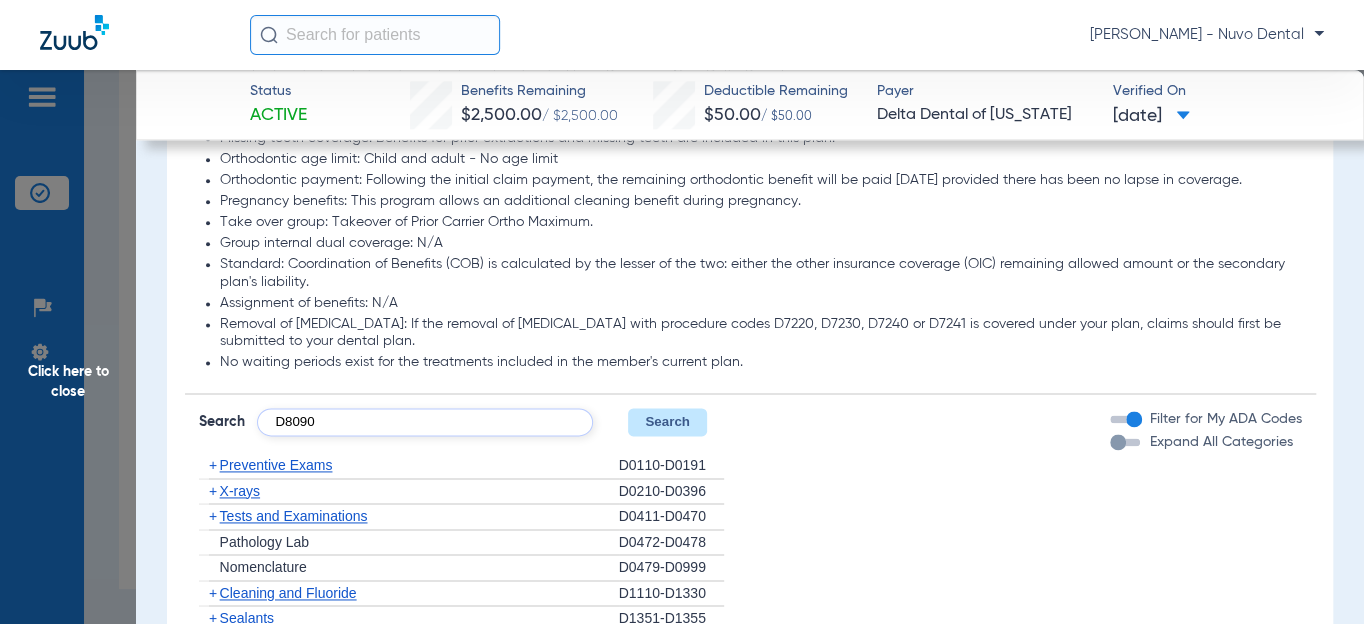 type on "D8090" 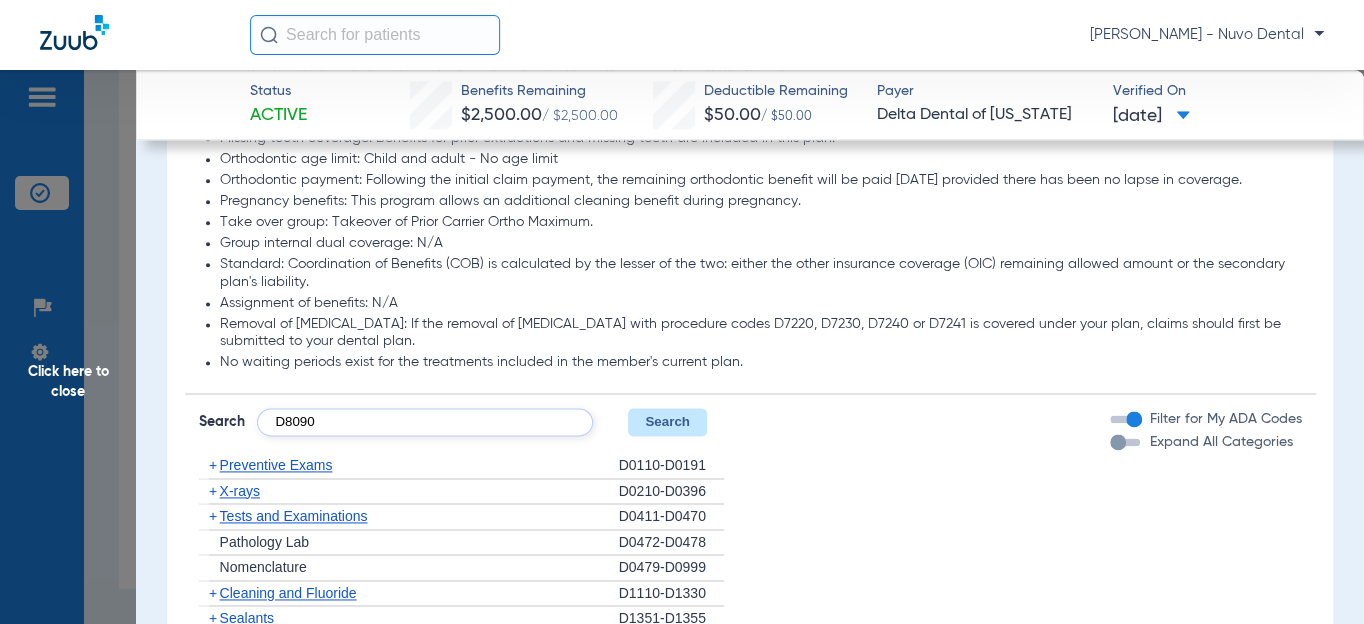 click on "Search" 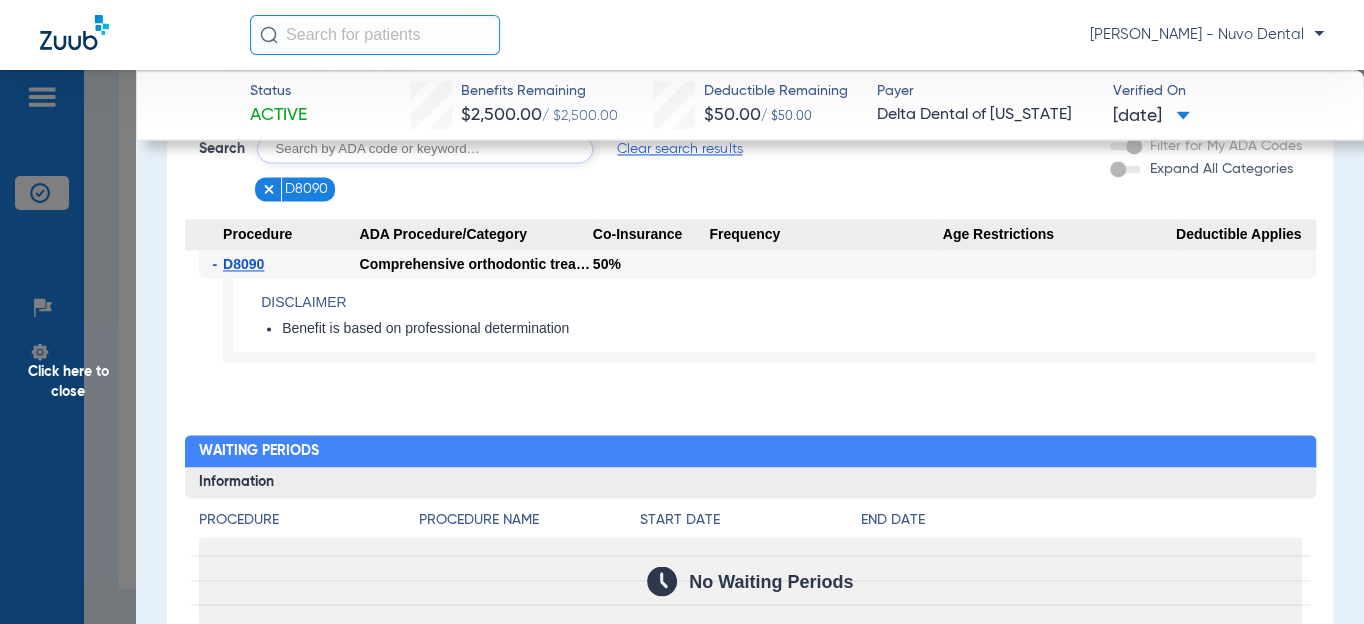 scroll, scrollTop: 1000, scrollLeft: 0, axis: vertical 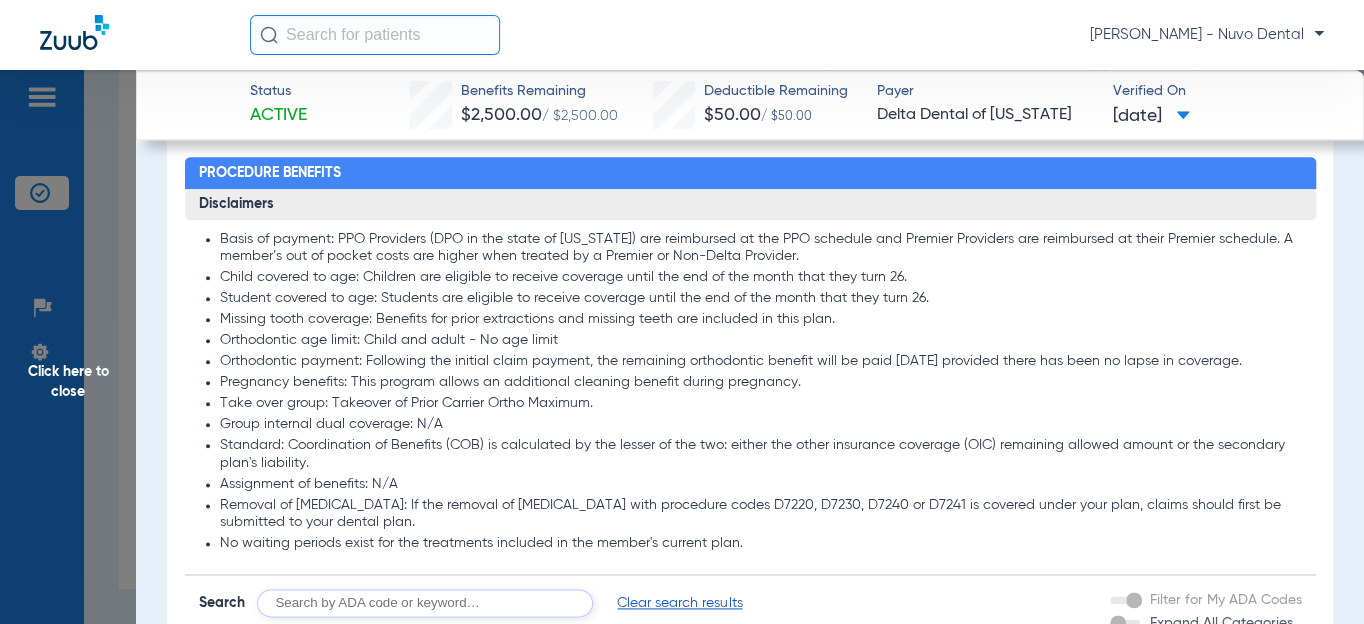 click on "Orthodontic age limit: Child and adult - No age limit" 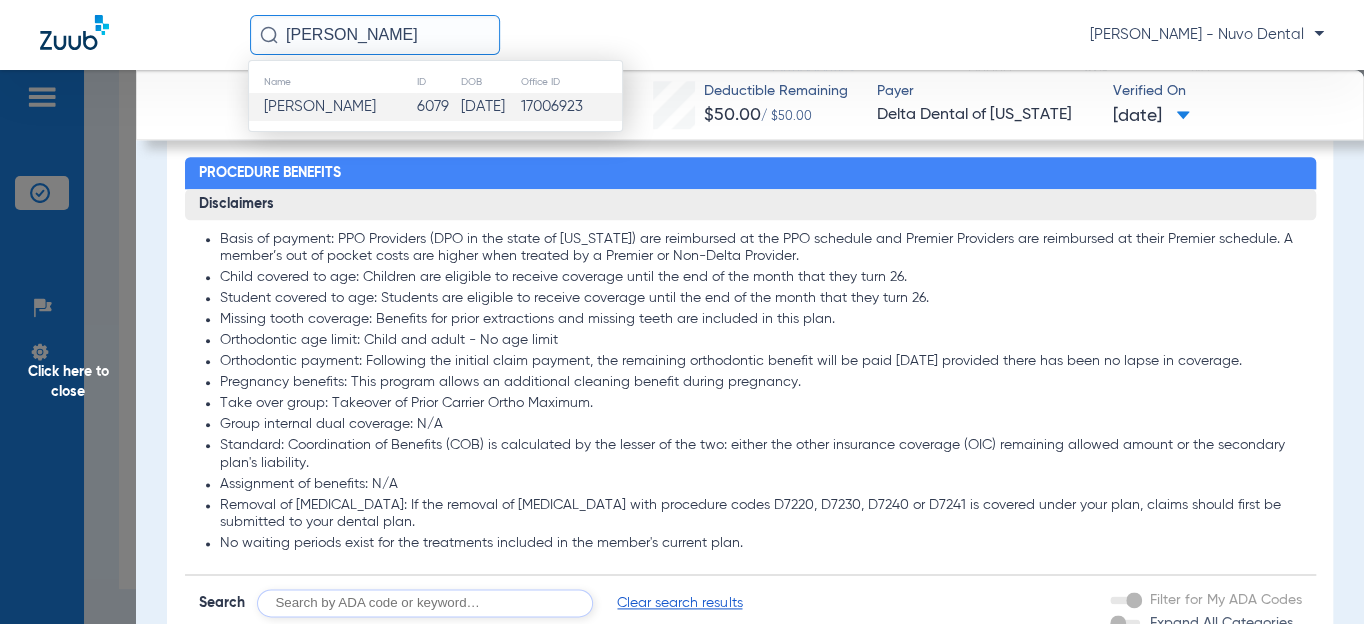 type on "[PERSON_NAME]" 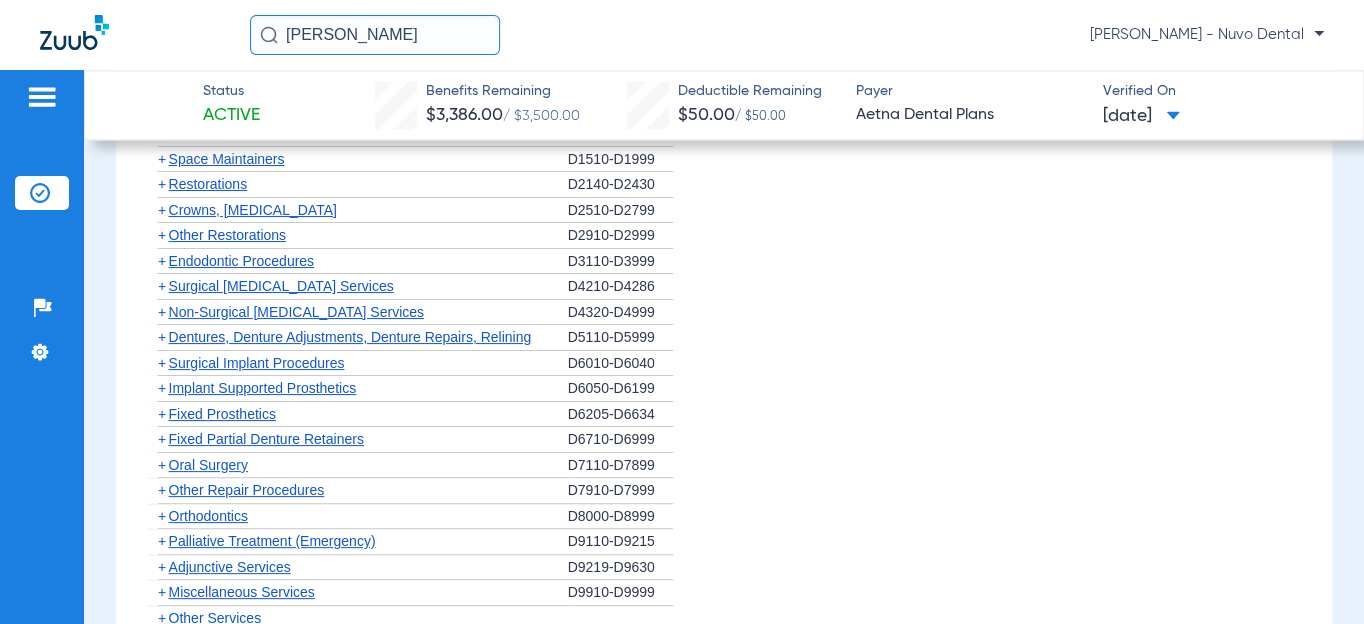 scroll, scrollTop: 1732, scrollLeft: 0, axis: vertical 